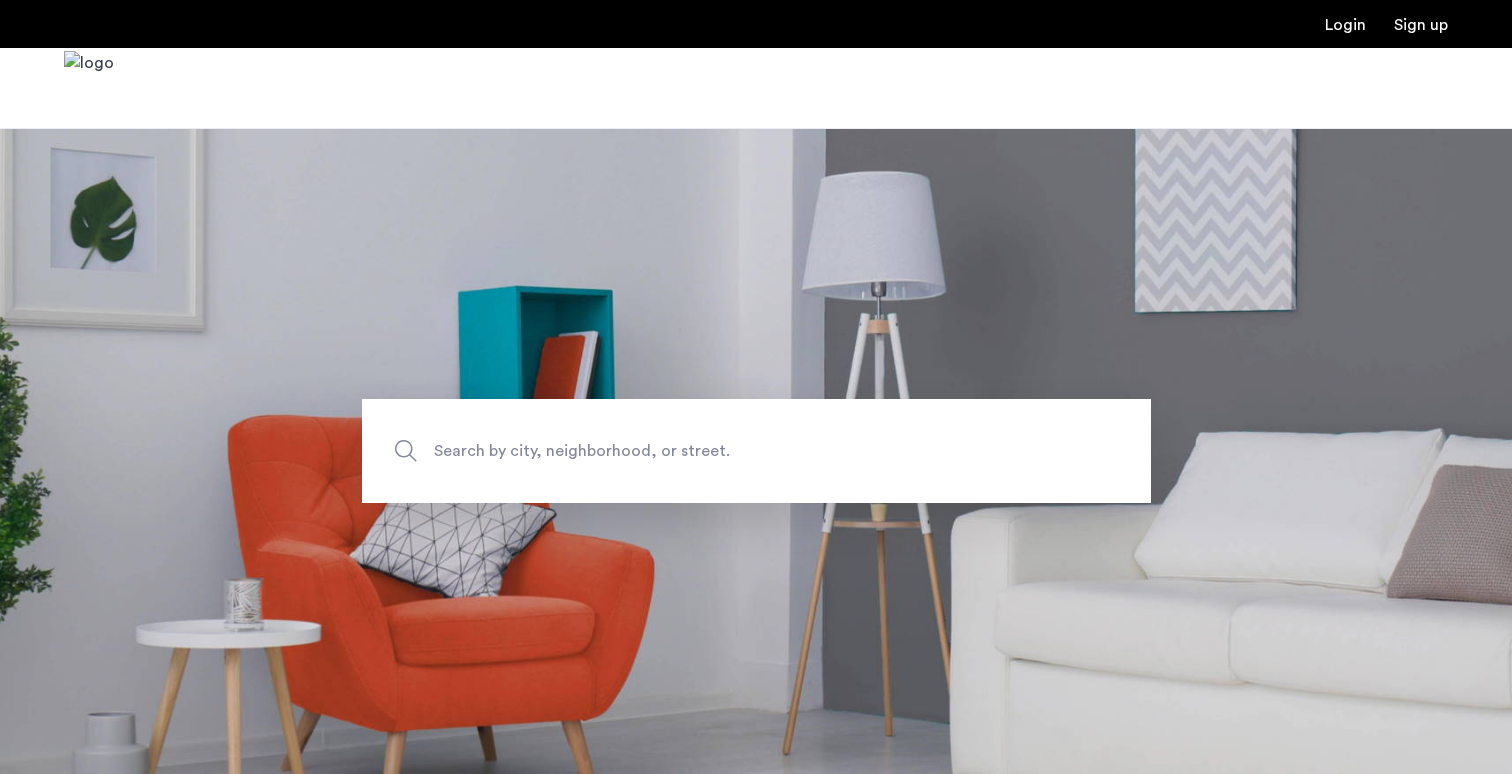 scroll, scrollTop: 0, scrollLeft: 0, axis: both 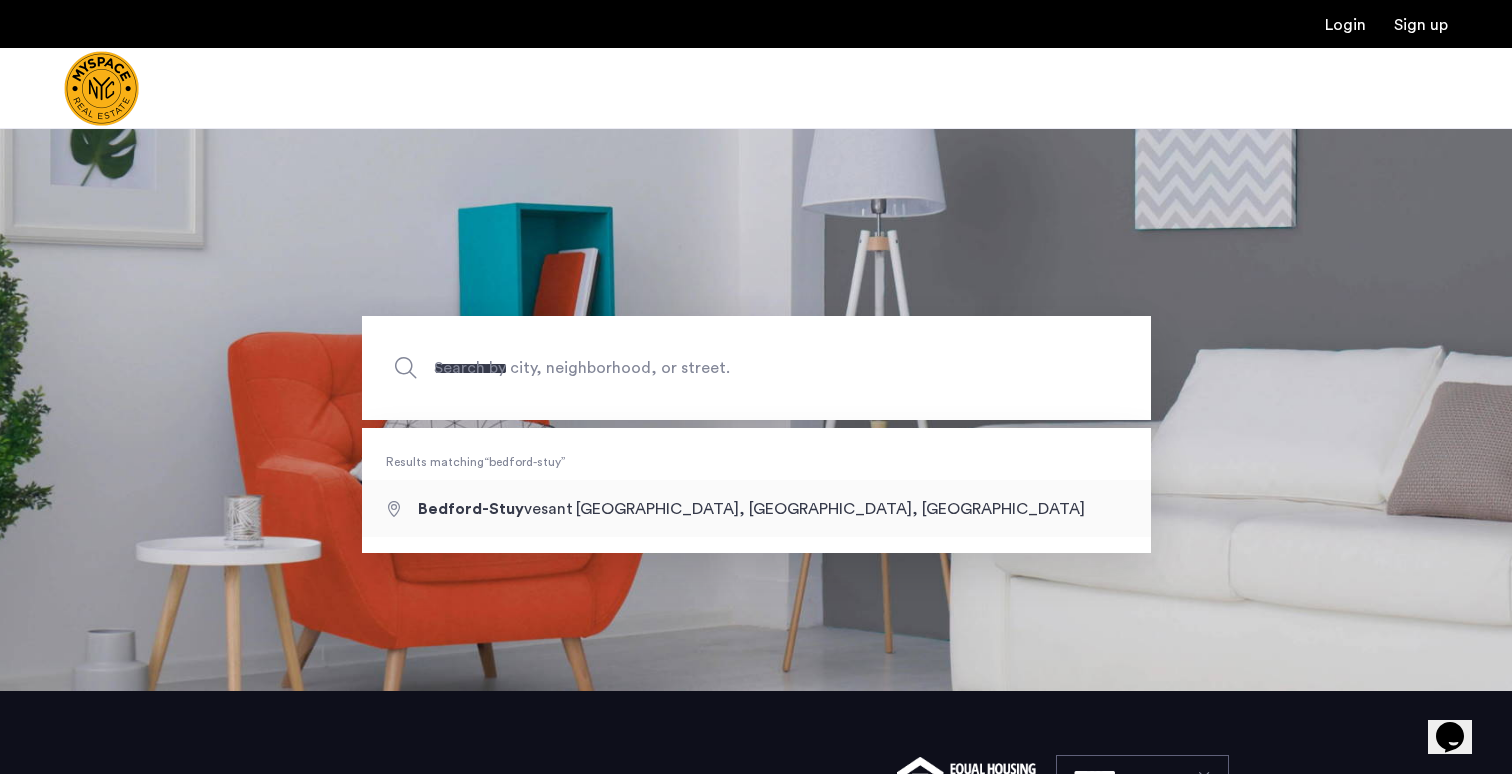 type on "**********" 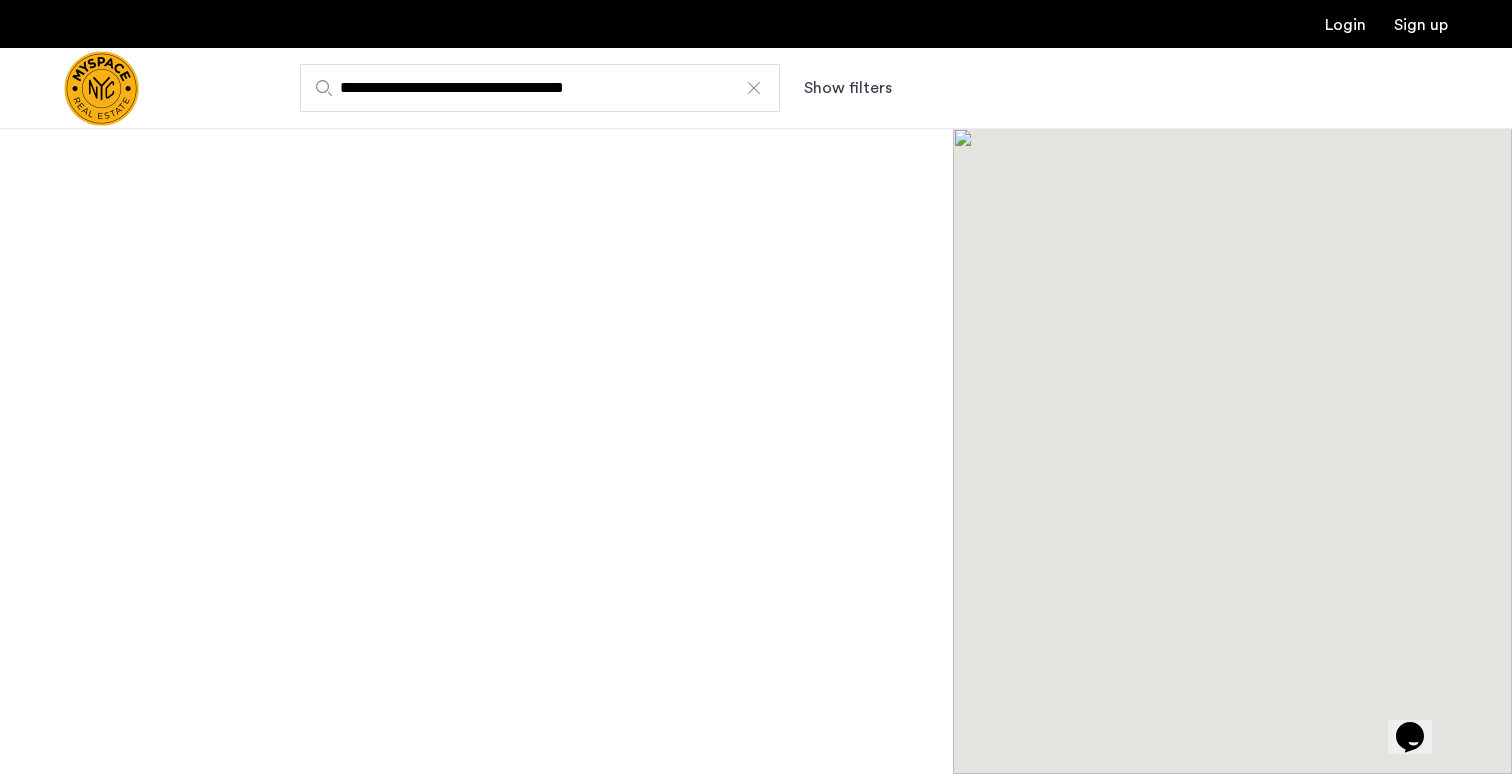 scroll, scrollTop: 0, scrollLeft: 0, axis: both 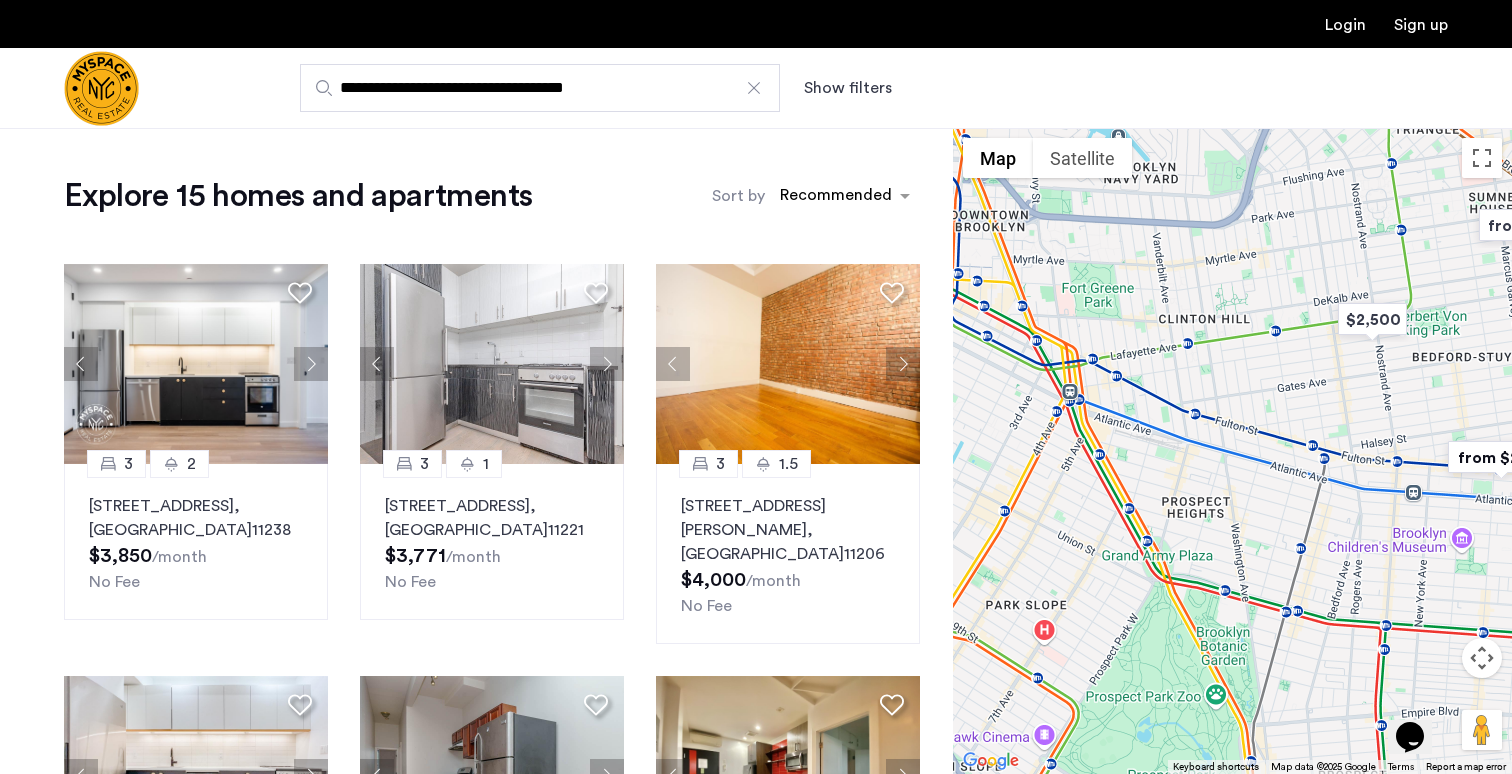 drag, startPoint x: 1150, startPoint y: 444, endPoint x: 1469, endPoint y: 348, distance: 333.1321 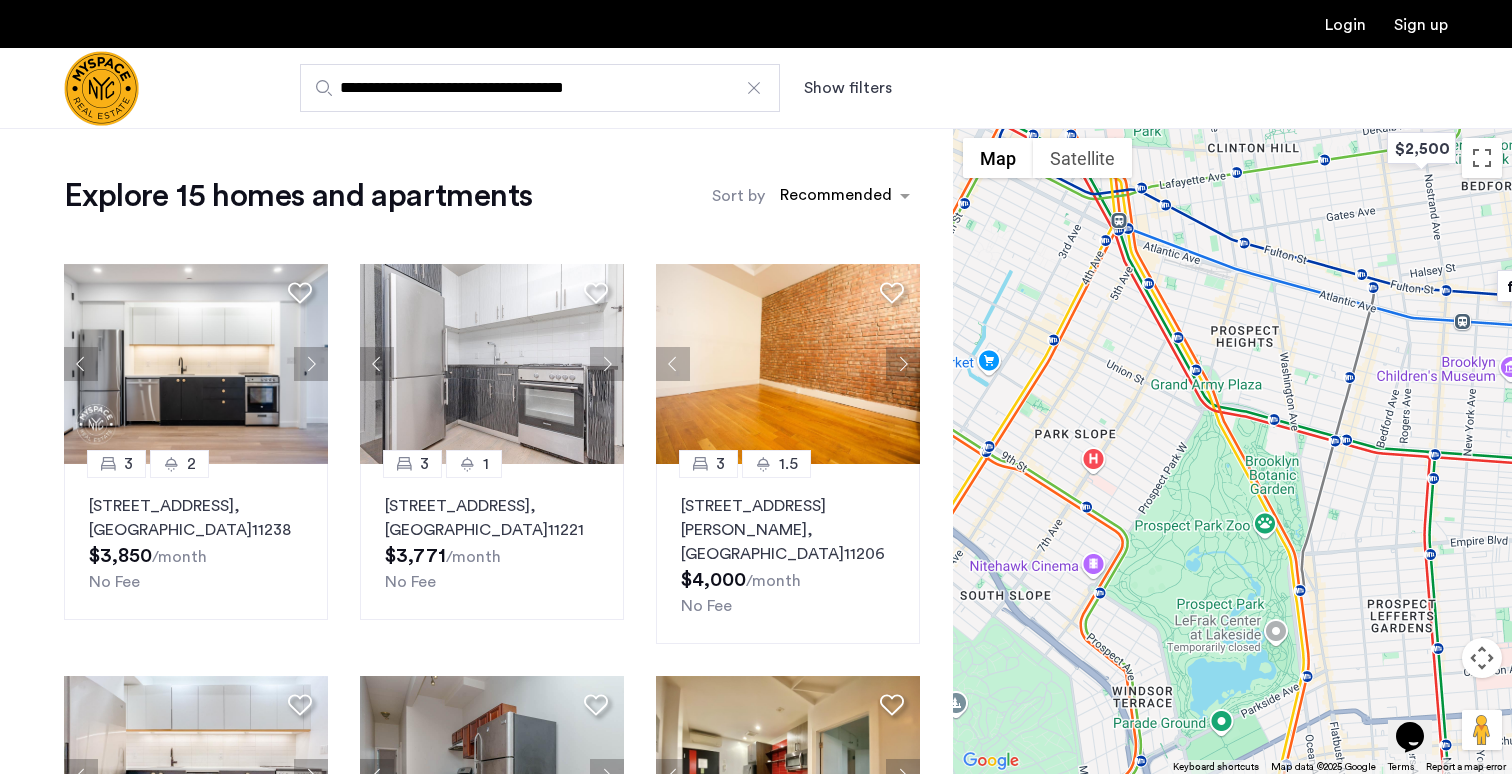drag, startPoint x: 1250, startPoint y: 506, endPoint x: 1338, endPoint y: 284, distance: 238.80536 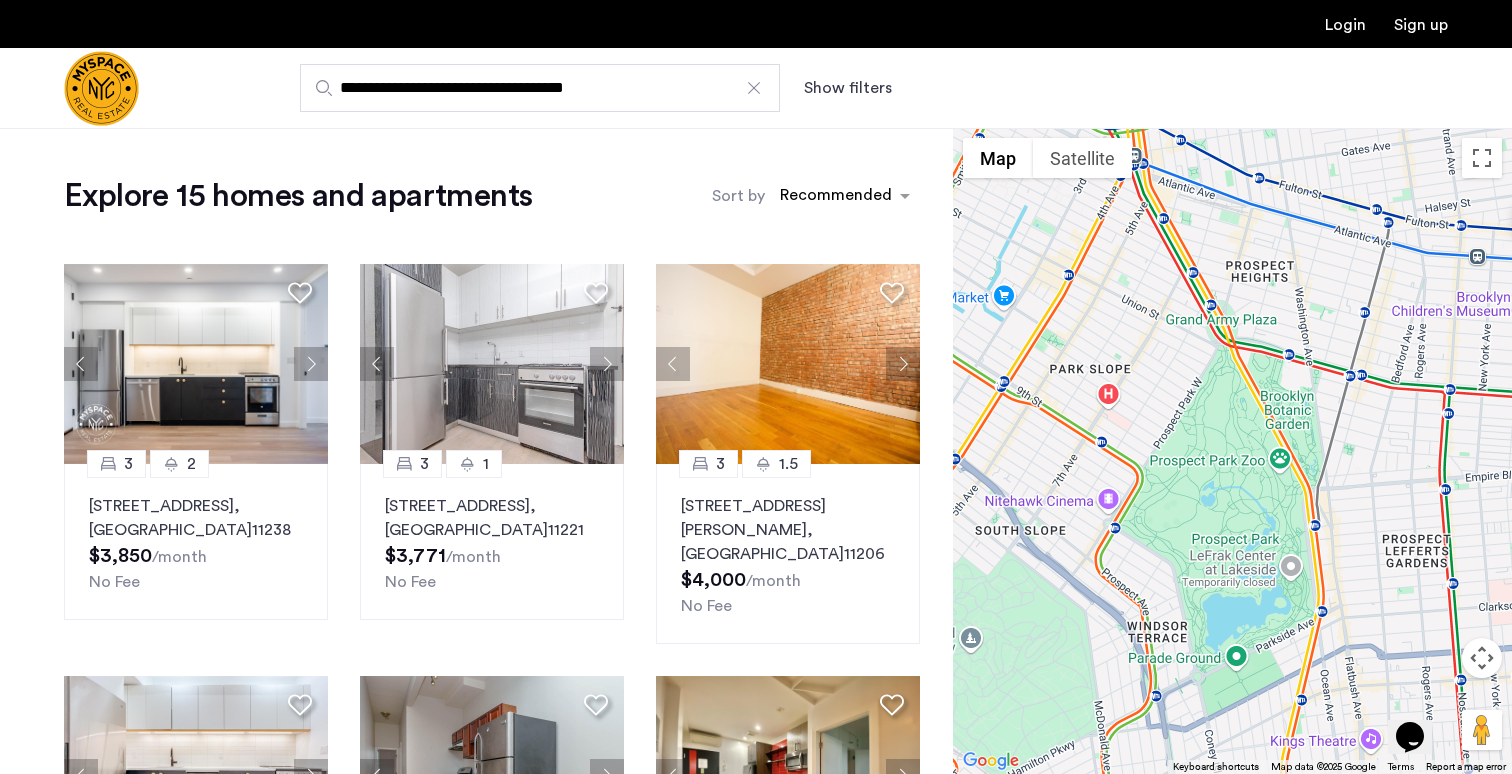 drag, startPoint x: 1103, startPoint y: 388, endPoint x: 1078, endPoint y: 373, distance: 29.15476 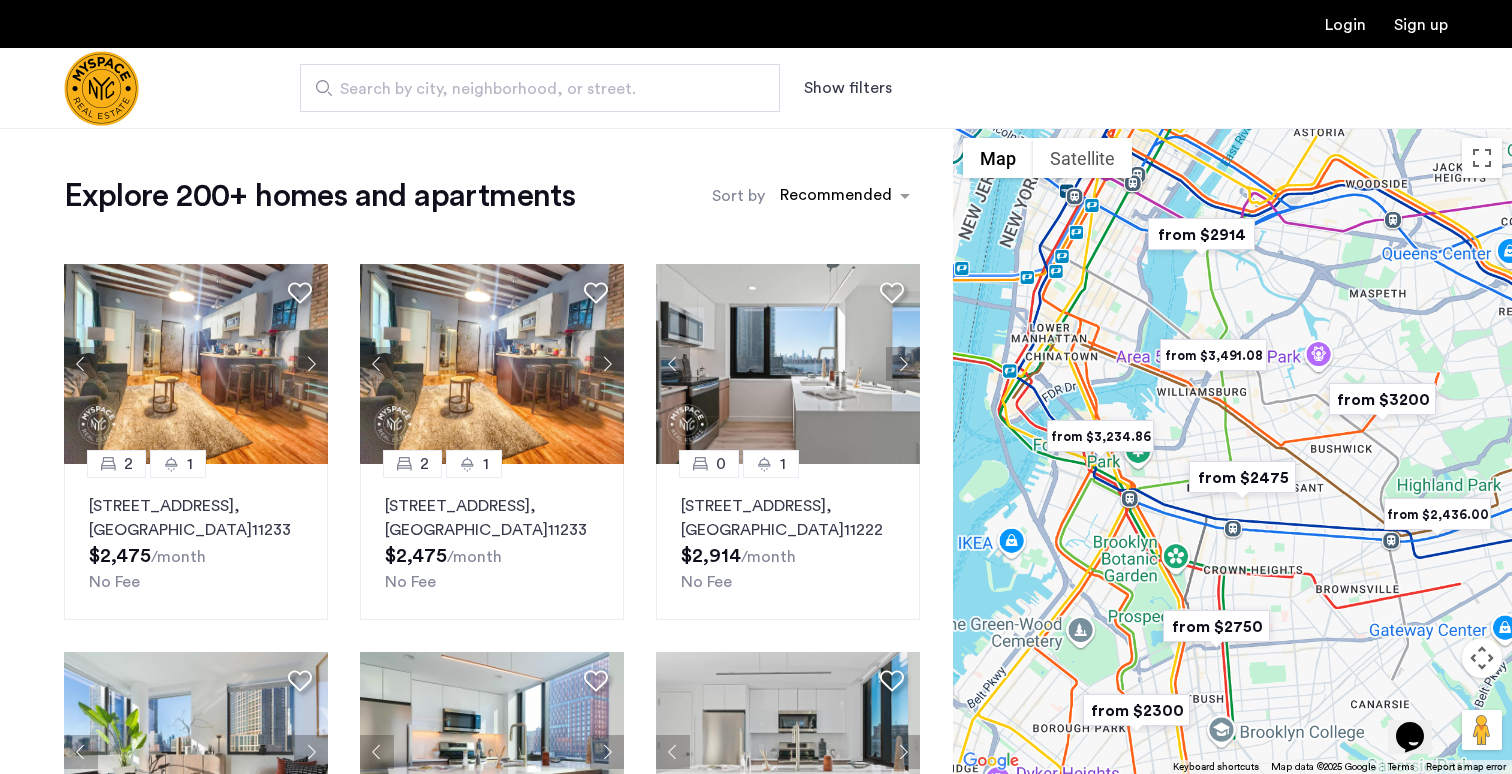 click on "Search by city, neighborhood, or street." at bounding box center (532, 89) 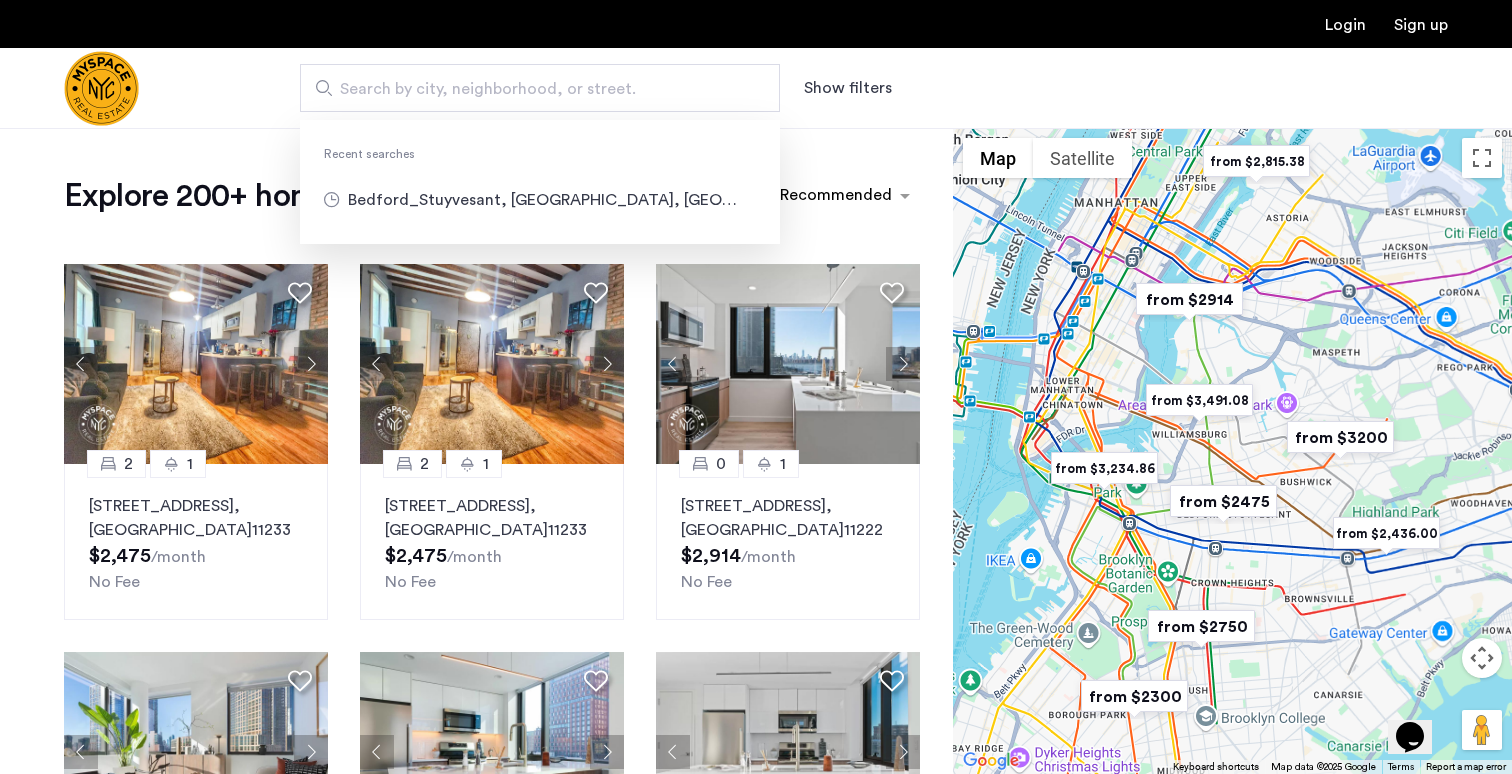 click on "Explore 200+ homes and apartments  Sort by Recommended [DATE][GEOGRAPHIC_DATA][STREET_ADDRESS]  $2,475  /month No Fee [DATE][GEOGRAPHIC_DATA][STREET_ADDRESS]  $2,475  /month No Fee 0 1 [STREET_ADDRESS]  $2,914  /month No Fee 1 [GEOGRAPHIC_DATA][STREET_ADDRESS]  $3,814  /month No Fee 2 [GEOGRAPHIC_DATA][STREET_ADDRESS]  $7,400  /month  1 months free...  No Fee Net Effective: $6,830.77 3 [GEOGRAPHIC_DATA][STREET_ADDRESS]  $6,858  /month No Fee 0 1 [STREET_ADDRESS]  $3,045  /month  3 months free...  No Fee Net Effective: $2,436.00 2 2 26-[STREET_ADDRESS]  $5,235  /month  1 months free...  No Fee Net Effective: $4,832.31 3 2 [STREET_ADDRESS]  $5,860  /month  1 months free...  No Fee Net Effective: $5,409.23 1 1 26-[STREET_ADDRESS]  $3,250  /month No Fee" 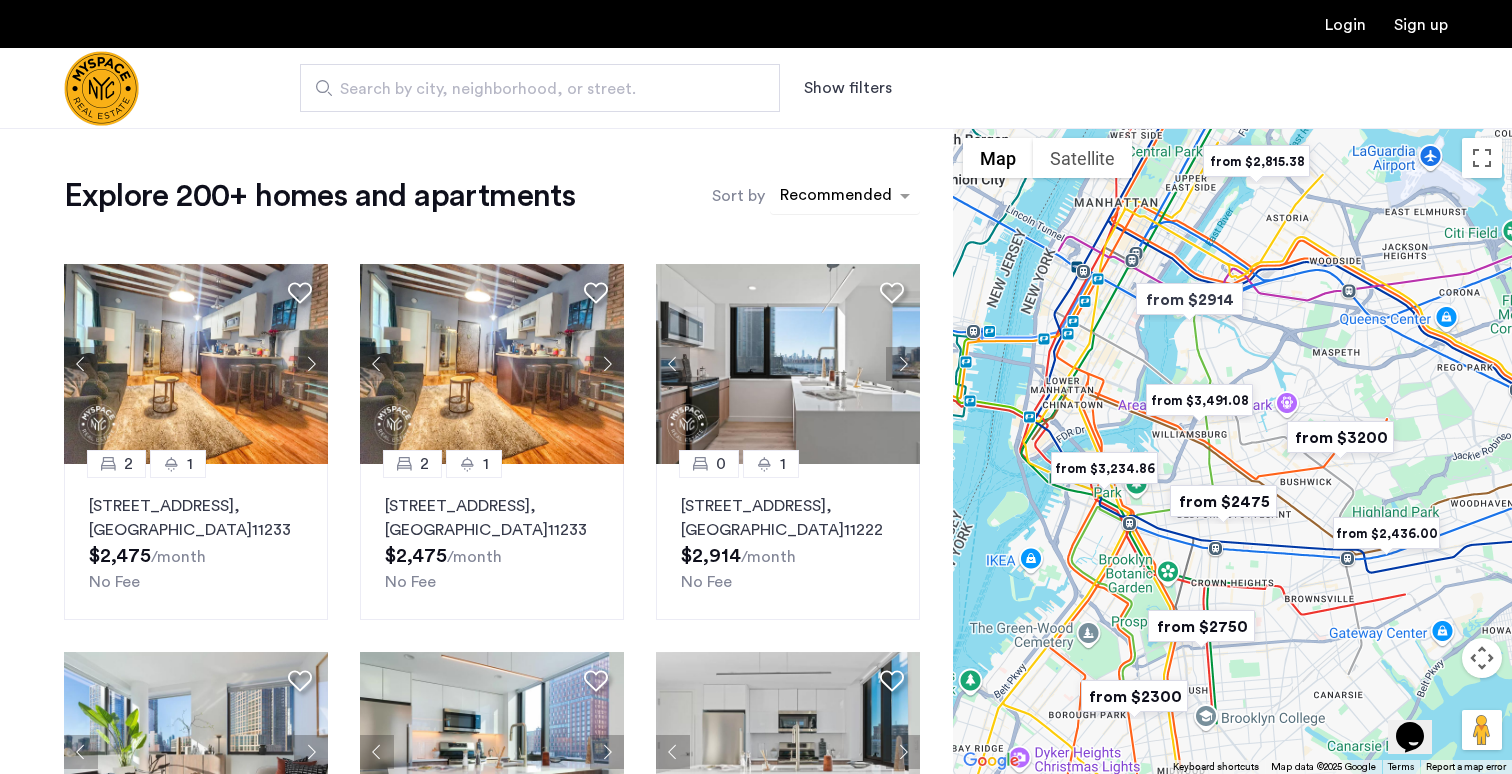 click 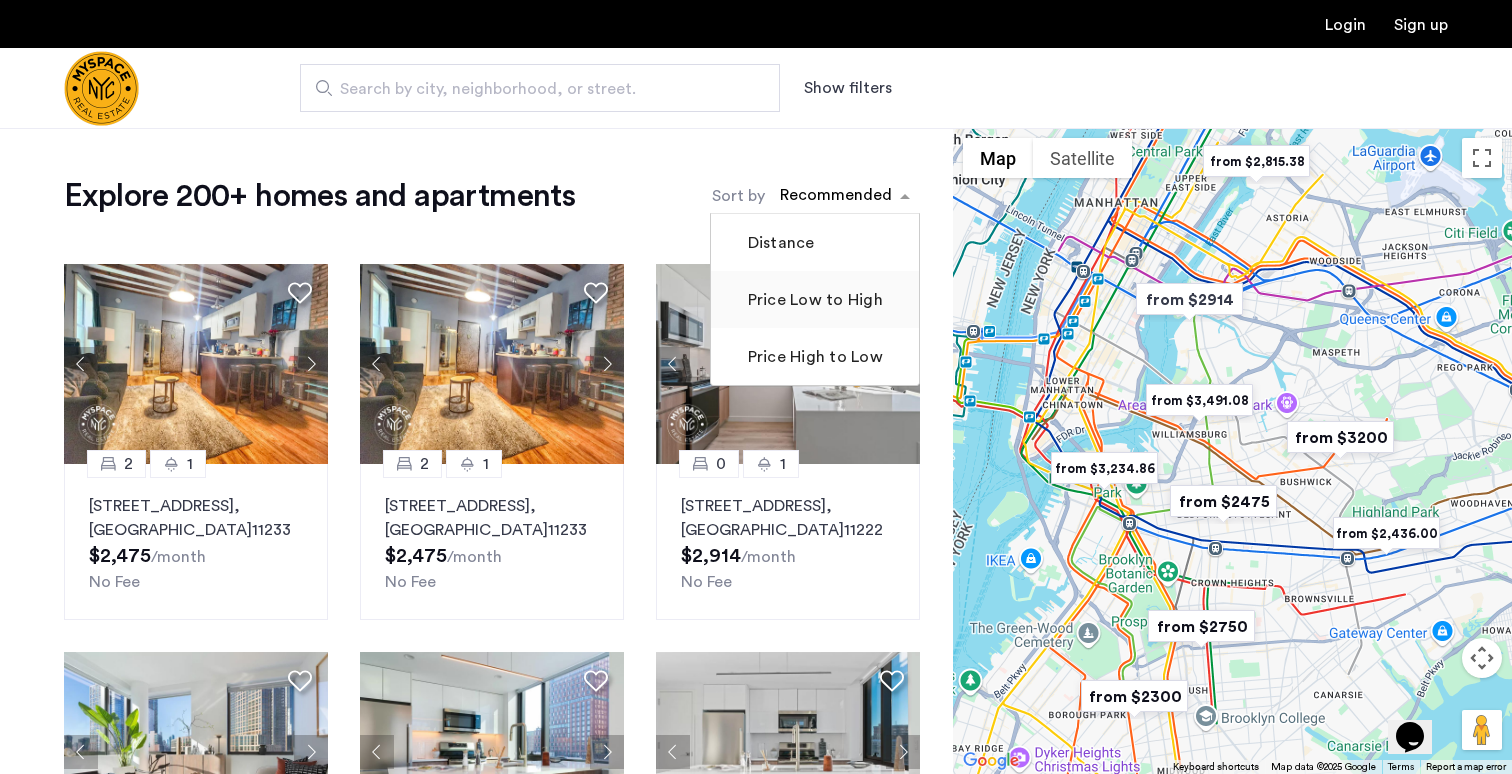 click on "Price Low to High" at bounding box center (815, 299) 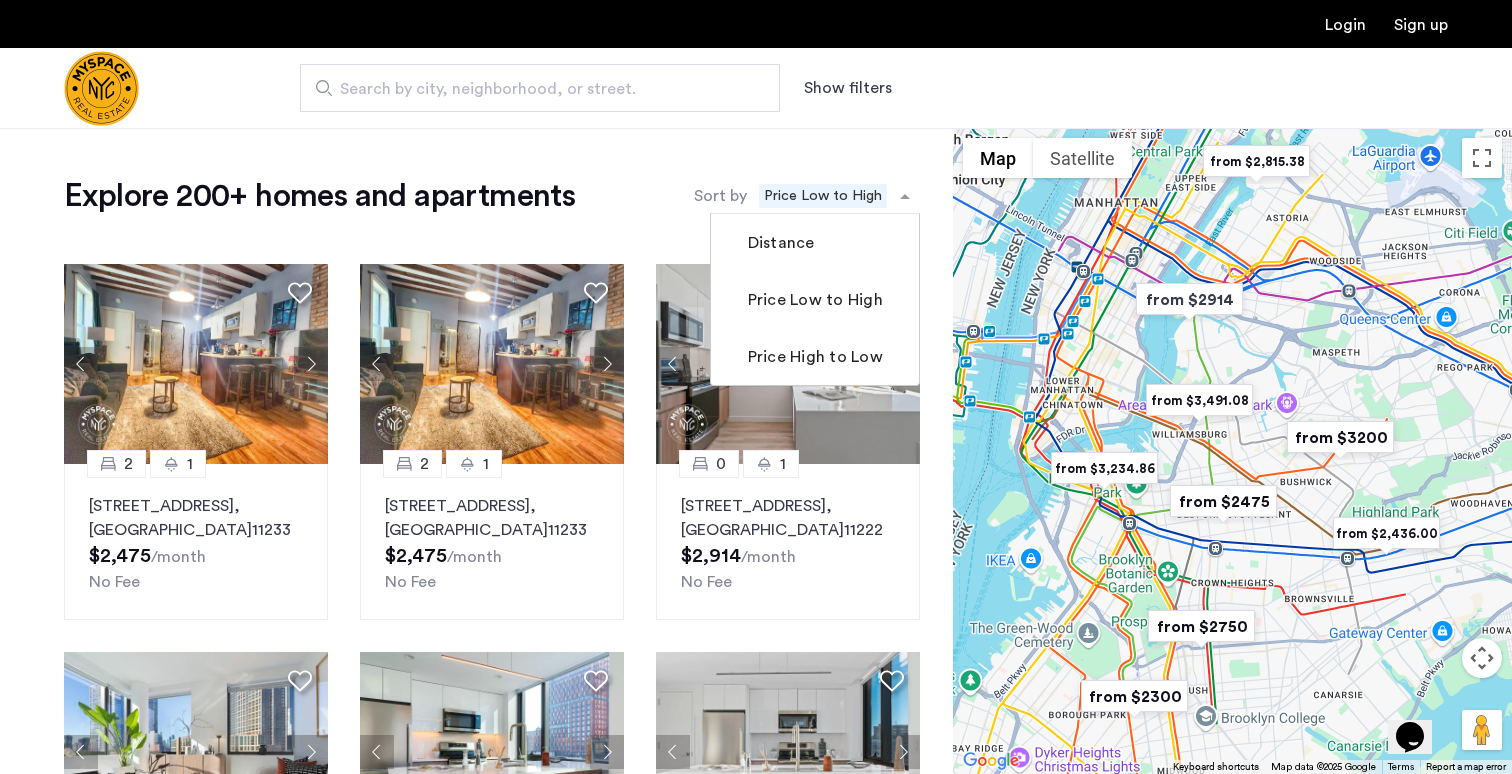 click on "Explore 200+ homes and apartments  Sort by Recommended × Price Low to High  Distance   Price Low to High   Price High to Low" 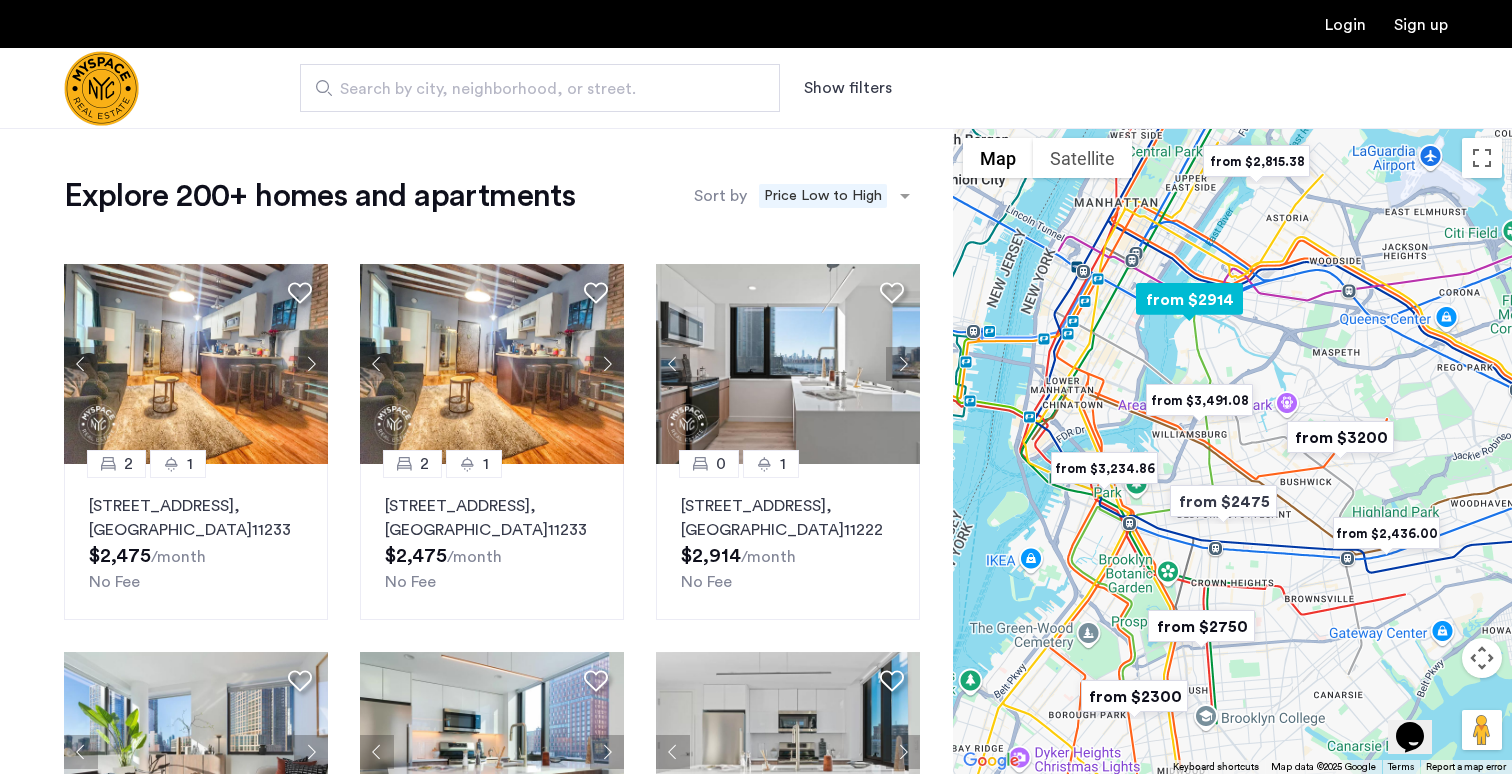 scroll, scrollTop: 0, scrollLeft: 0, axis: both 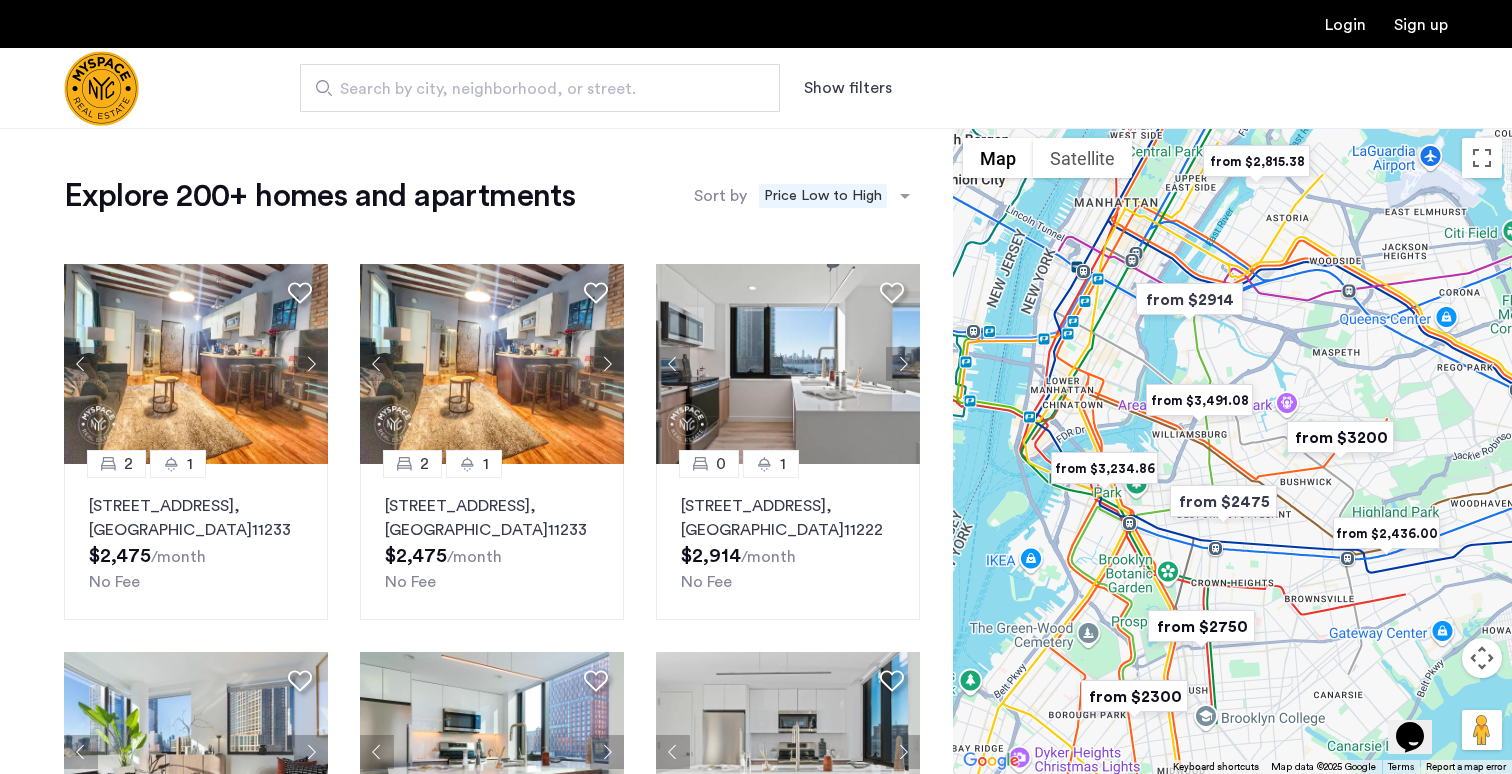 click on "Explore 200+ homes and apartments  Sort by Recommended × Price Low to High [DATE][GEOGRAPHIC_DATA][STREET_ADDRESS]  $2,475  /month No Fee [DATE][GEOGRAPHIC_DATA][STREET_ADDRESS]  $2,475  /month No Fee 0 [GEOGRAPHIC_DATA][STREET_ADDRESS]  $2,914  /month No Fee 1 [GEOGRAPHIC_DATA][STREET_ADDRESS]  $3,814  /month No Fee 2 [GEOGRAPHIC_DATA][STREET_ADDRESS]  $7,400  /month  1 months free...  No Fee Net Effective: $6,830.77 3 [GEOGRAPHIC_DATA][STREET_ADDRESS]  $6,858  /month No Fee 0 1 [STREET_ADDRESS]  $3,045  /month  3 months free...  No Fee Net Effective: $2,436.00 2 2 26-[STREET_ADDRESS]  $5,235  /month  1 months free...  No Fee Net Effective: $4,832.31 3 2 [STREET_ADDRESS]  $5,860  /month  1 months free...  No Fee Net Effective: $5,409.23 1 1 26-[STREET_ADDRESS]" 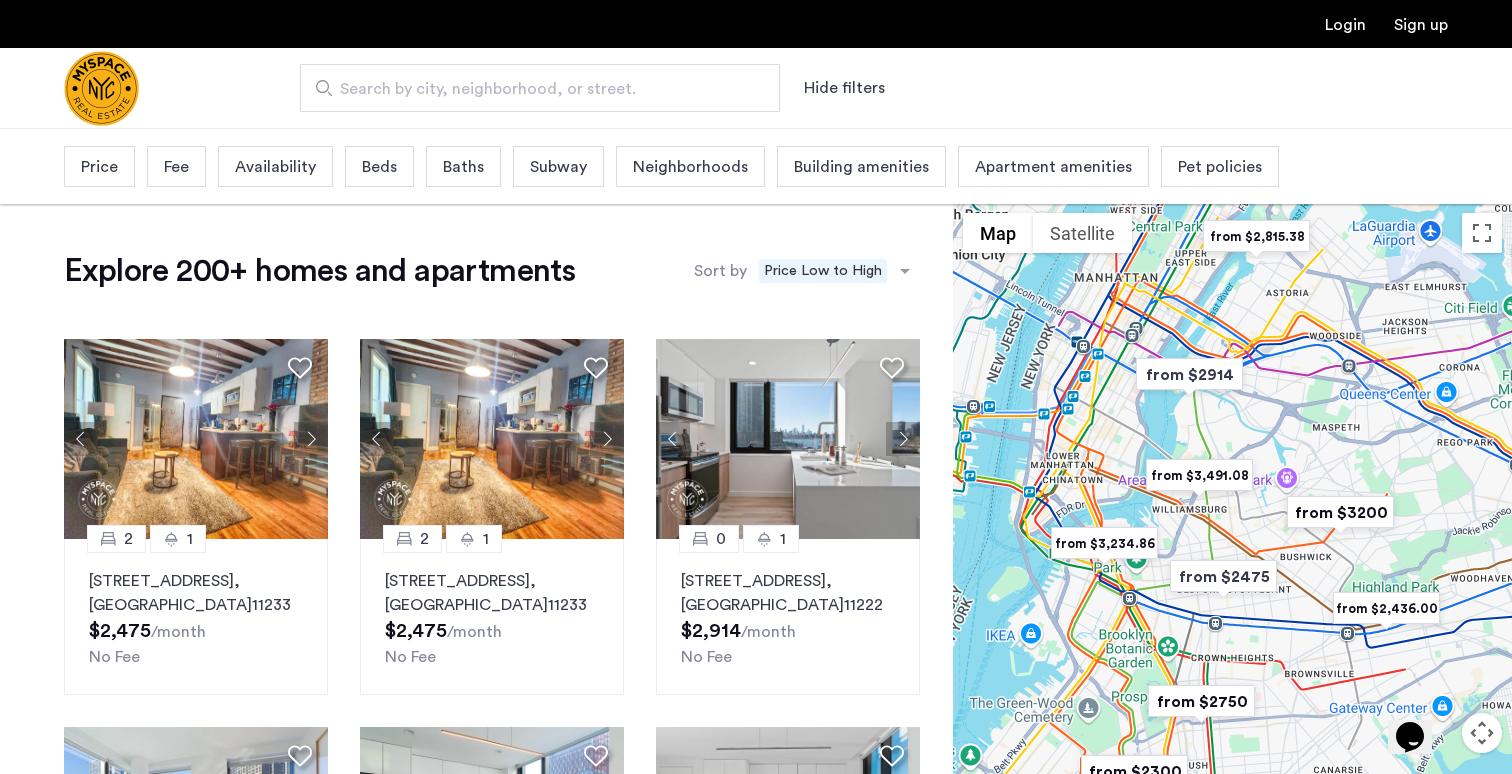 click on "Hide filters" at bounding box center [844, 88] 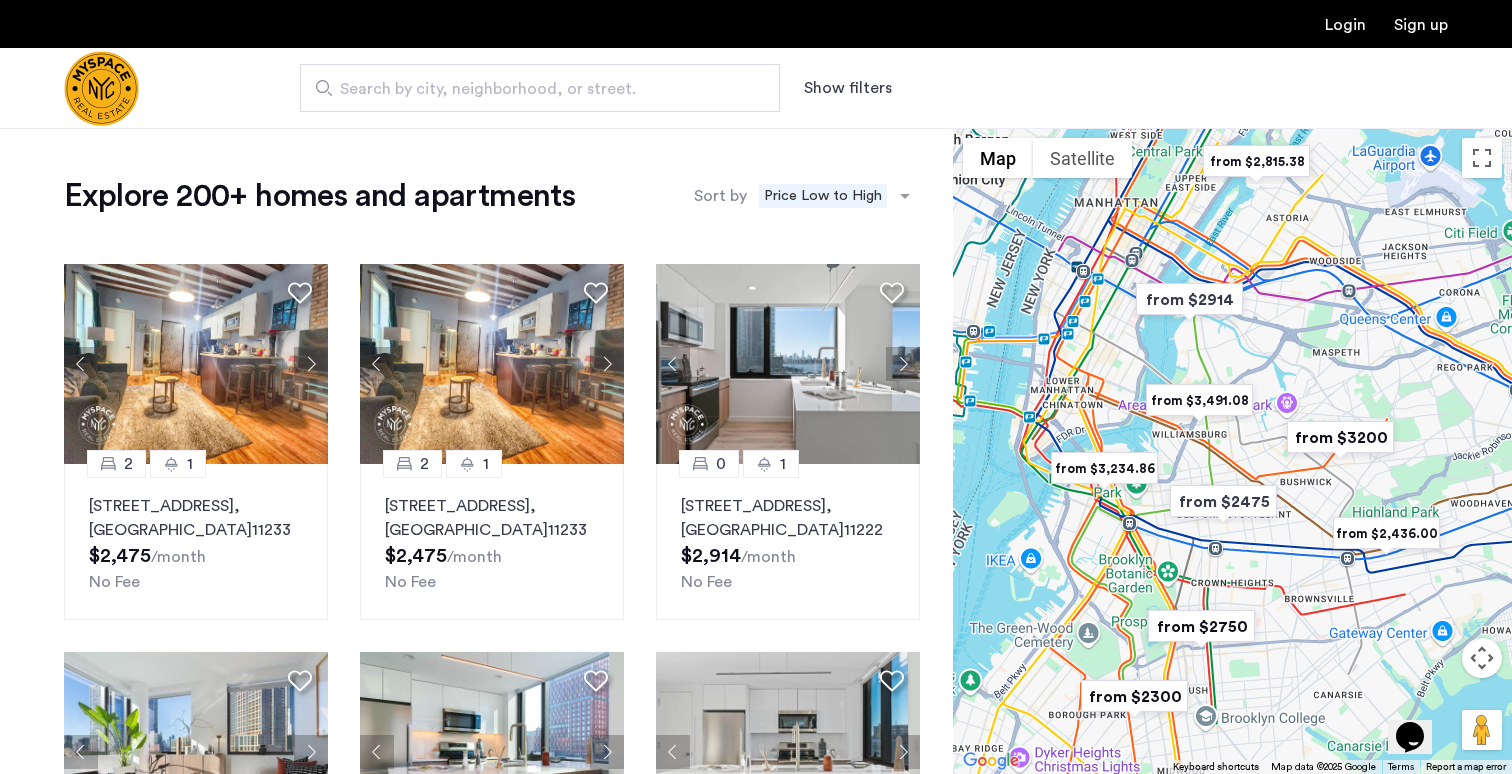 click on "Explore 200+ homes and apartments  Sort by Recommended × Price Low to High" 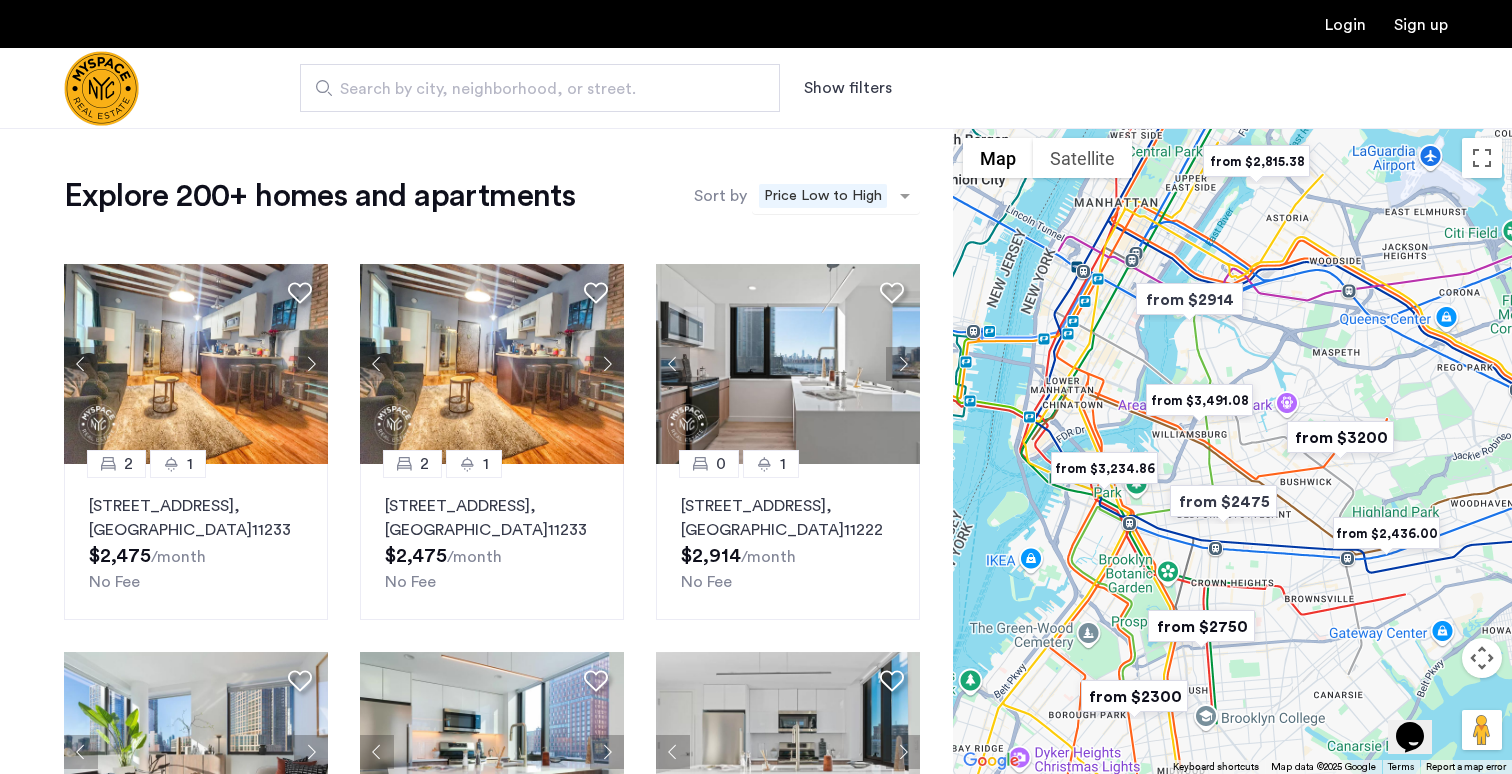 scroll, scrollTop: -1, scrollLeft: 0, axis: vertical 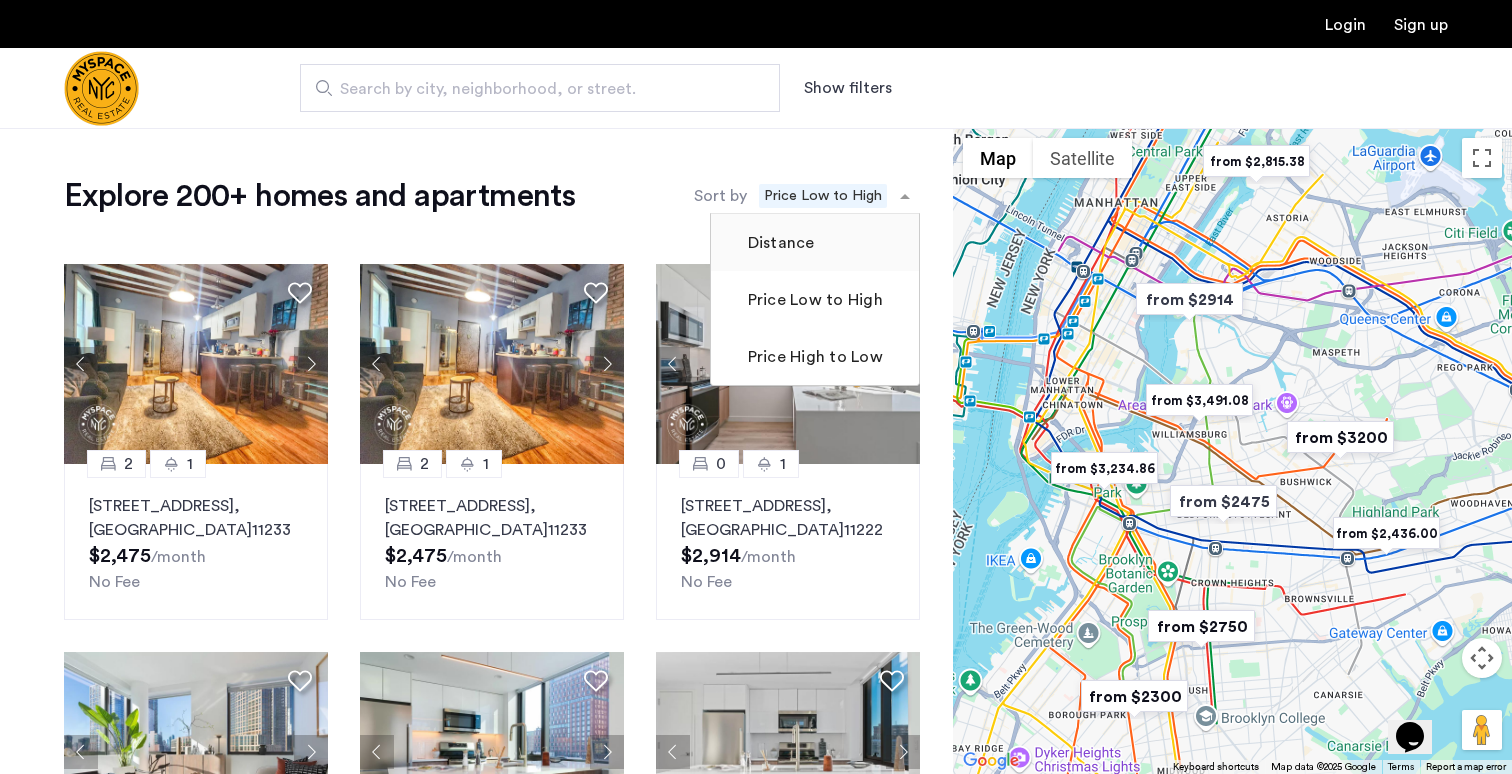 click on "Distance" at bounding box center (779, 243) 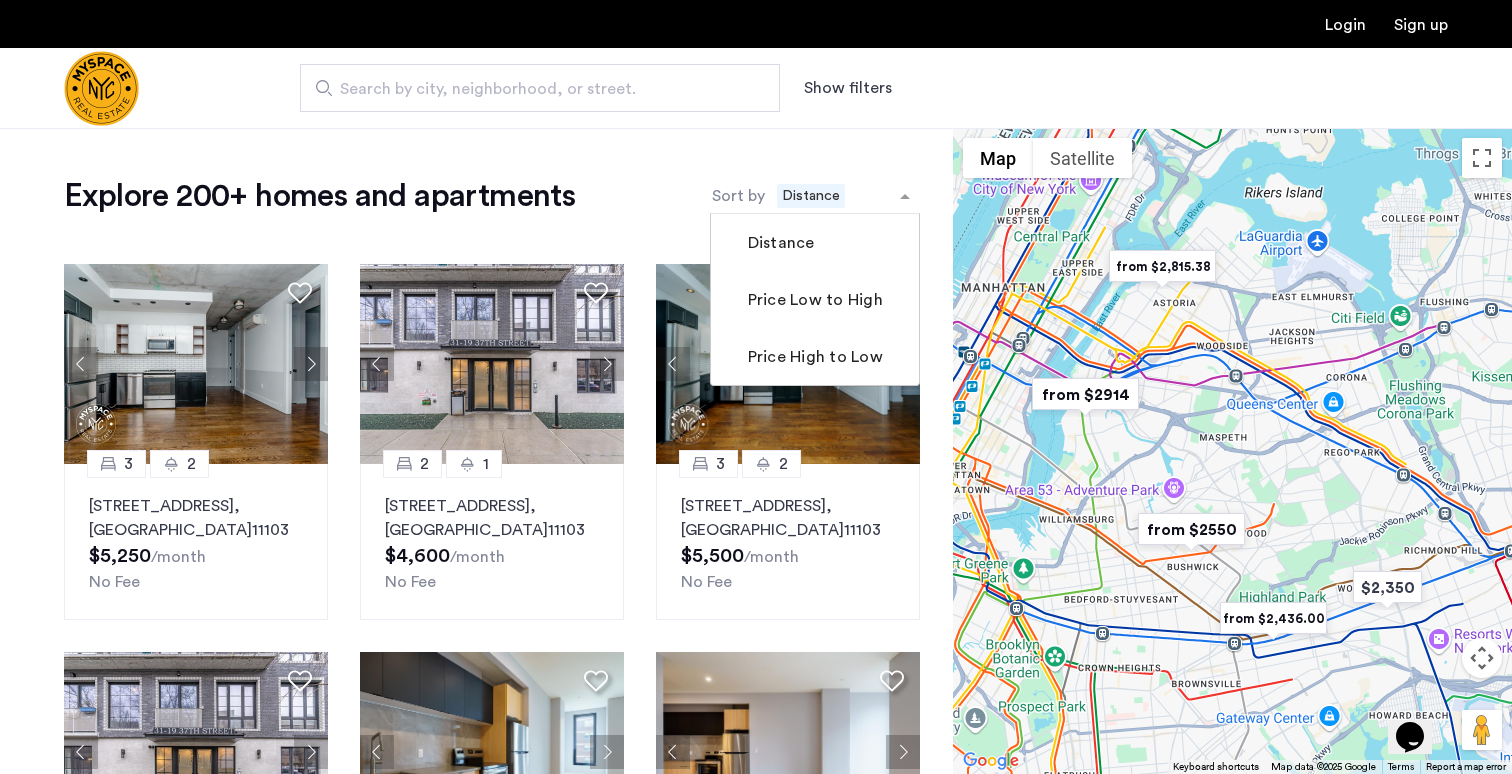 click 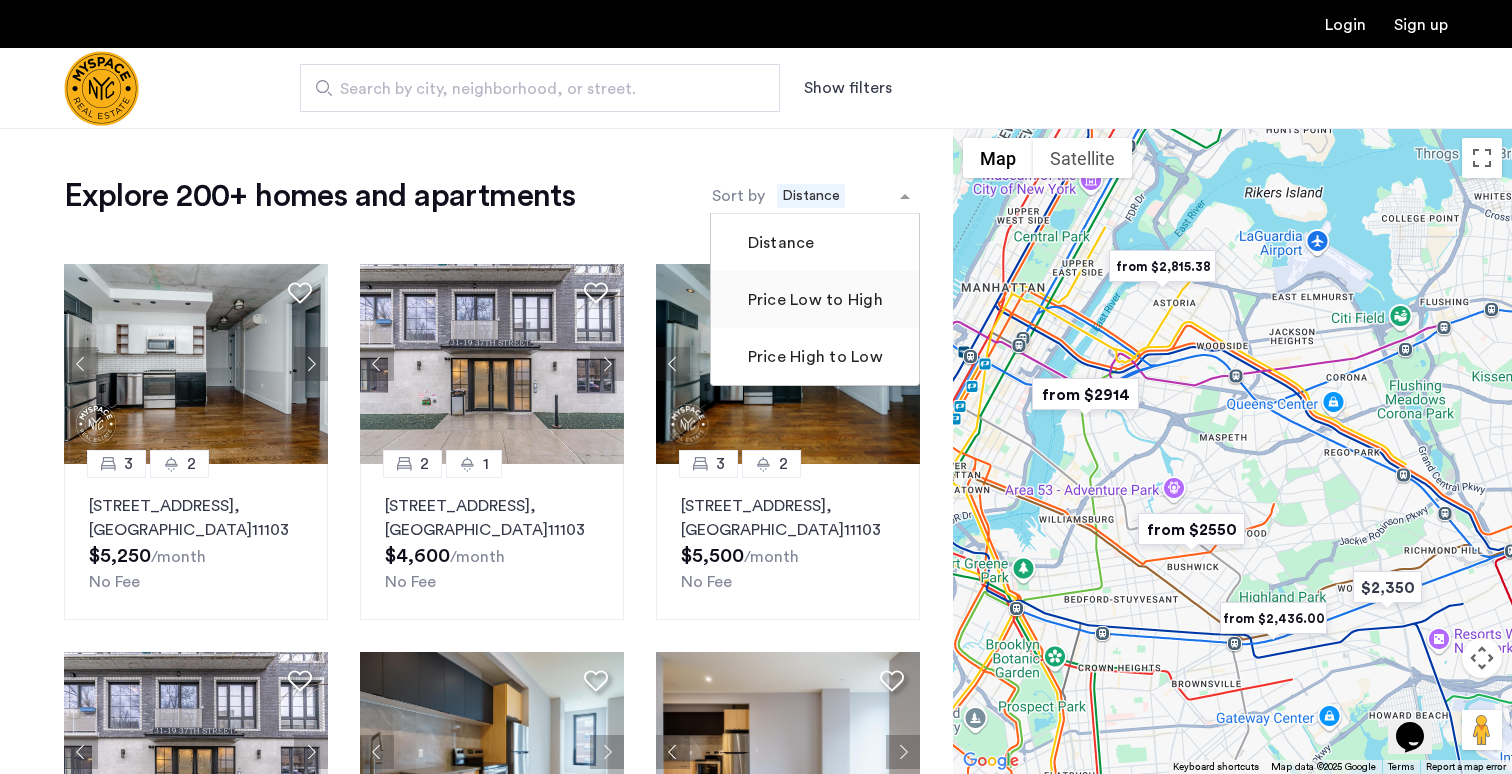 click on "Price Low to High" at bounding box center (813, 300) 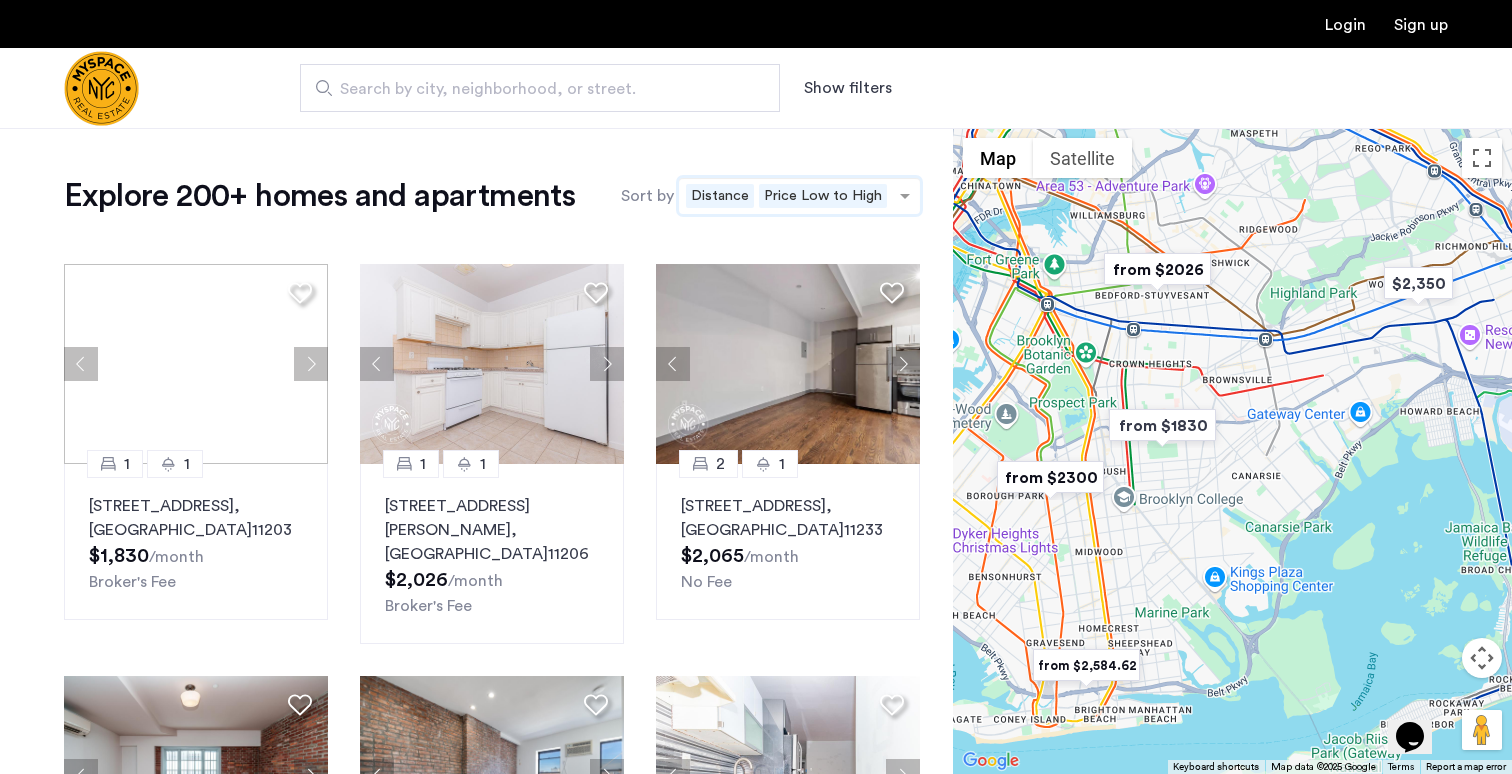 click on "Distance" 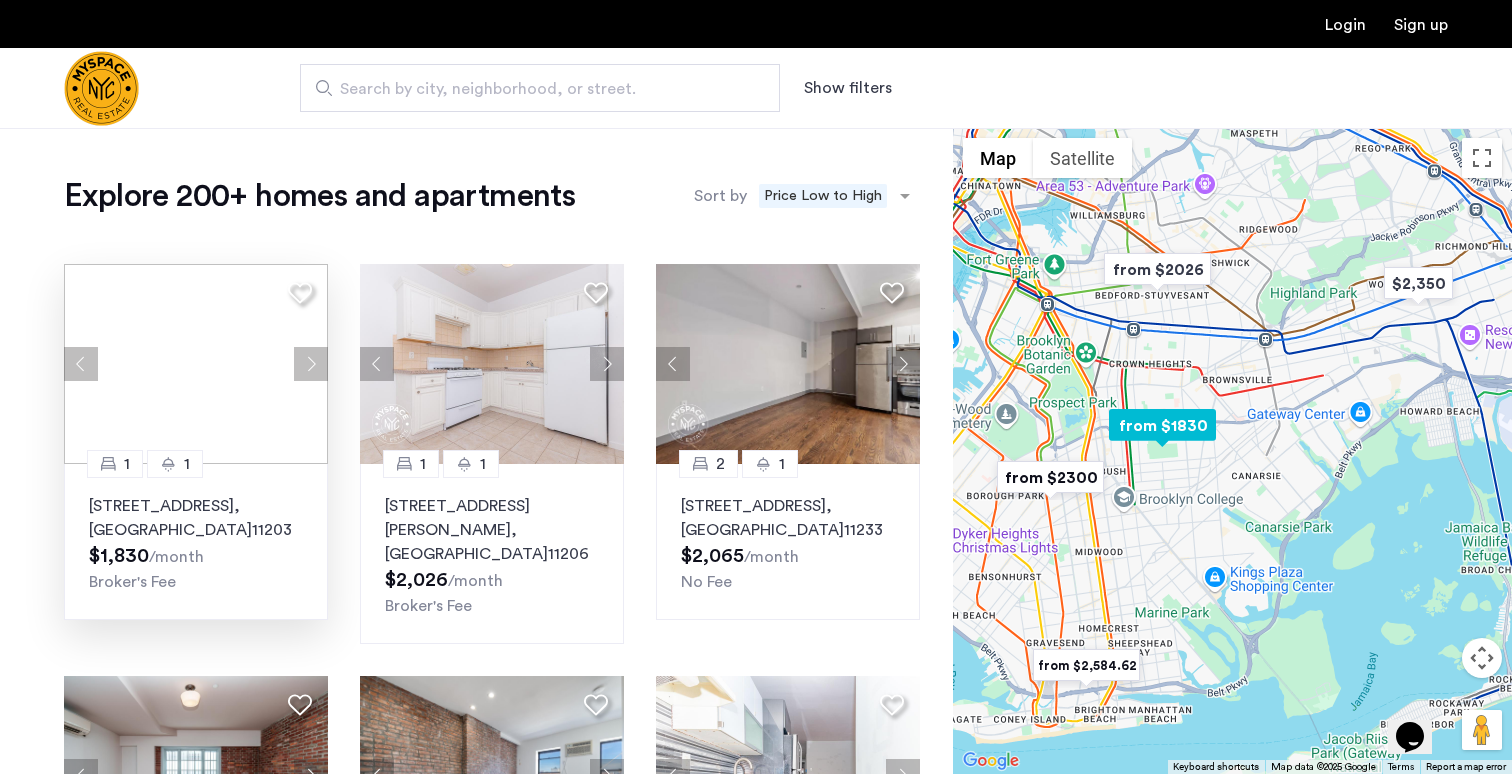 click 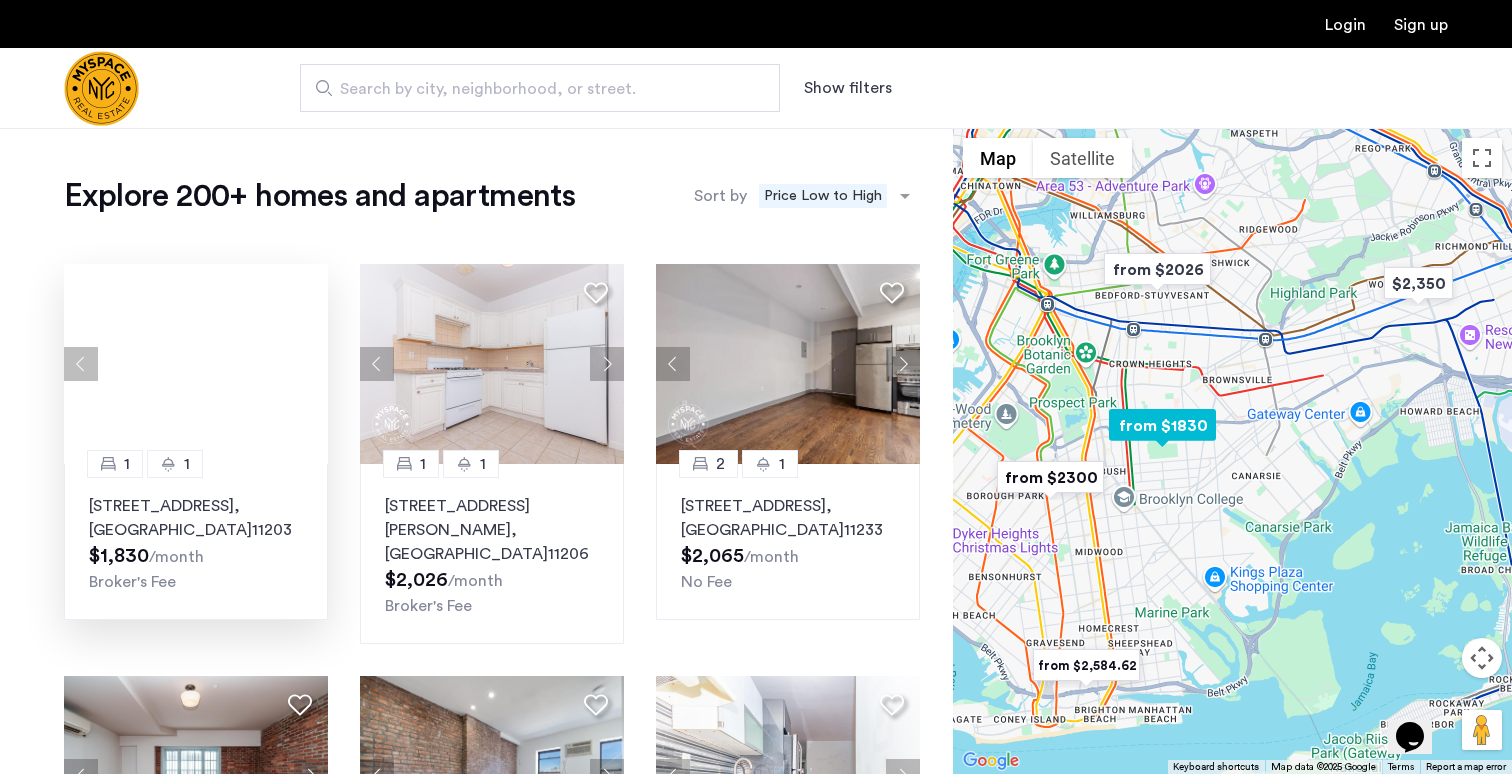 click 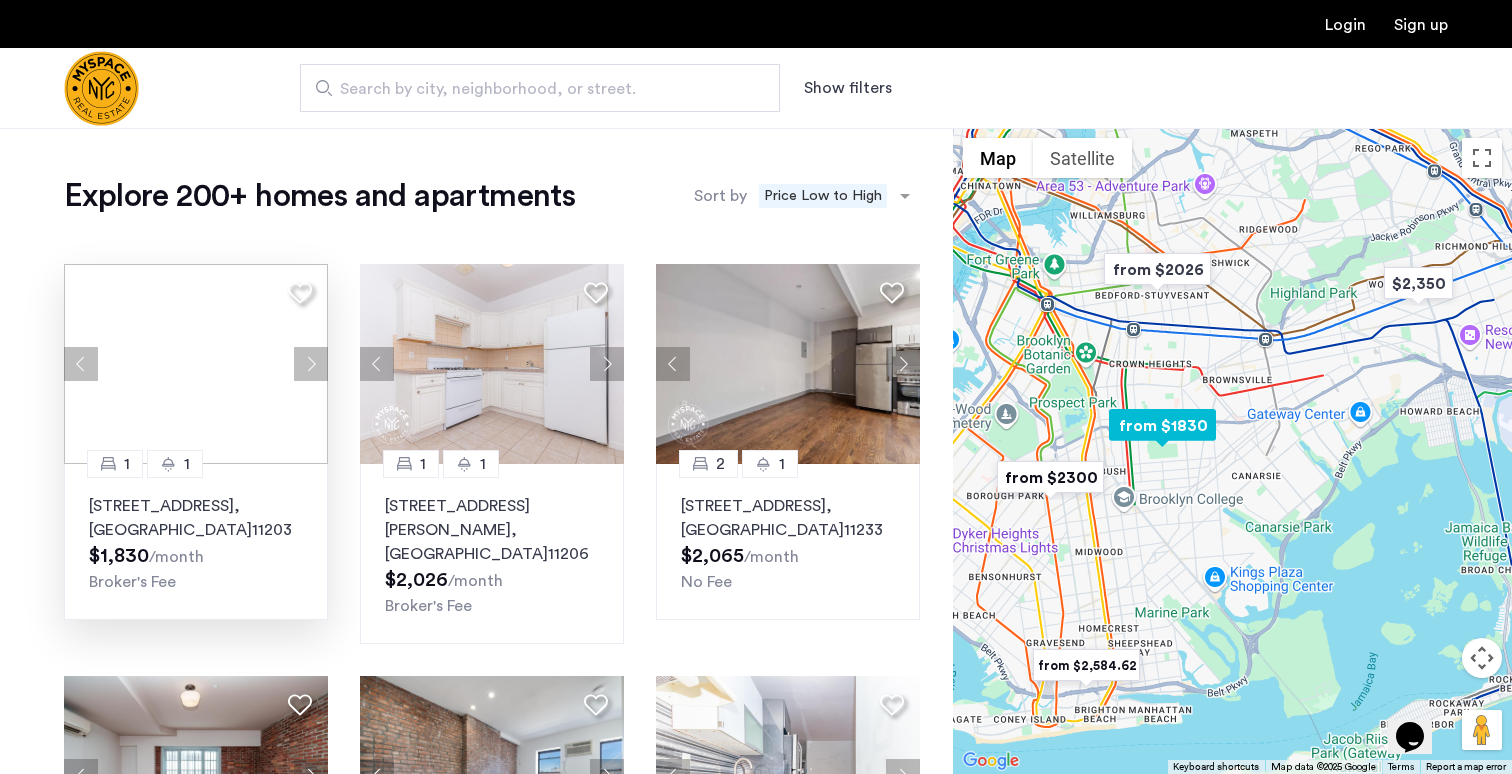 click 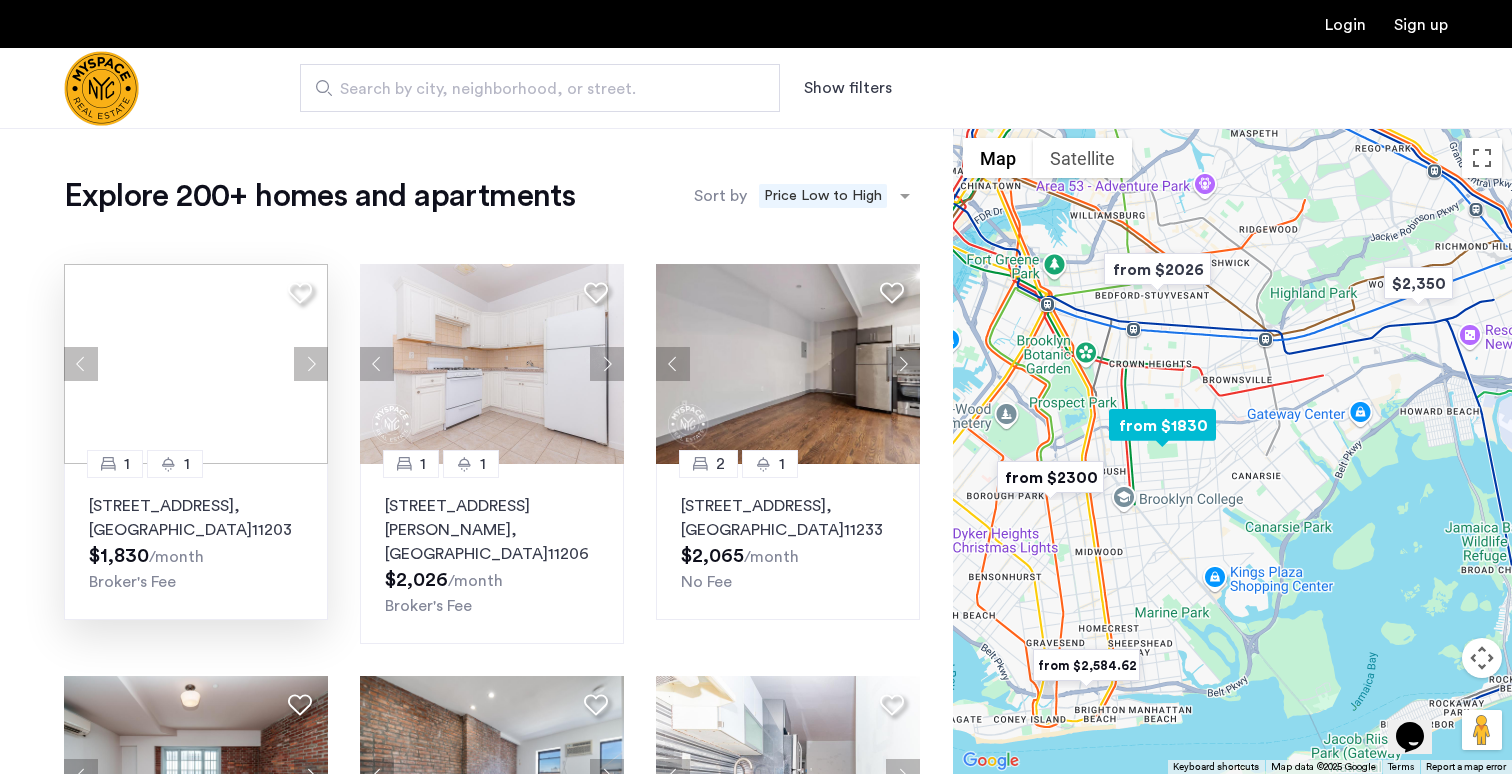 click 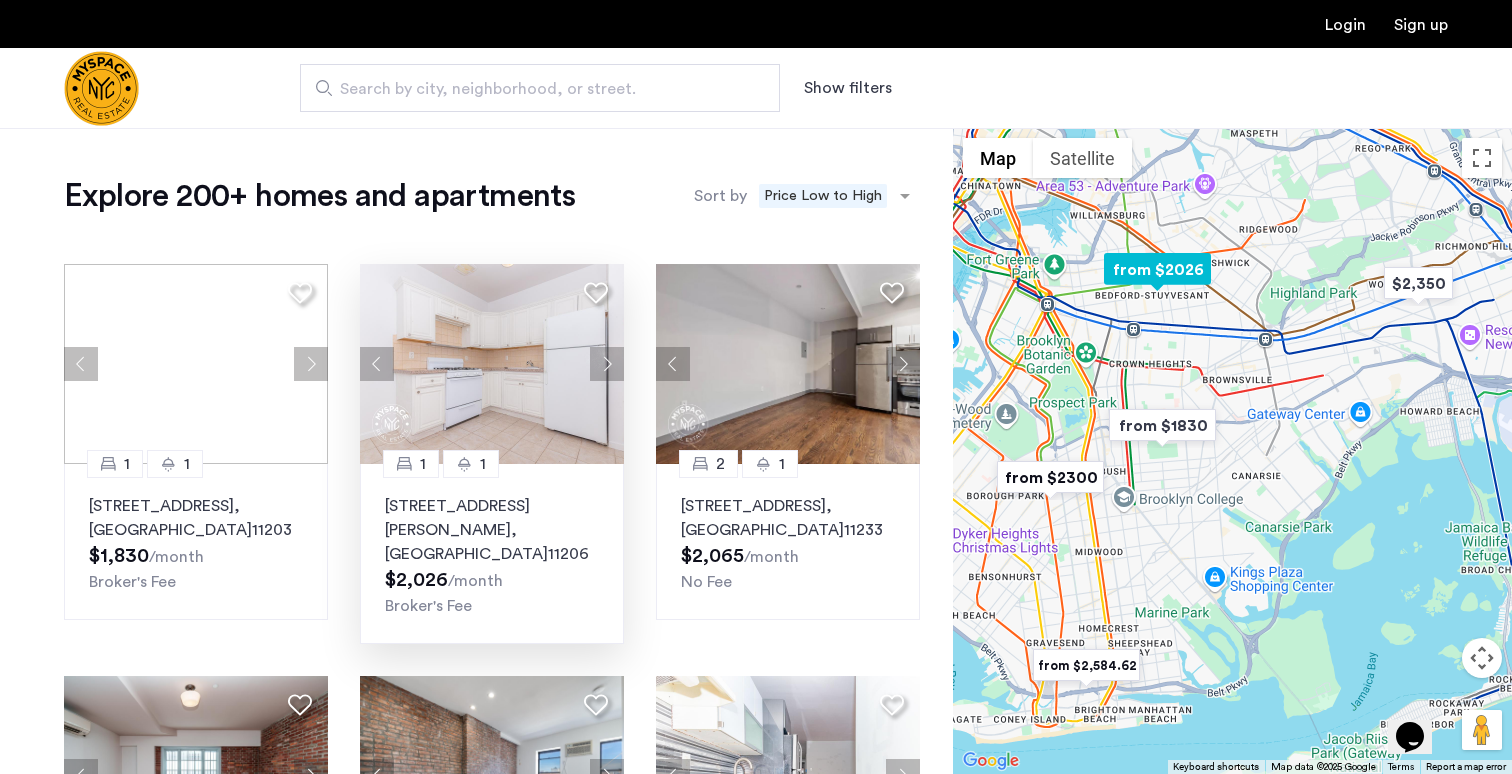 click 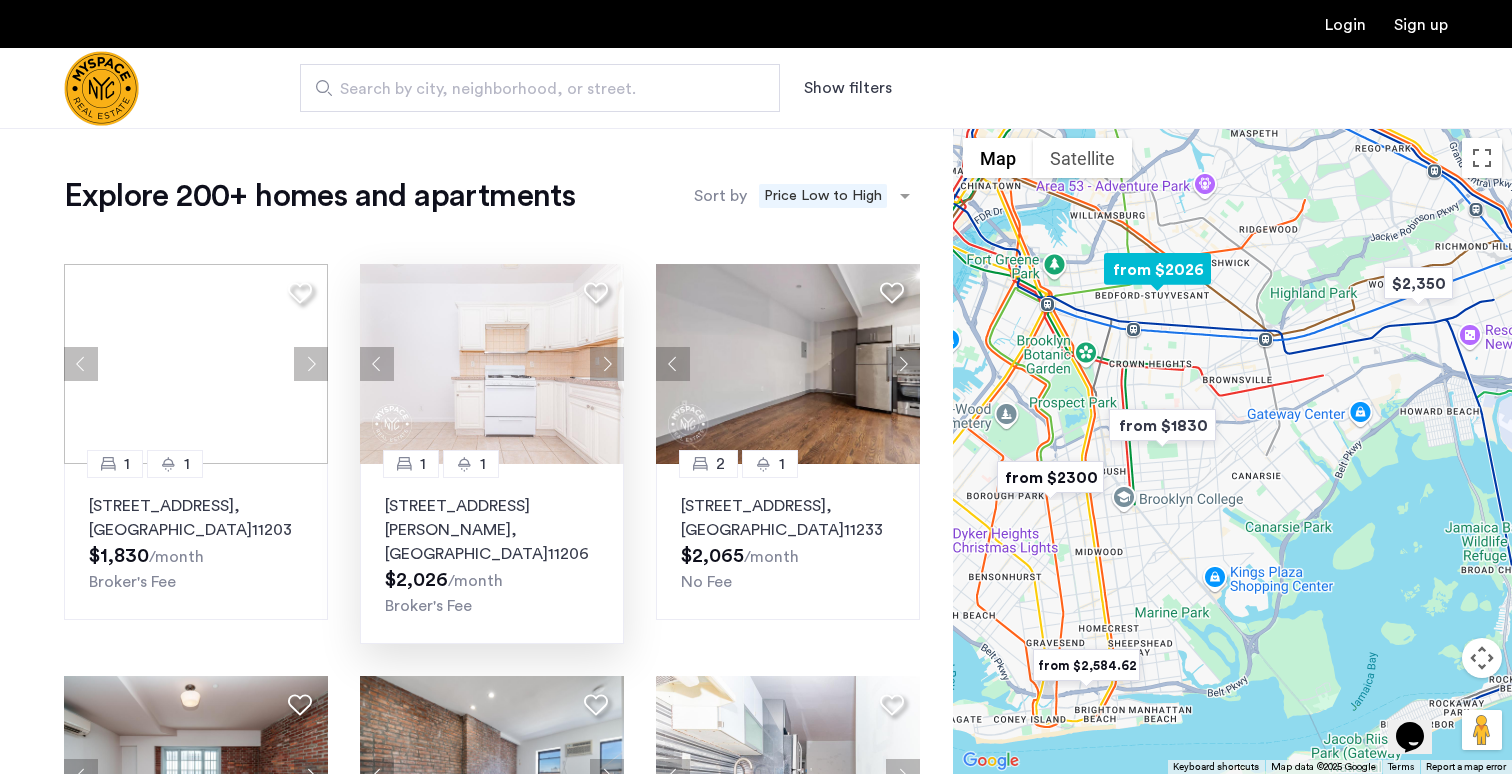 click 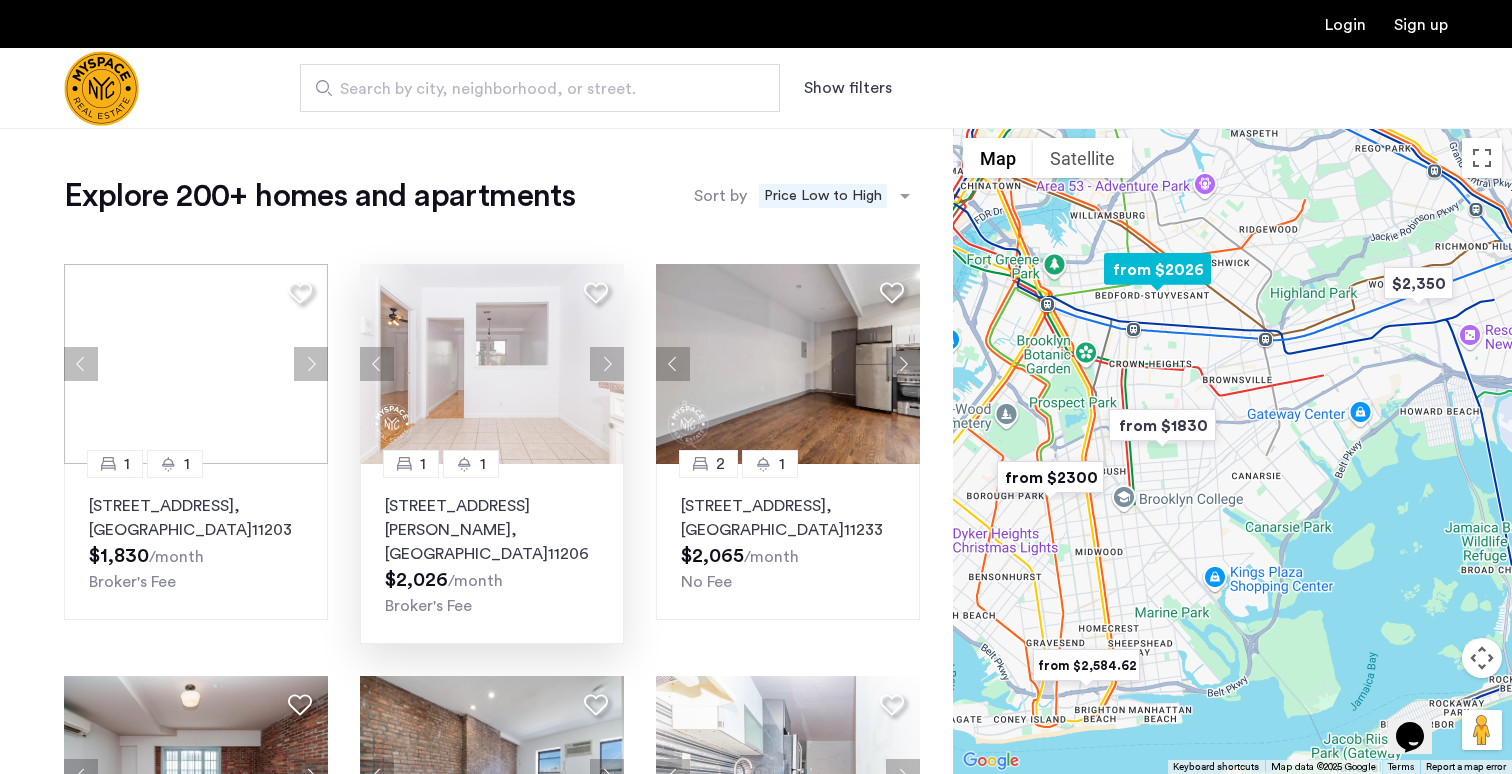 click 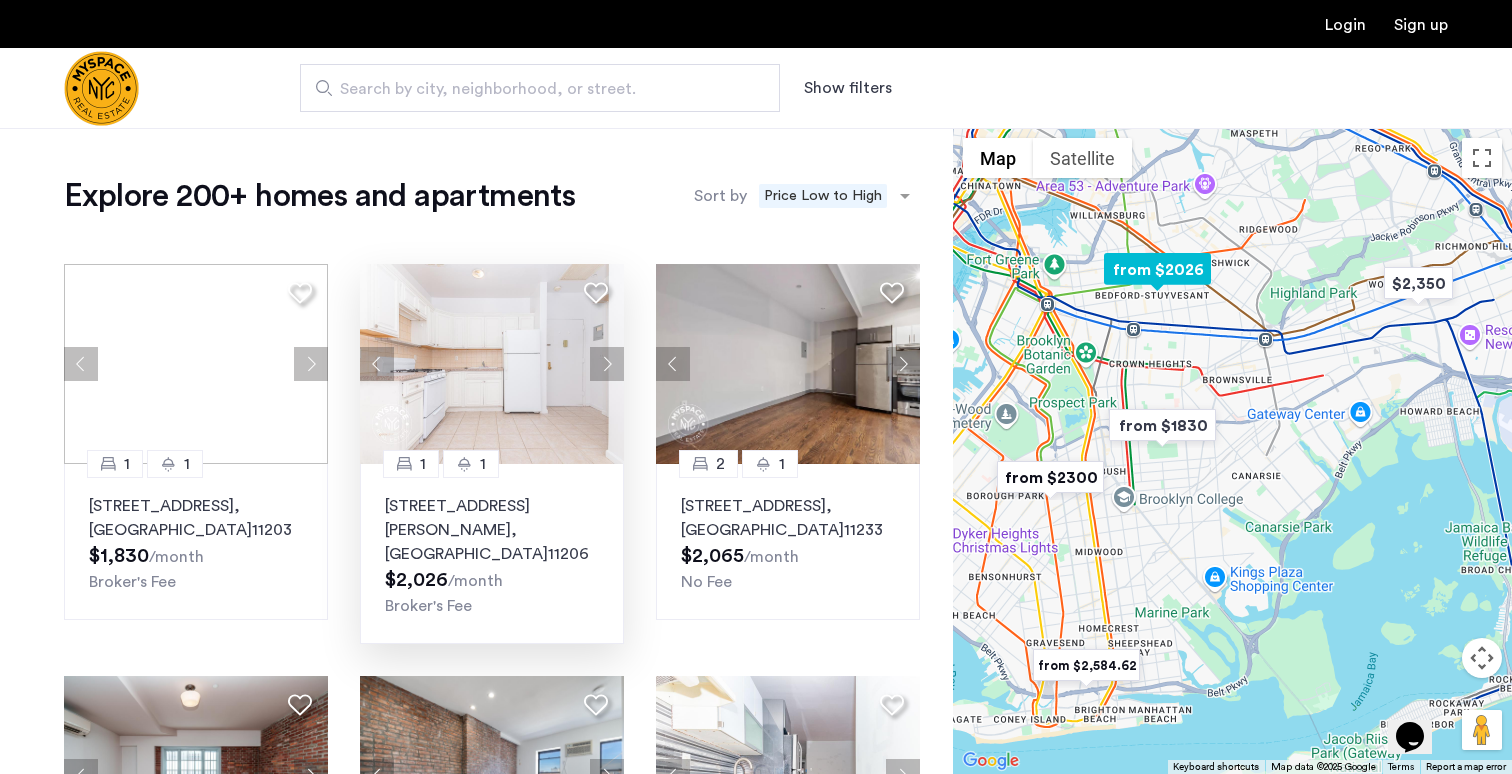 click 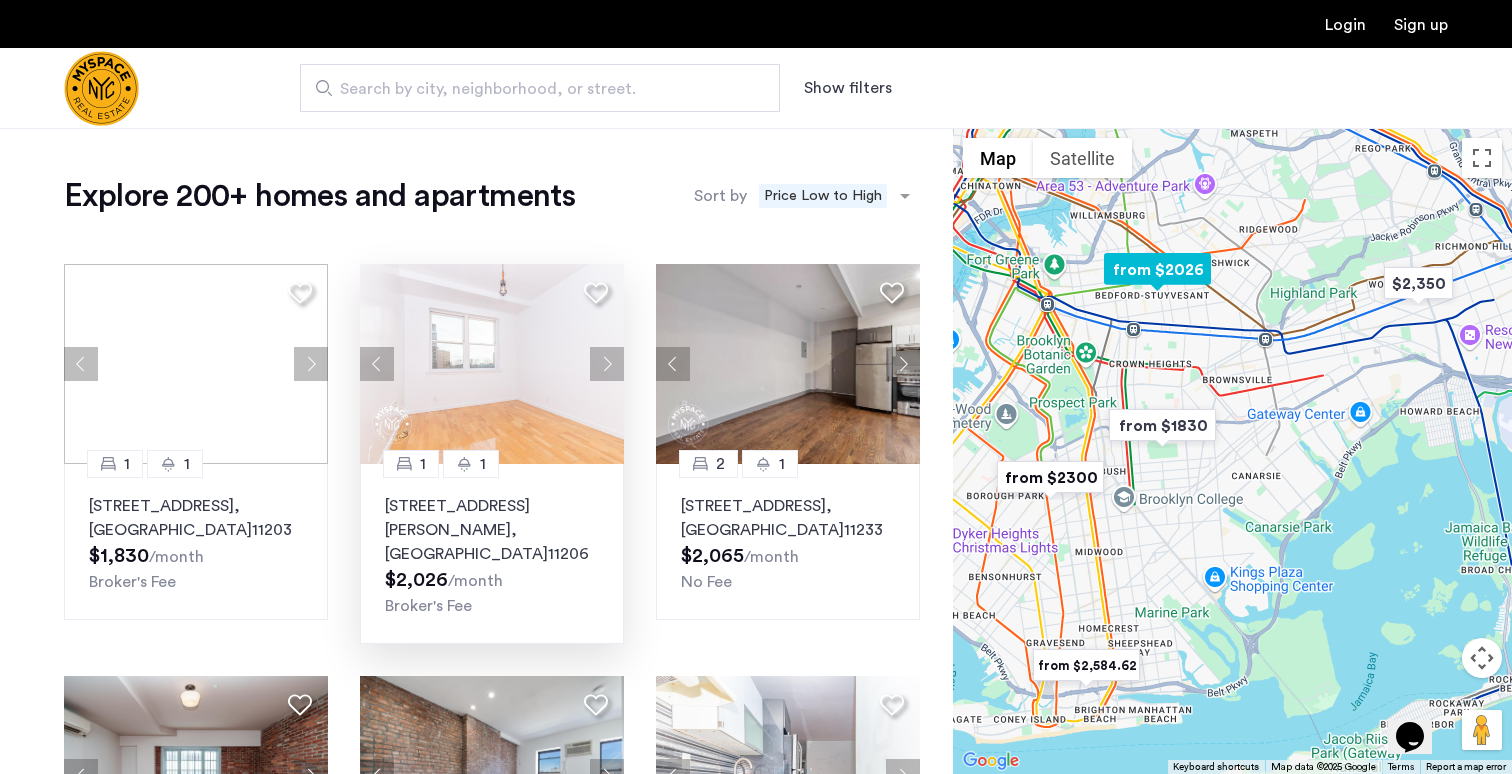 click 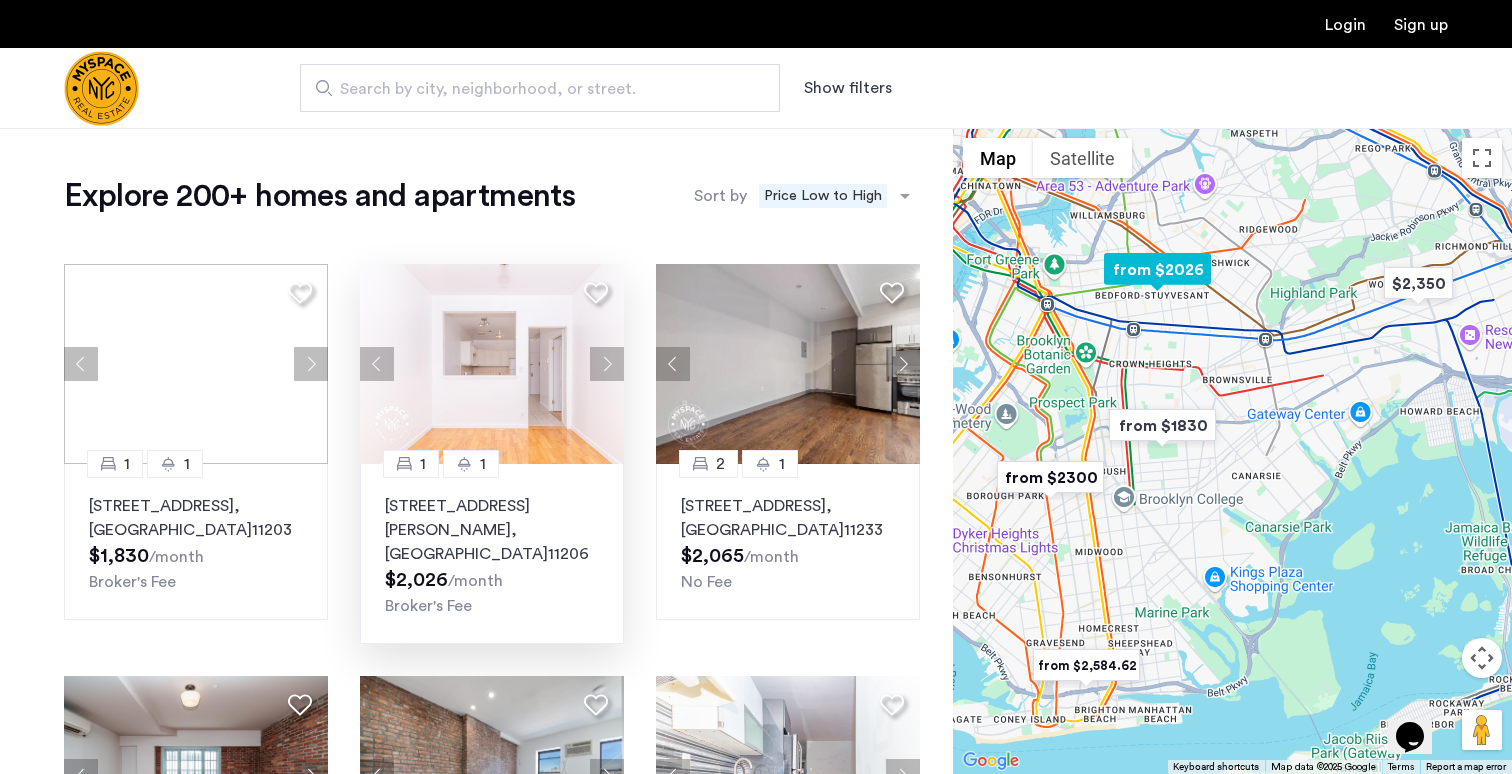 click 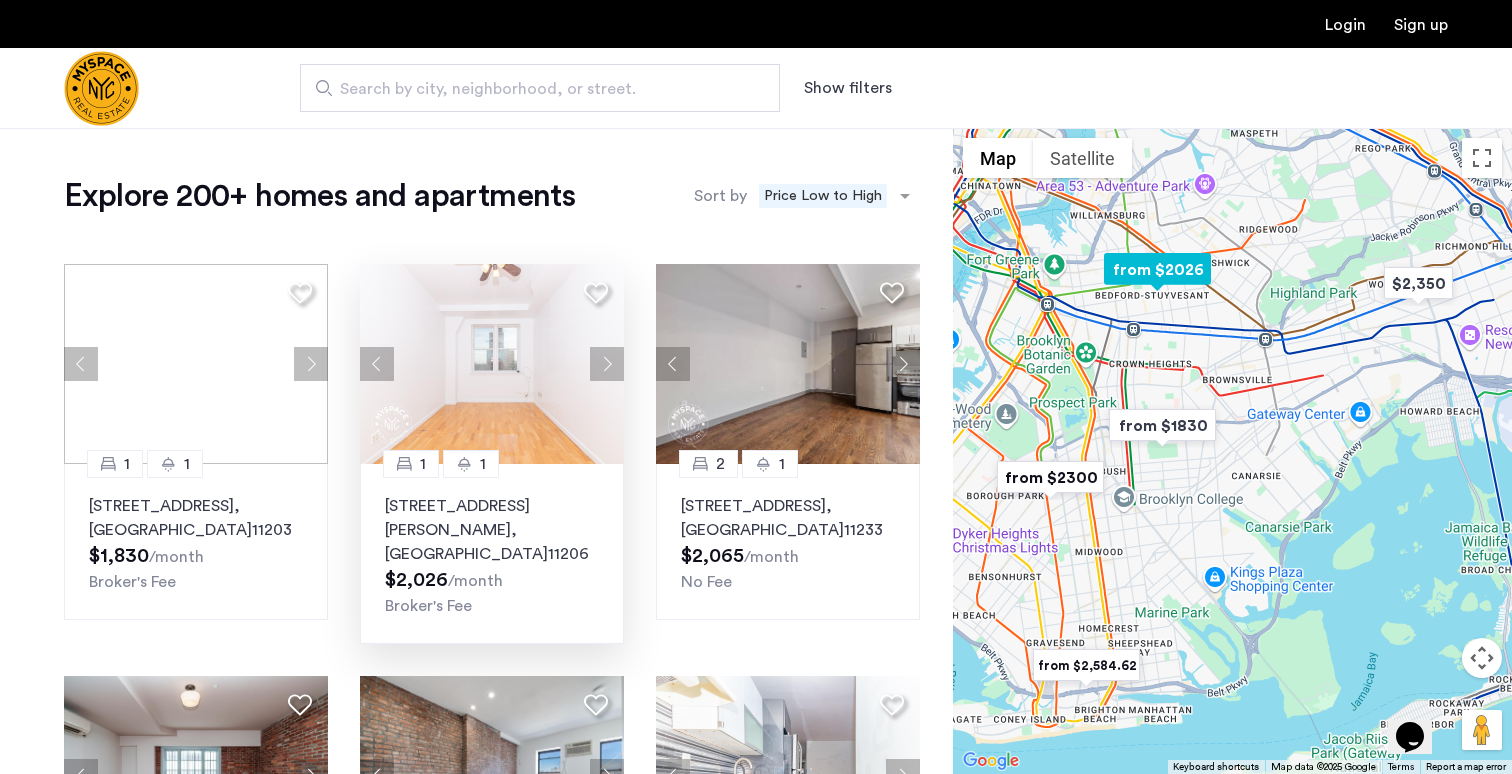 click 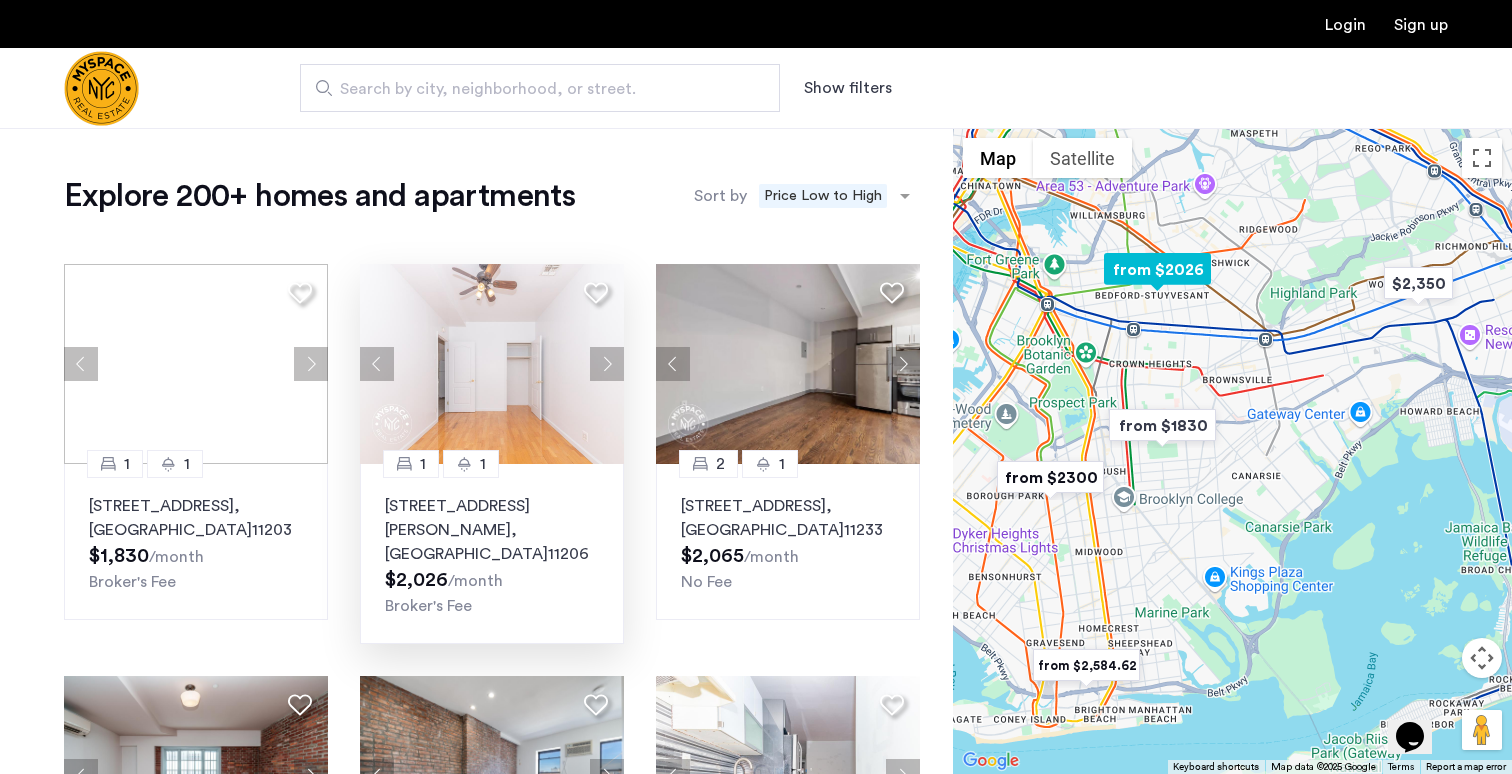 click 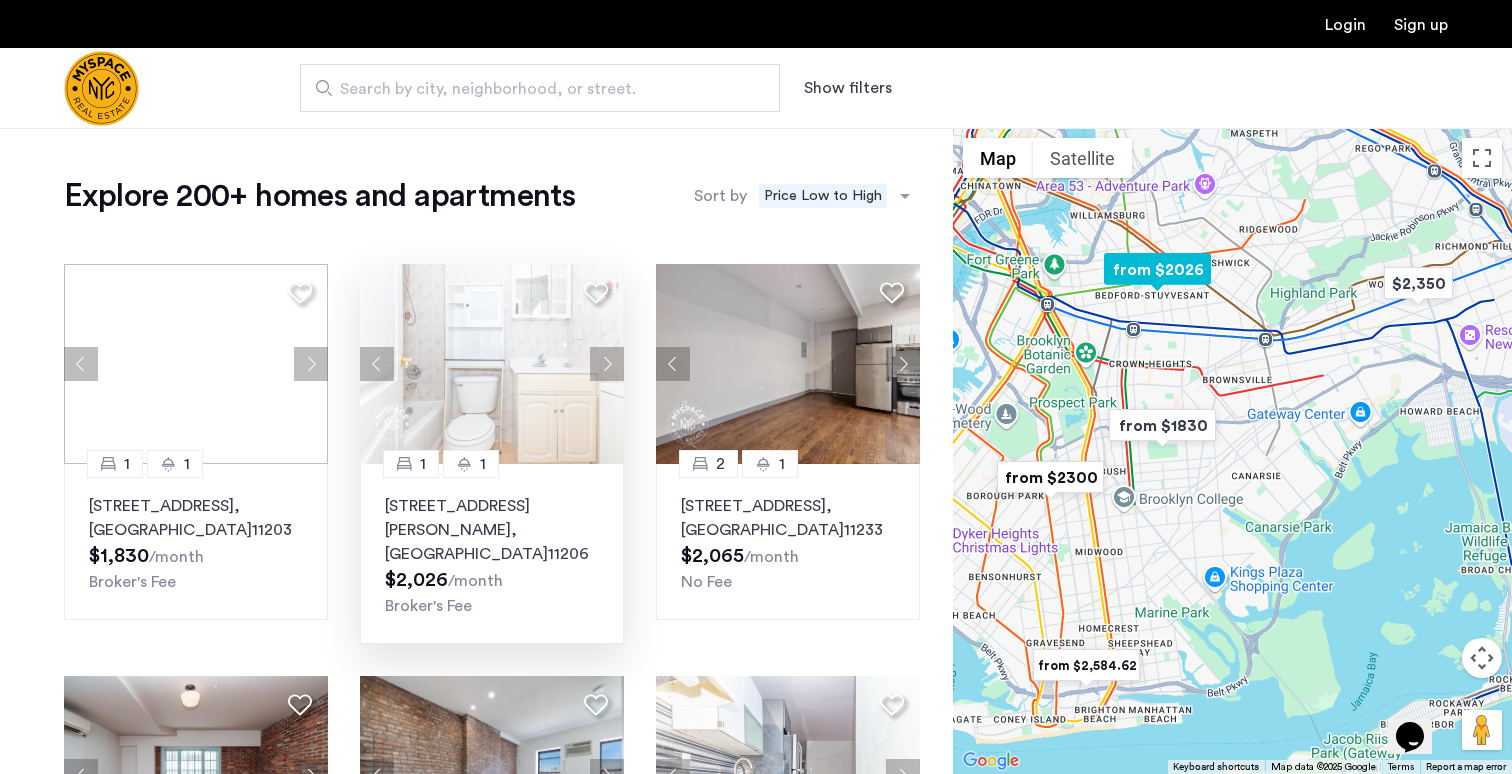 click 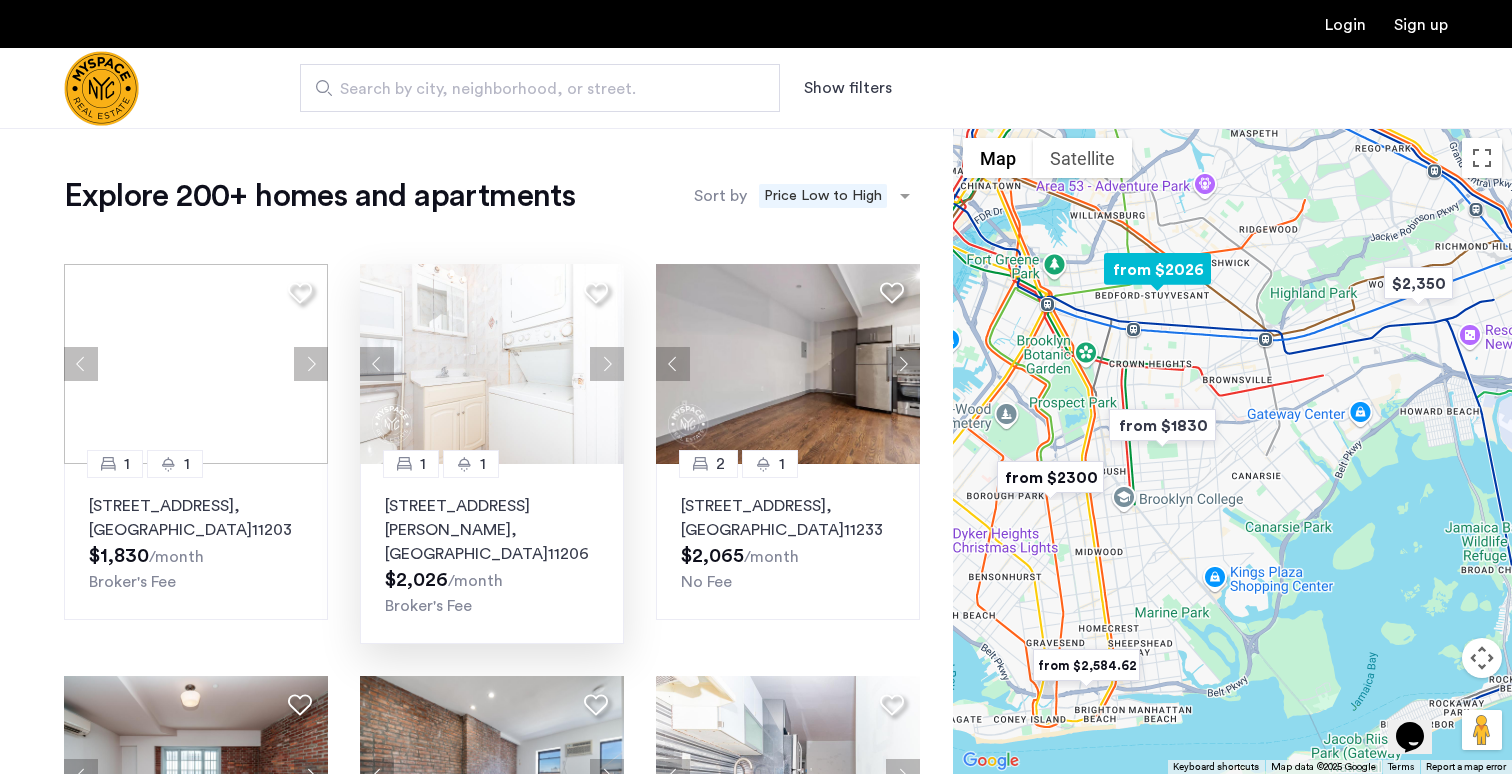click 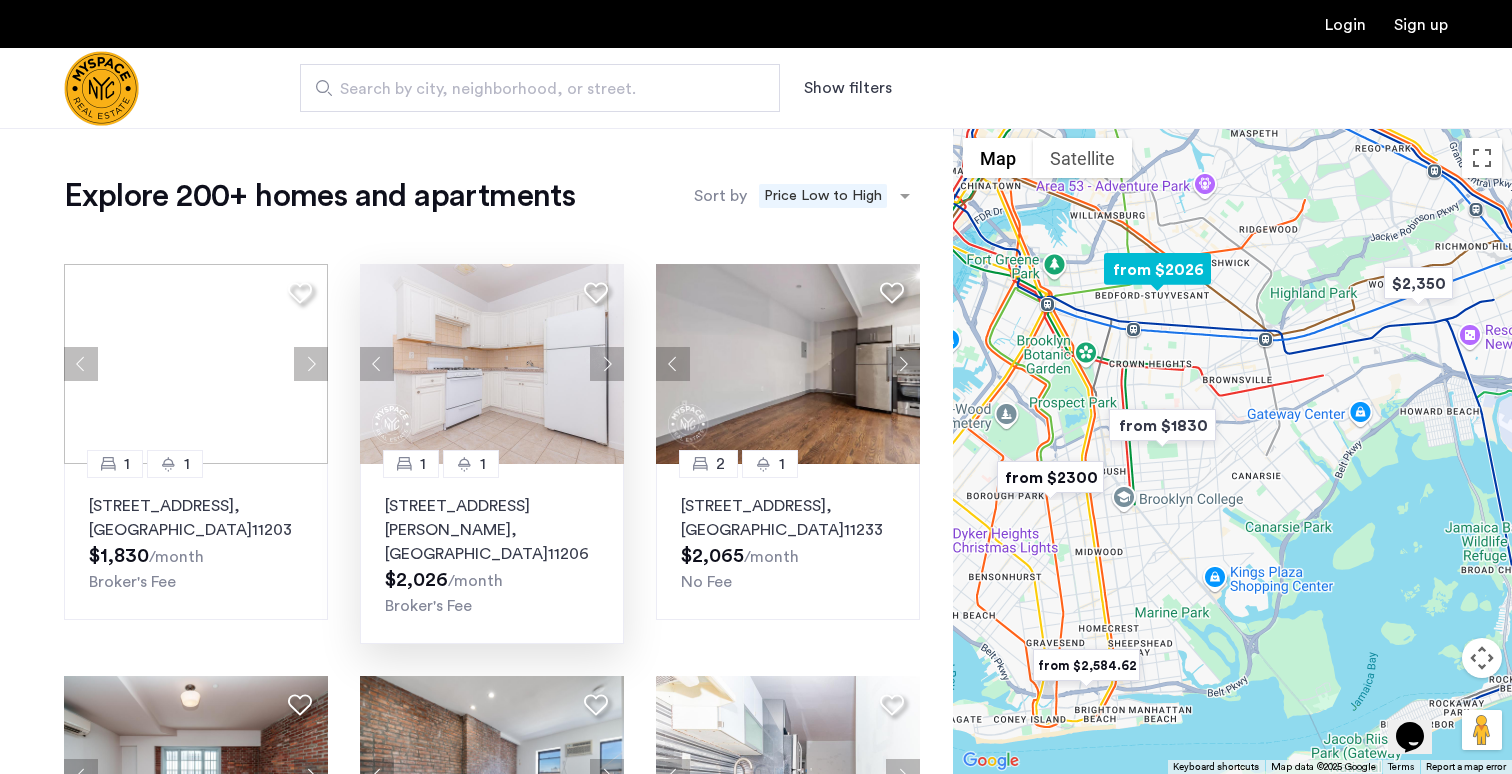 click 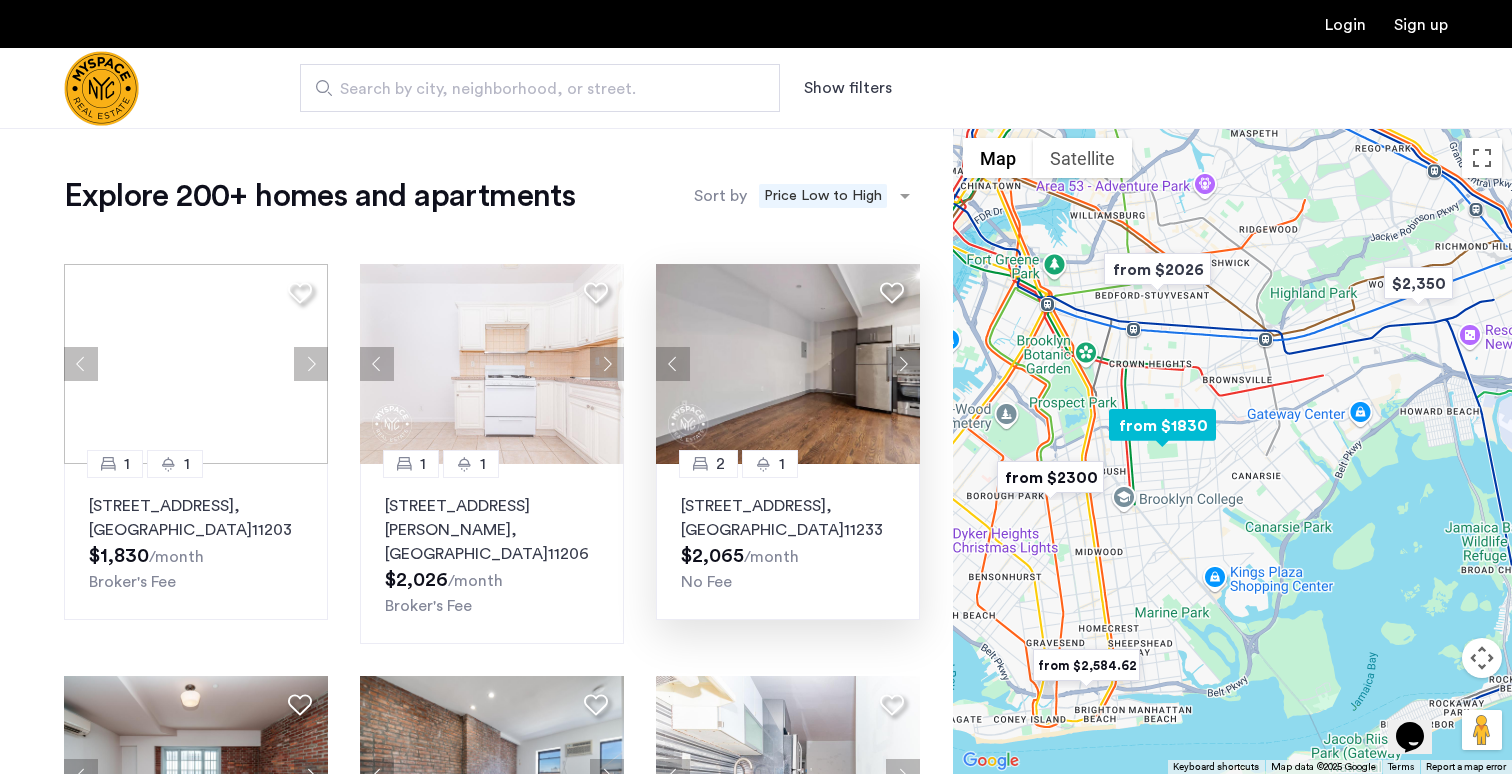 click 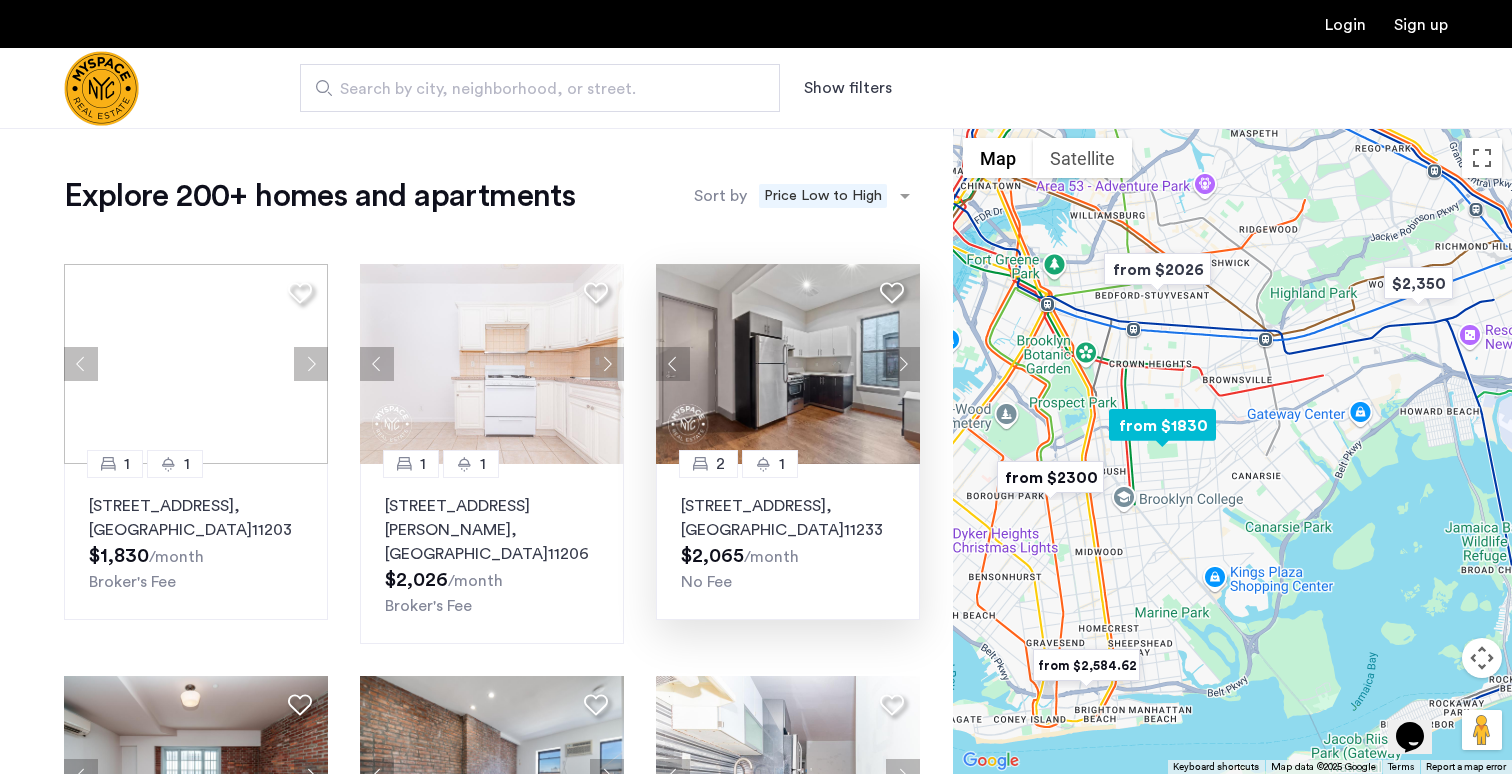 click 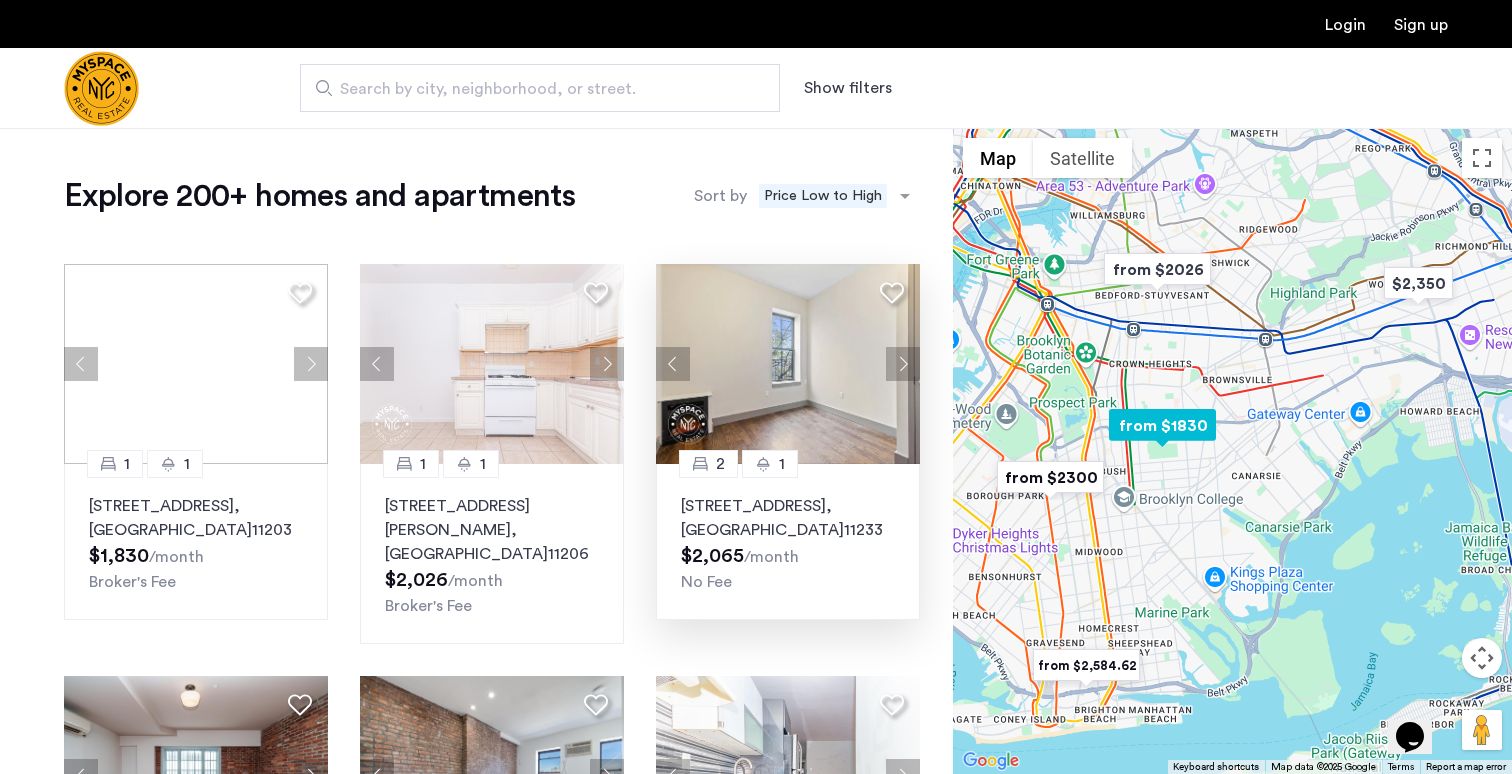 click 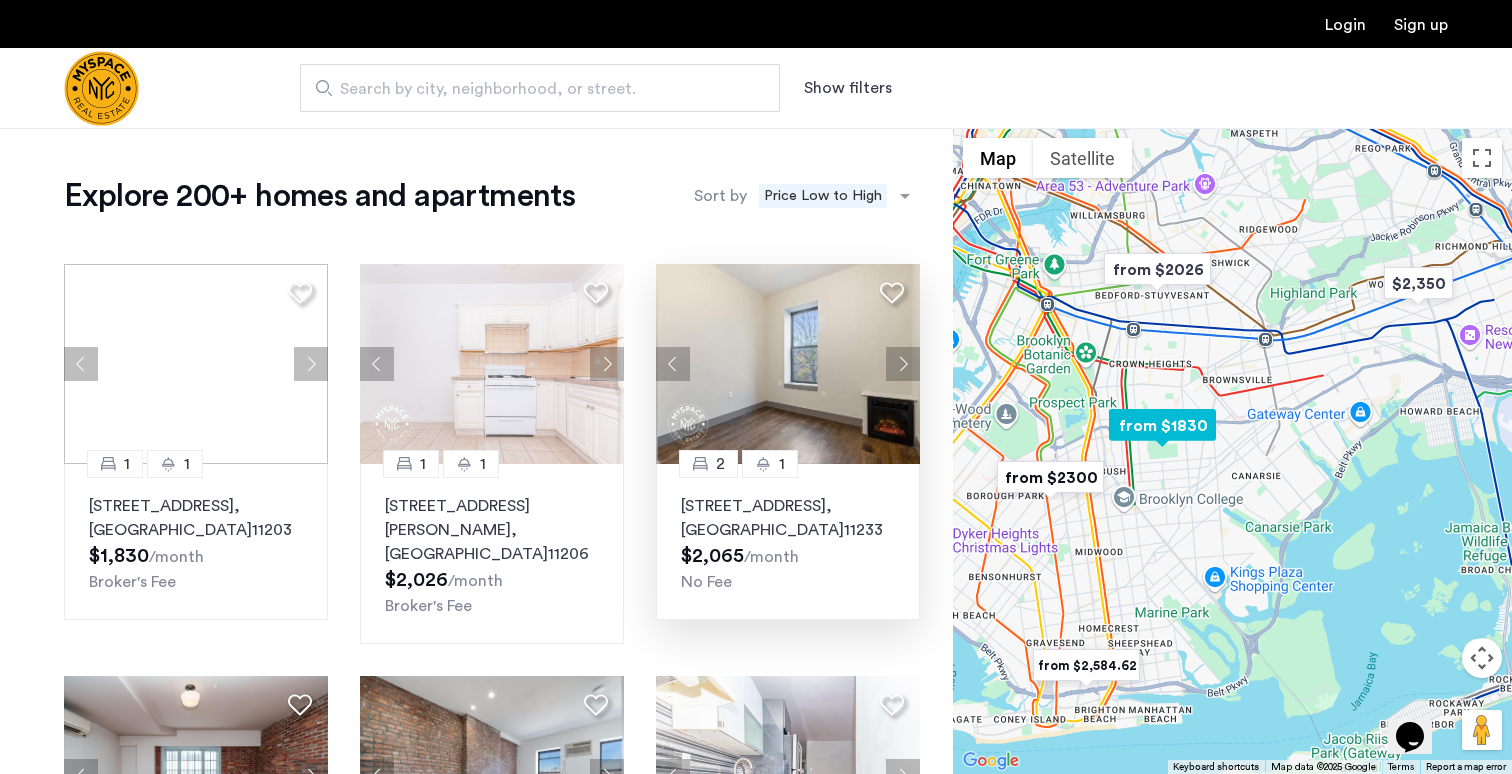 click 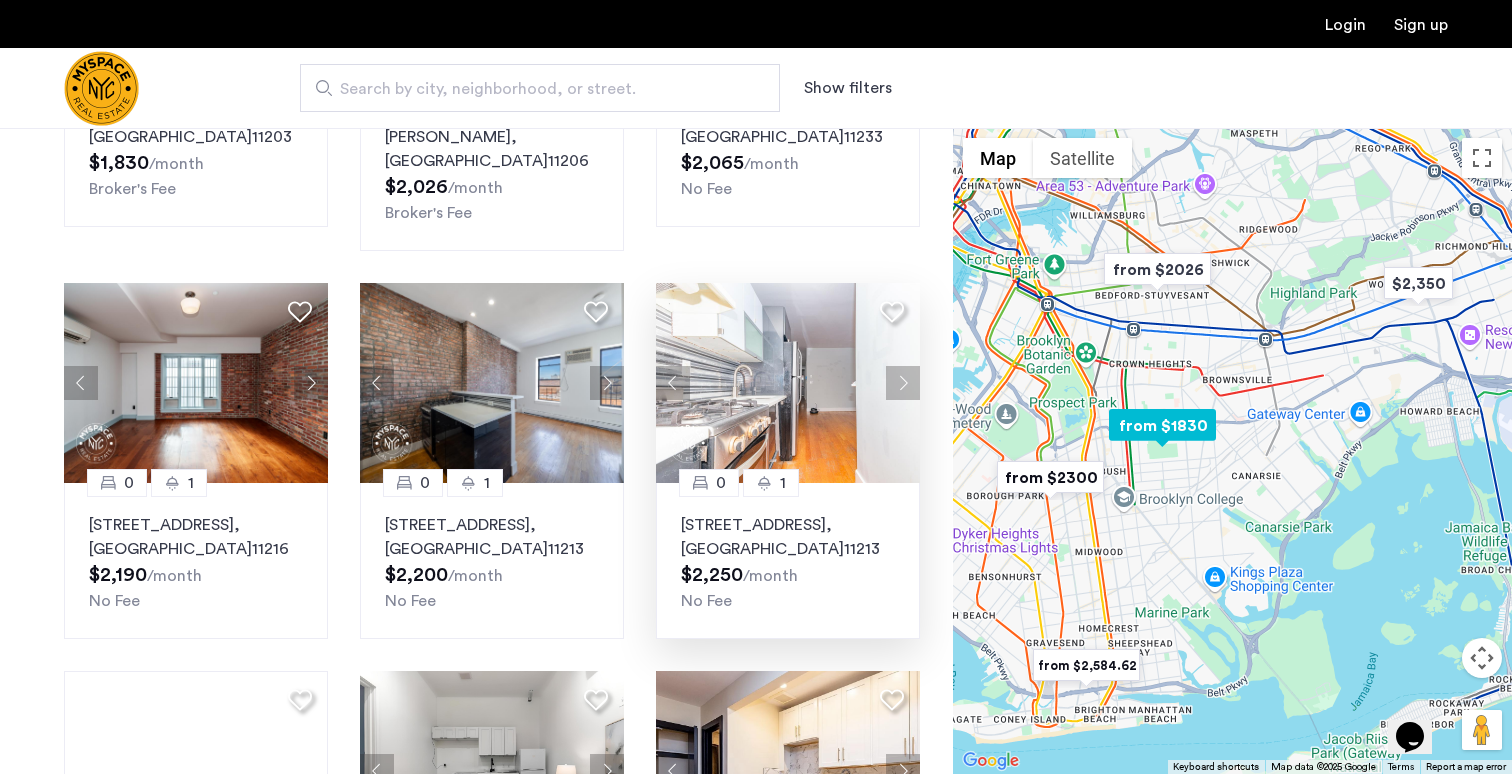 scroll, scrollTop: 391, scrollLeft: 0, axis: vertical 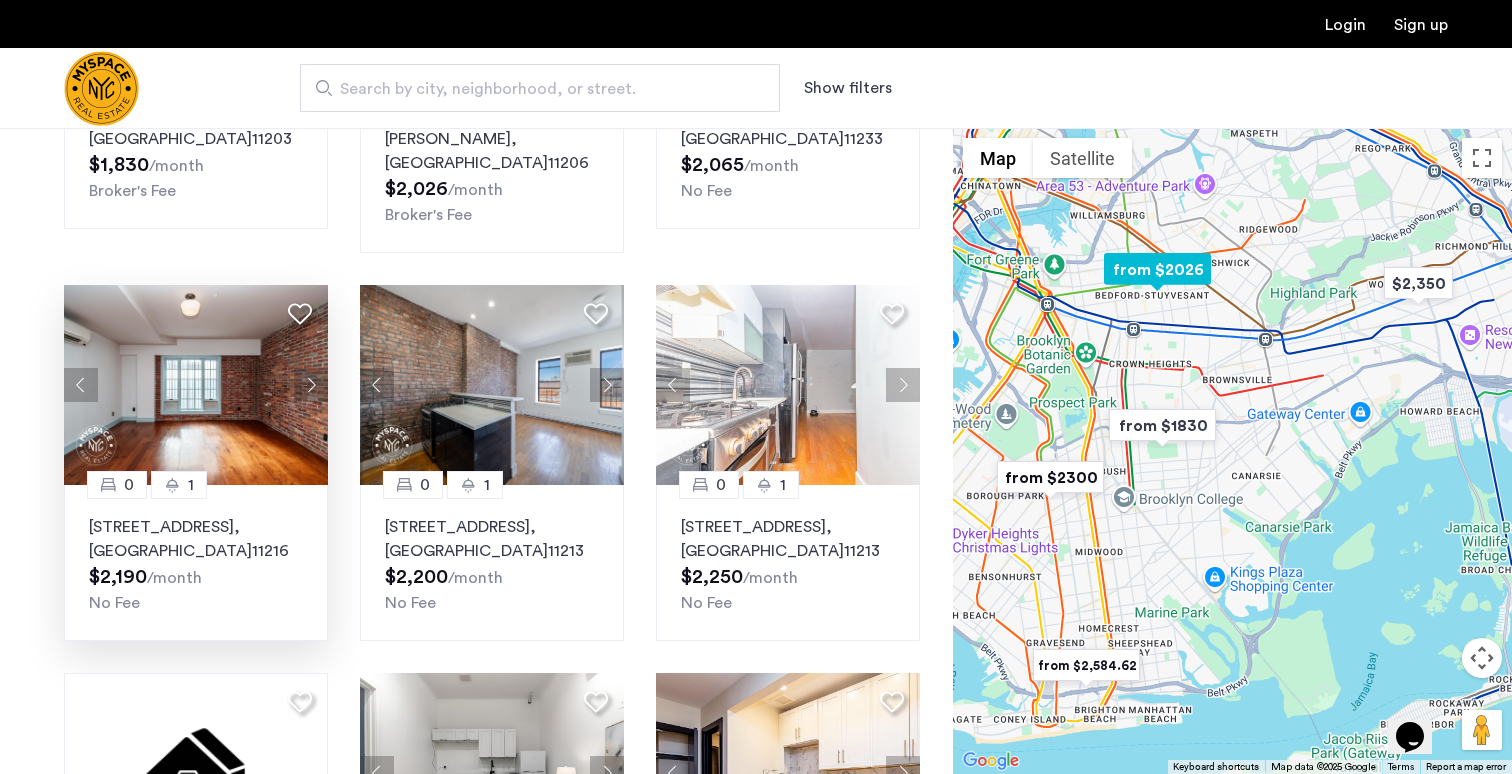 click 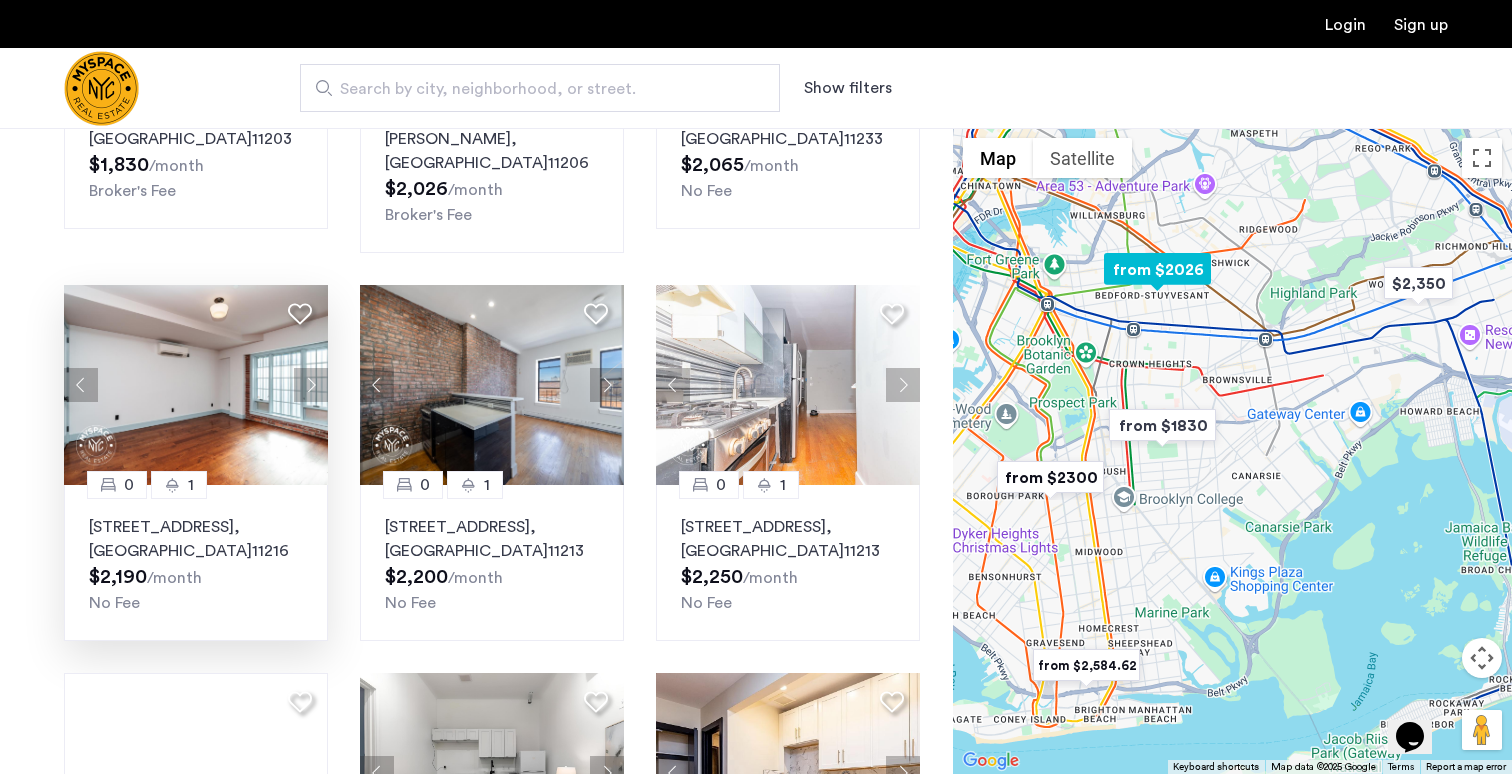 click 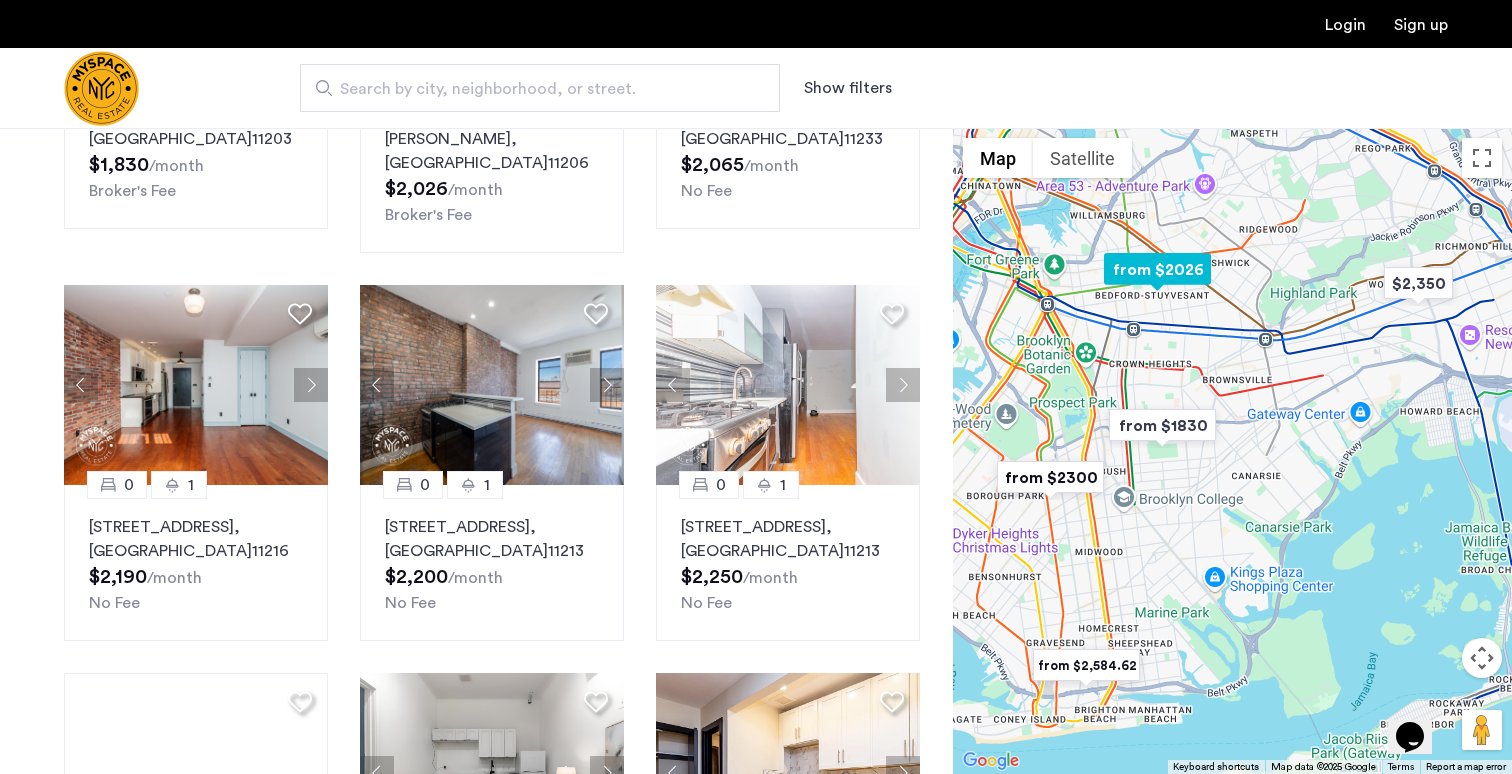 click 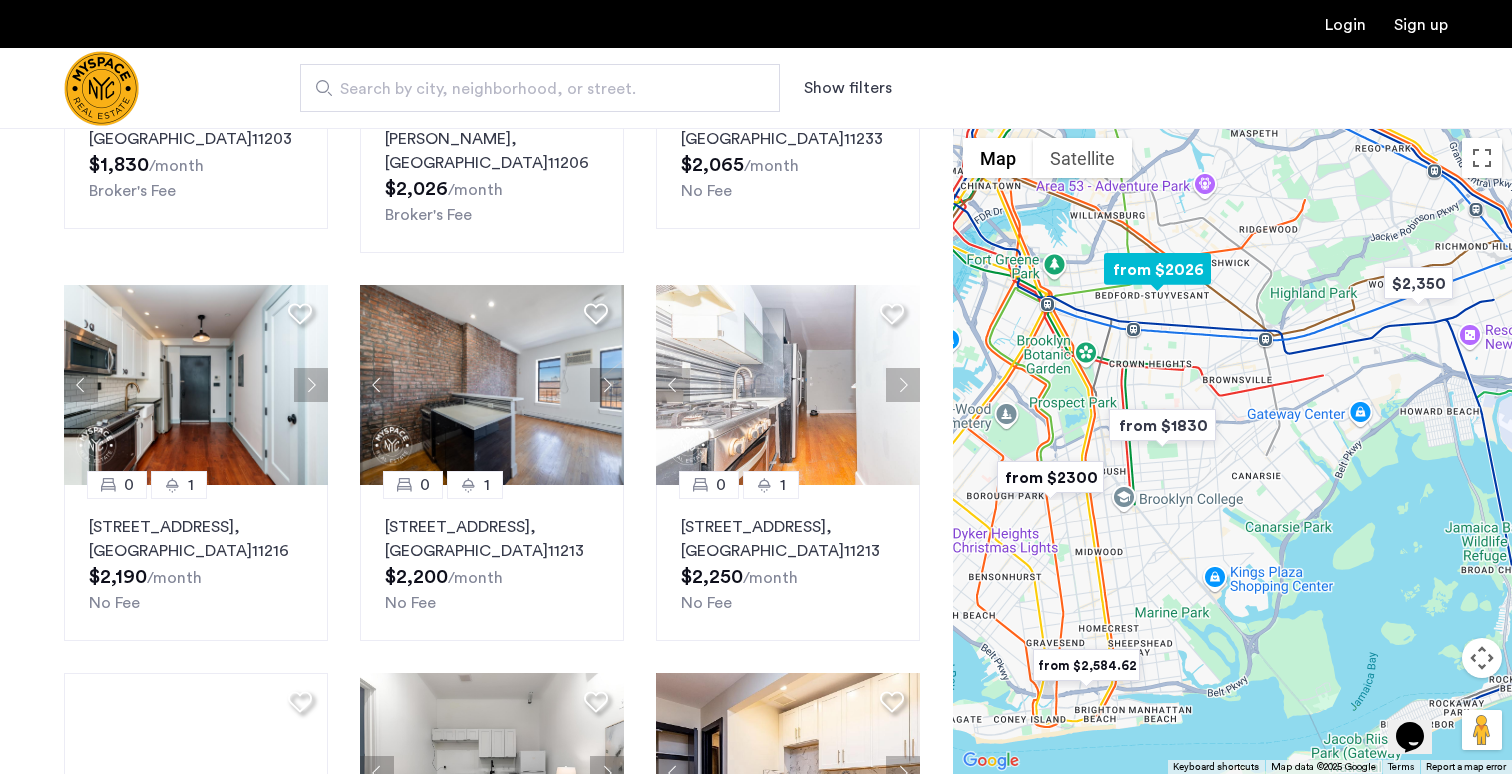 click 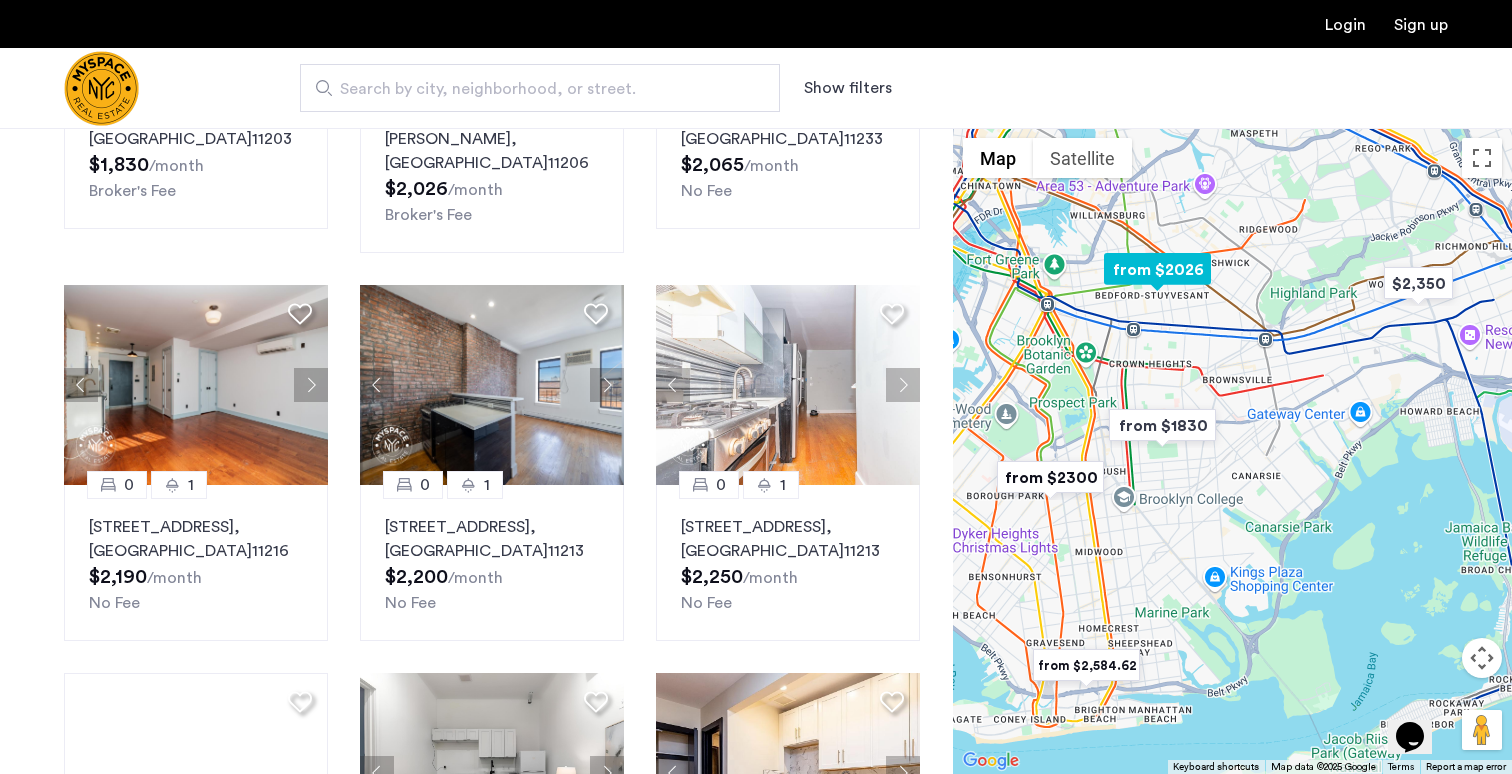 click 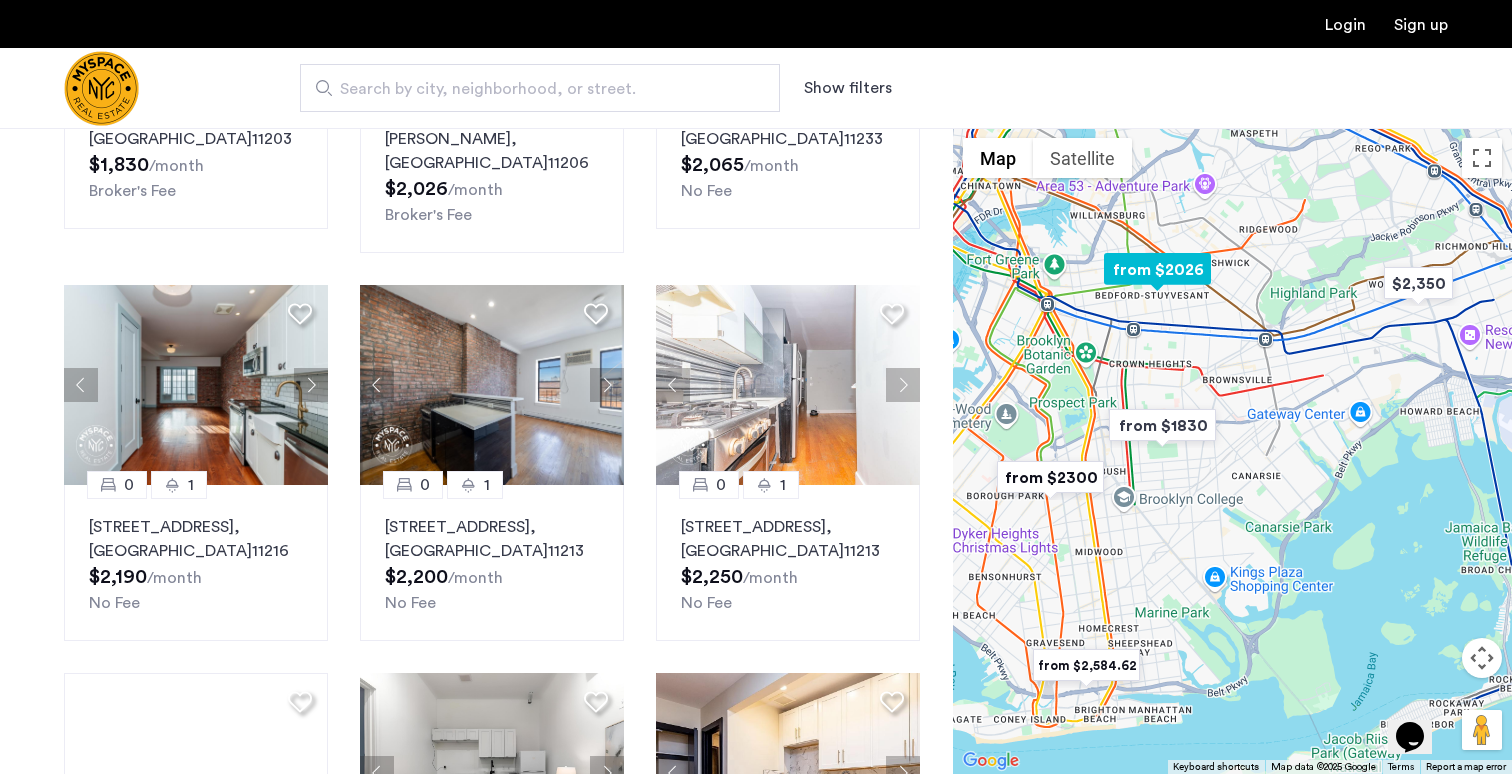 click 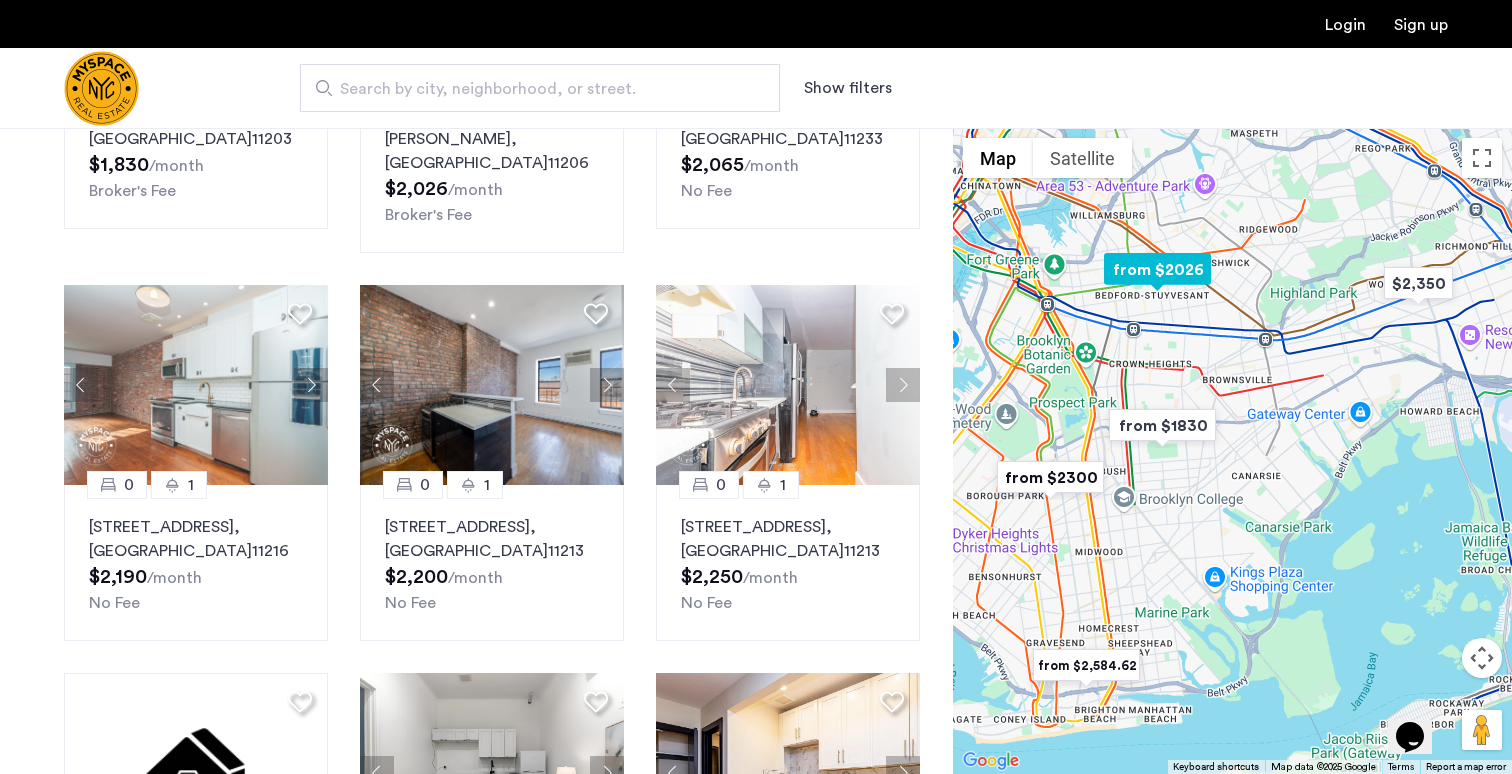 click 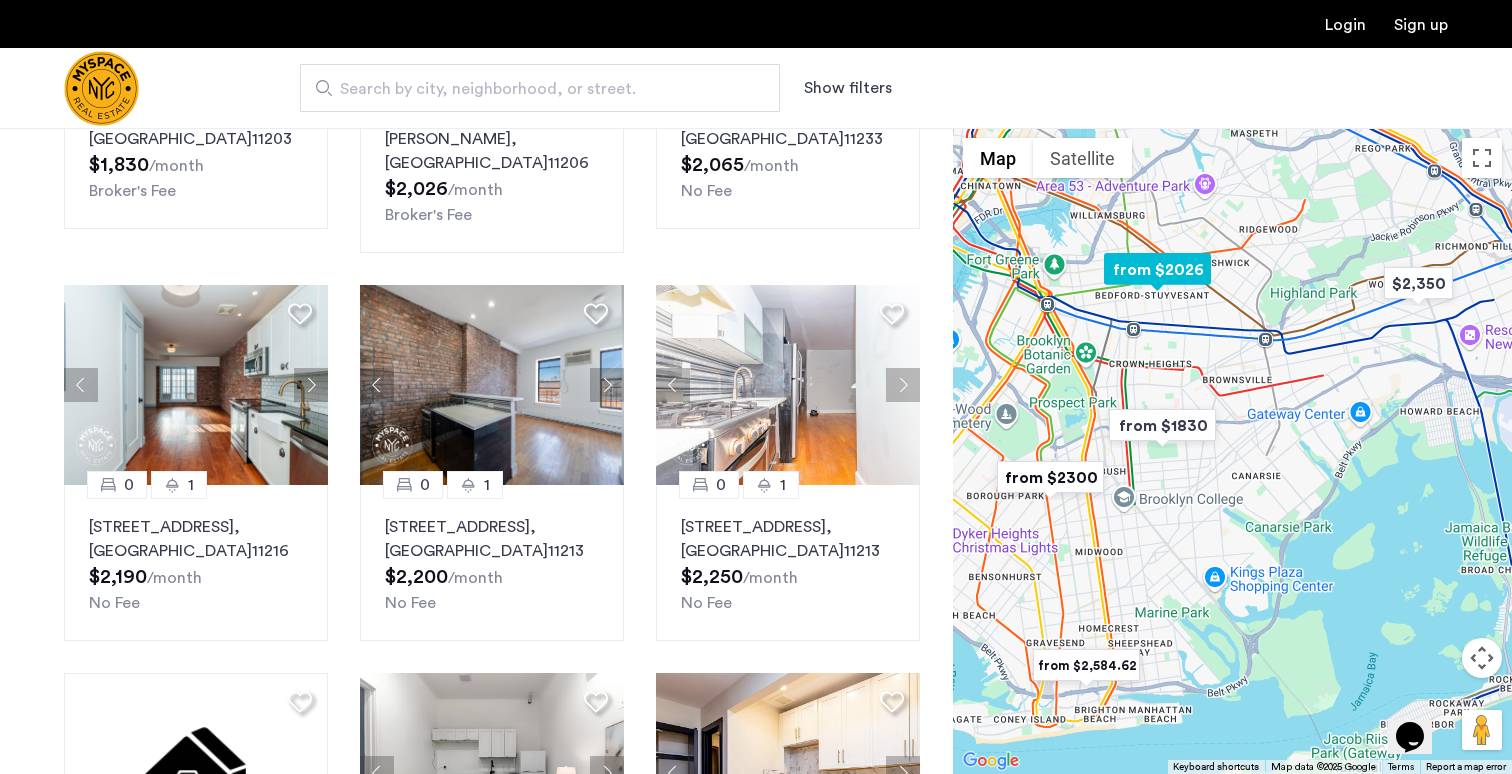 click 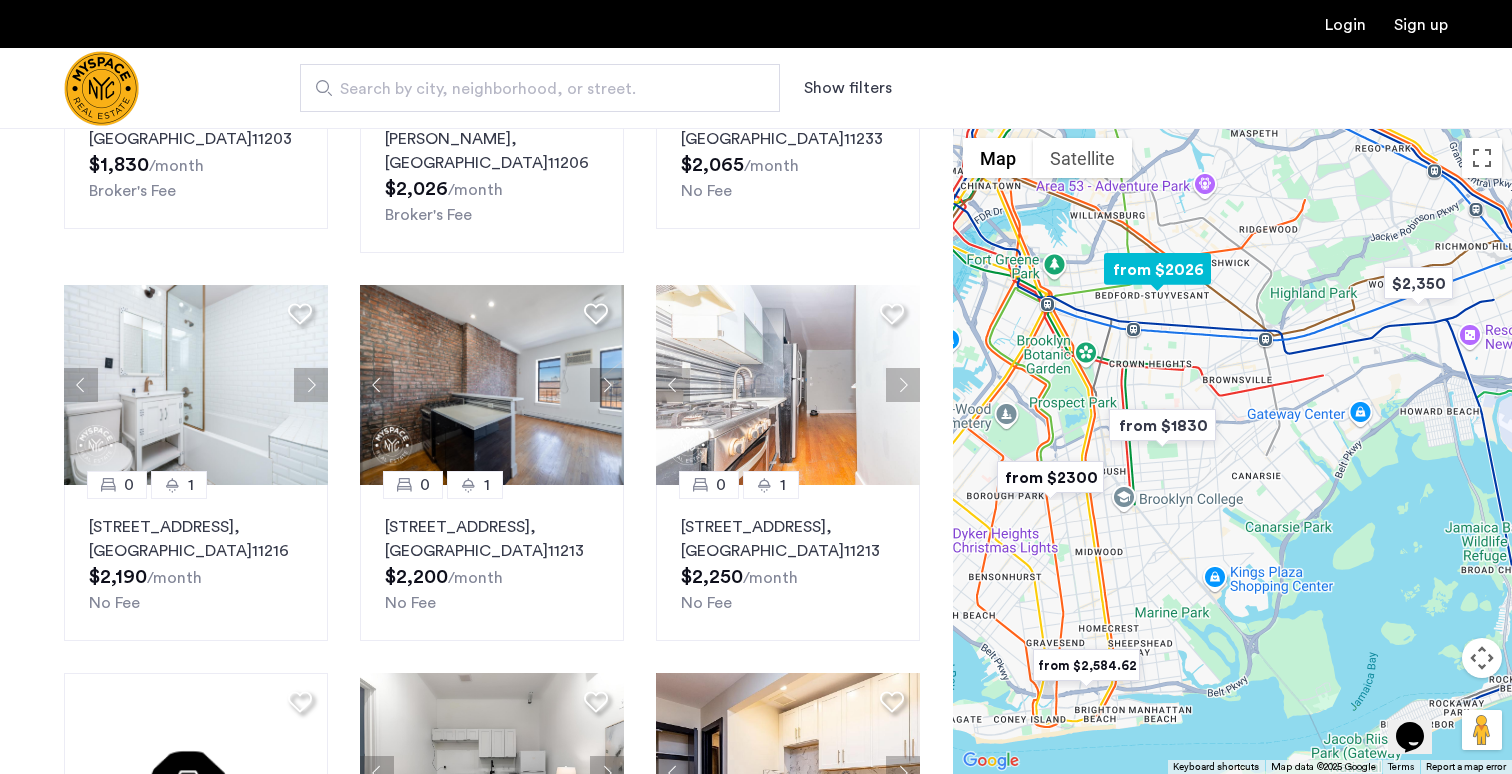 click 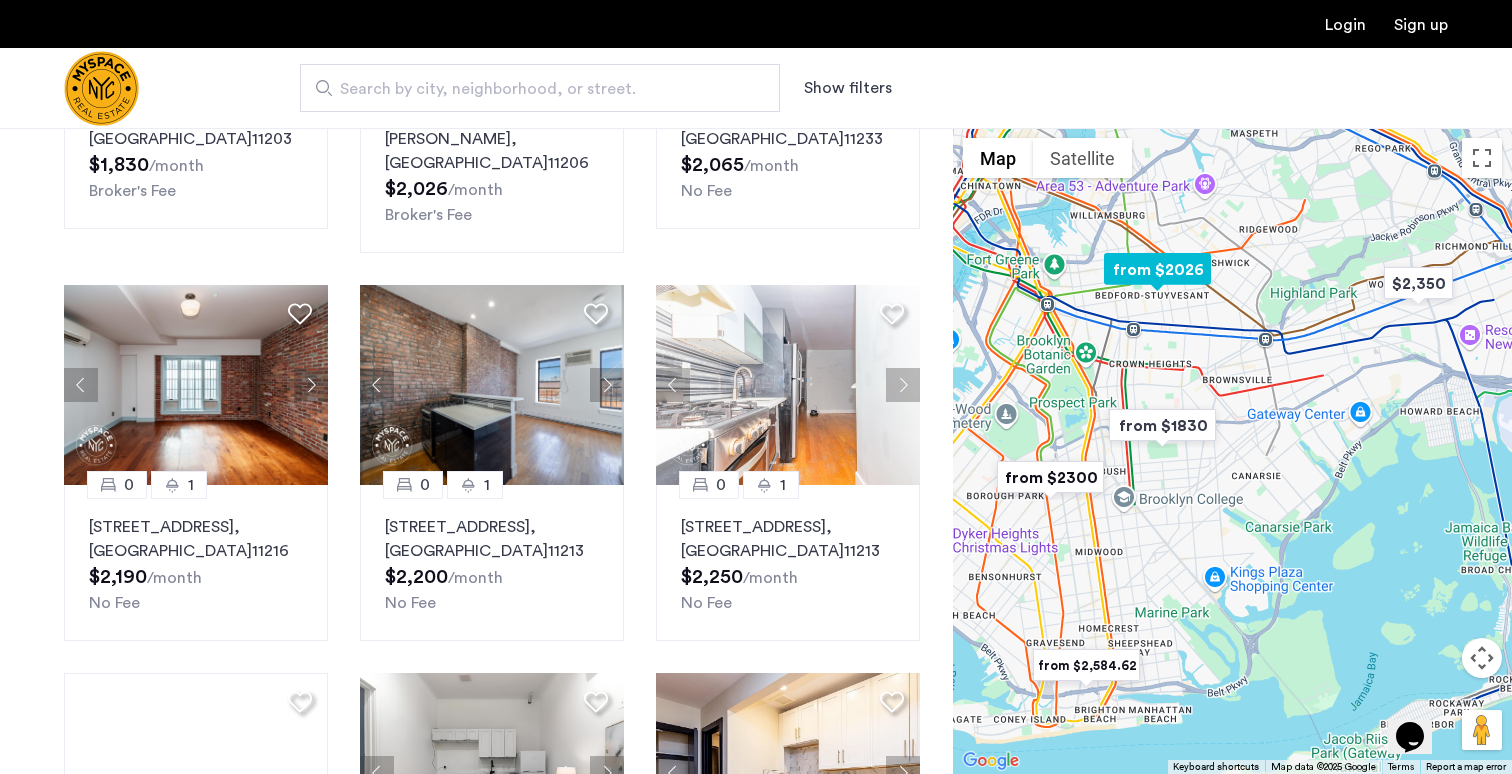 click 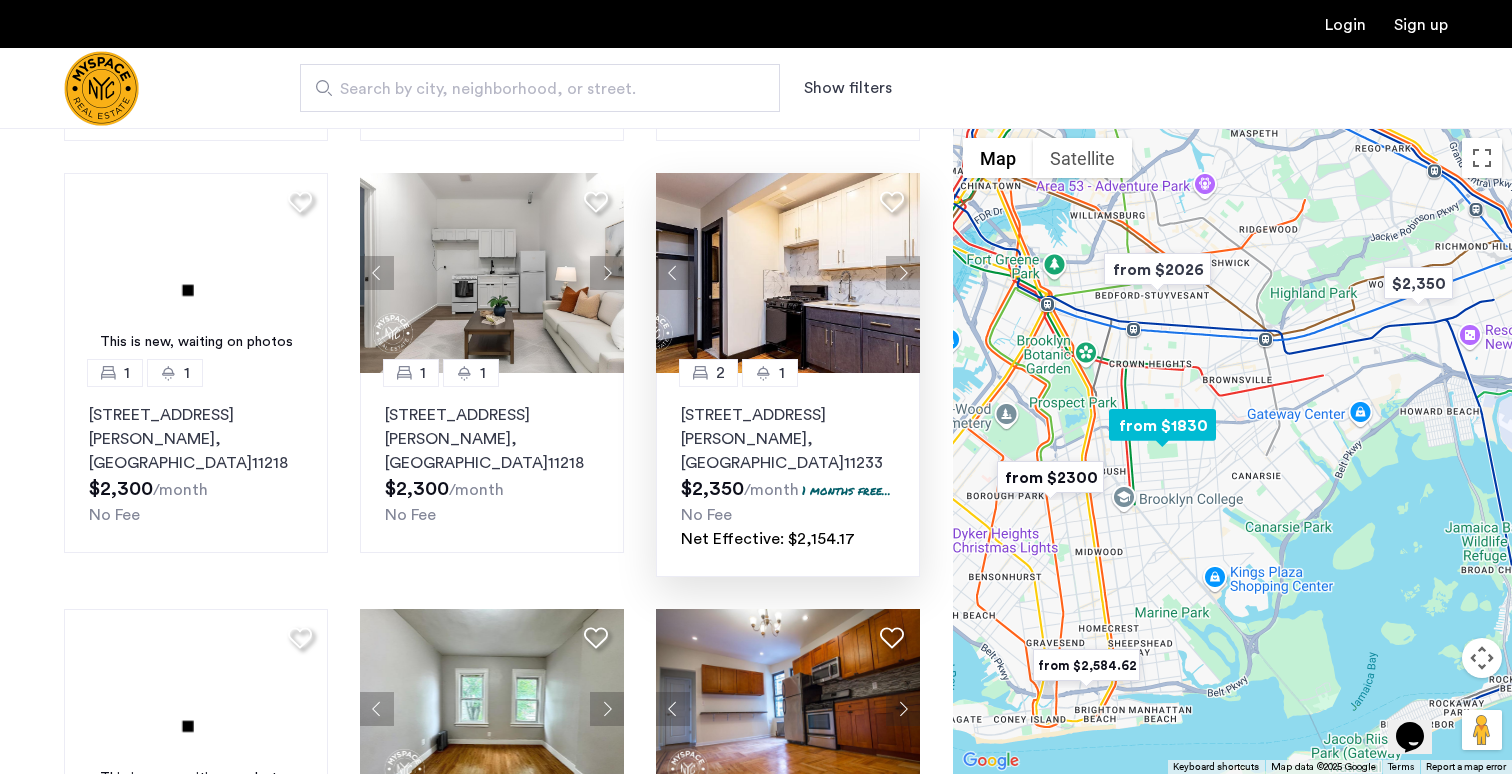 scroll, scrollTop: 888, scrollLeft: 0, axis: vertical 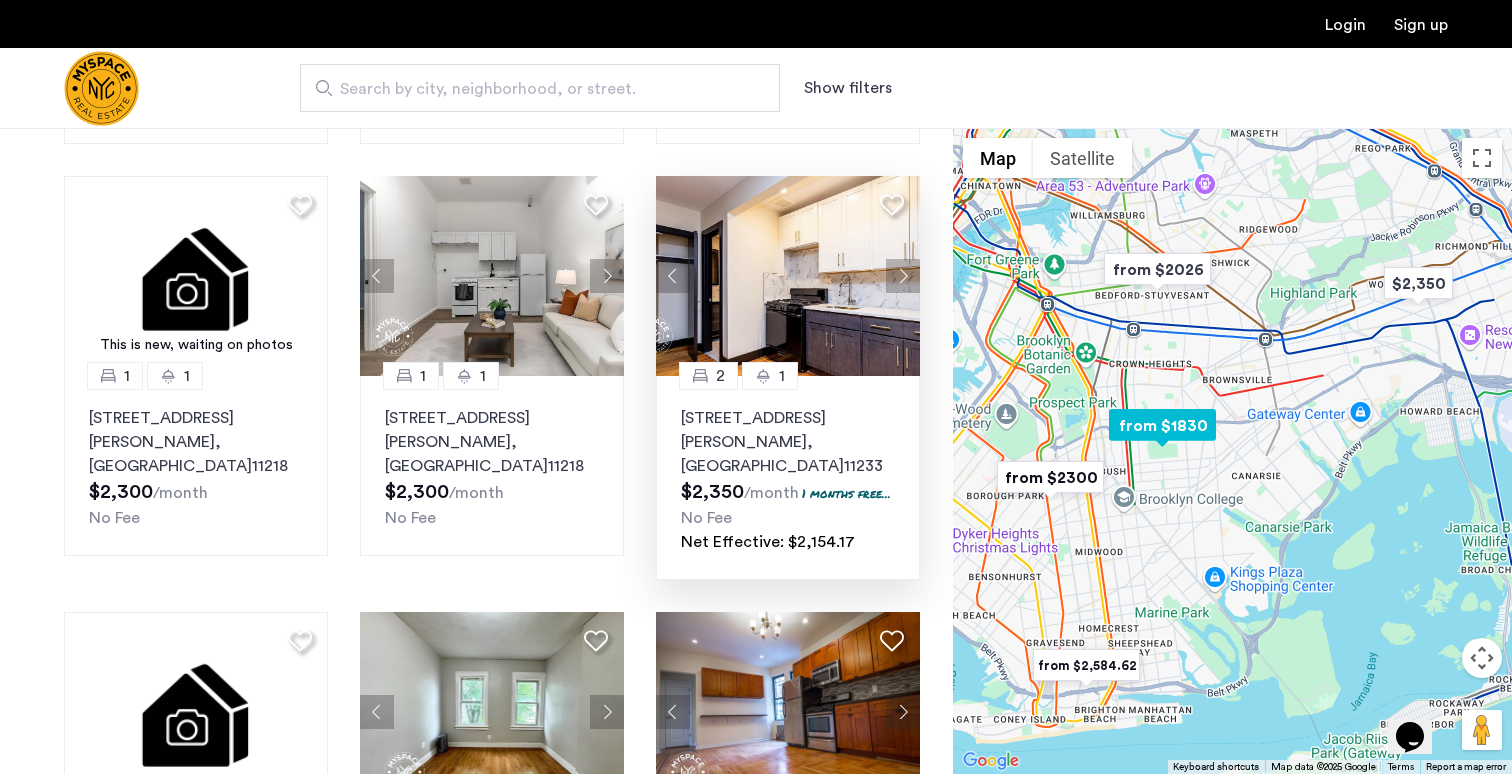 click 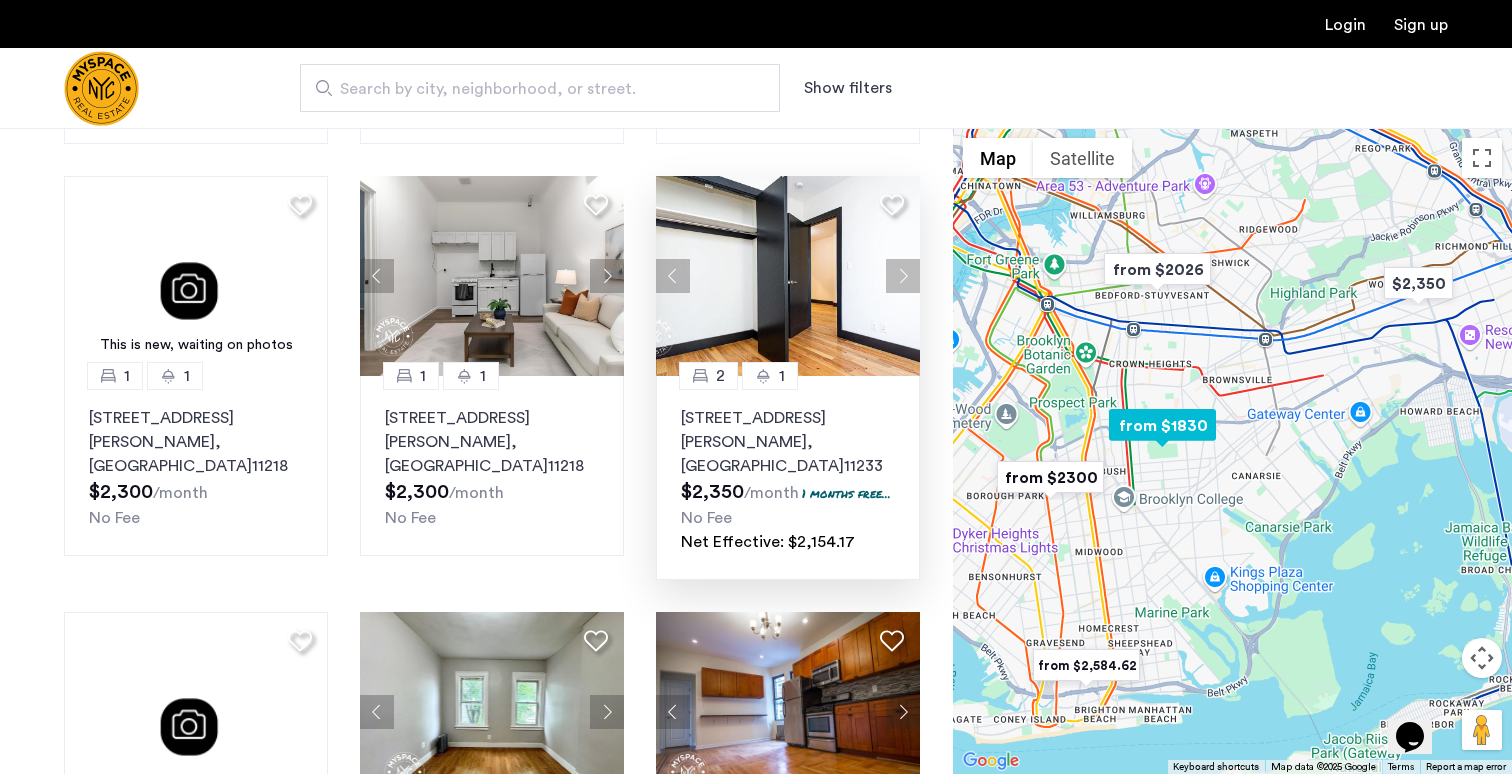 click 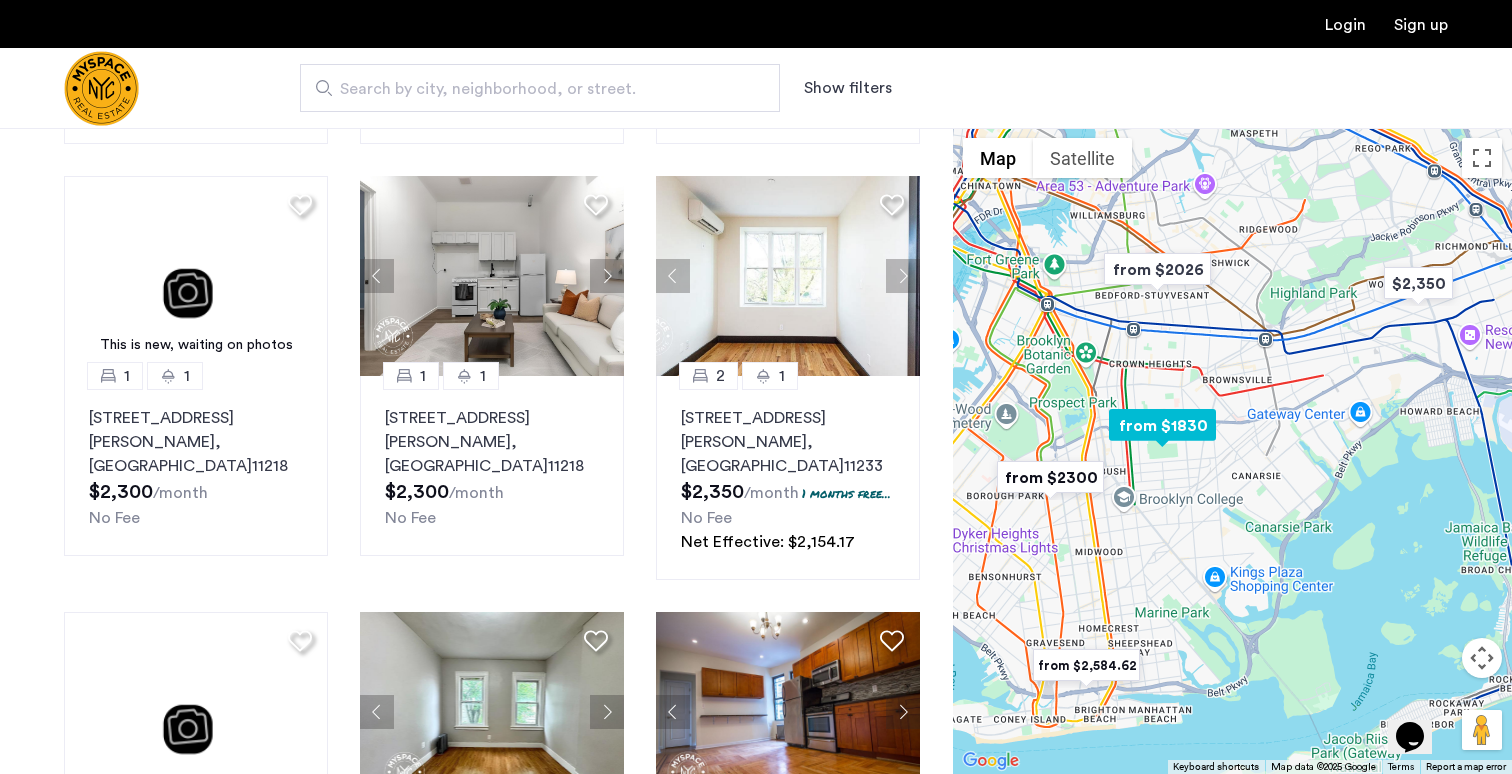 click 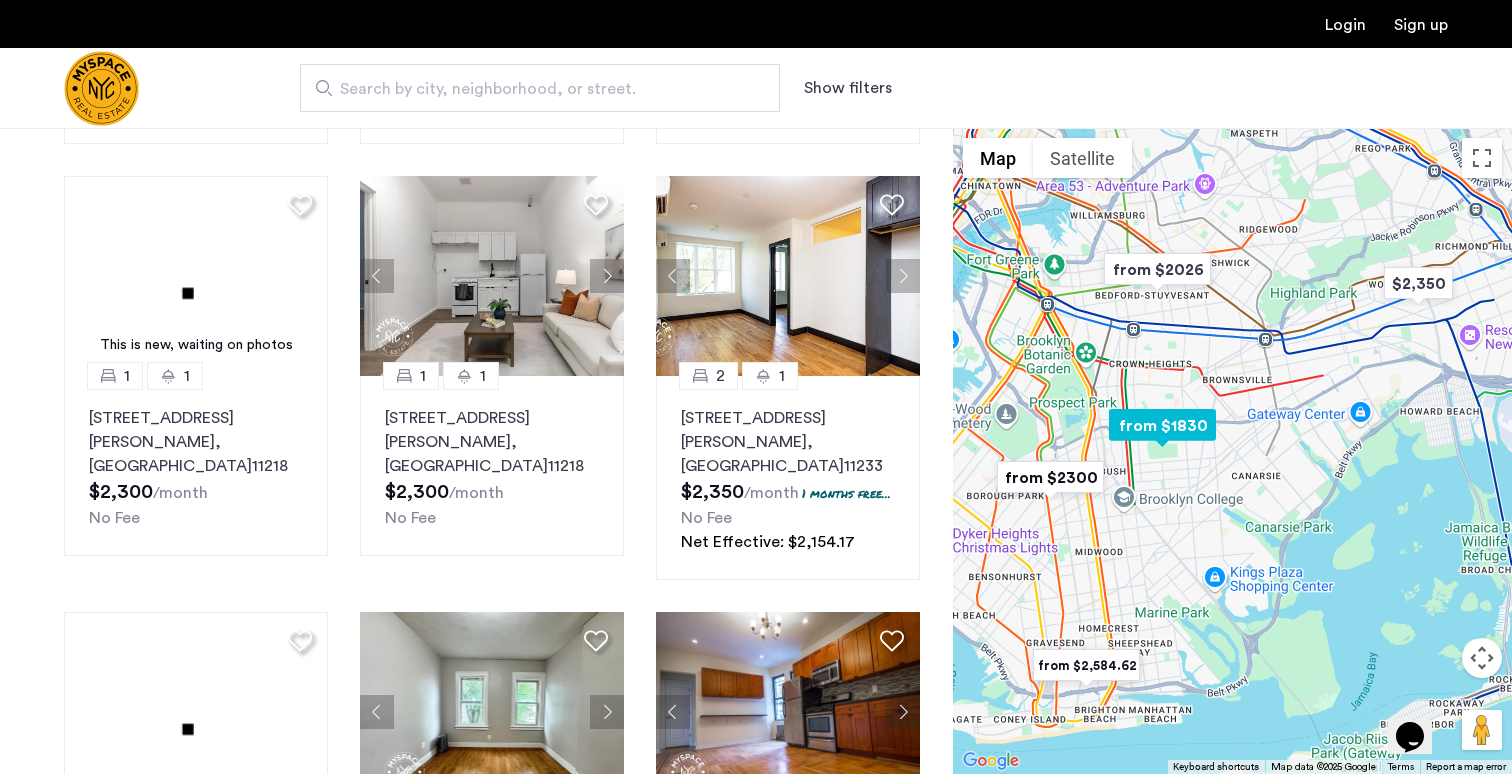 click 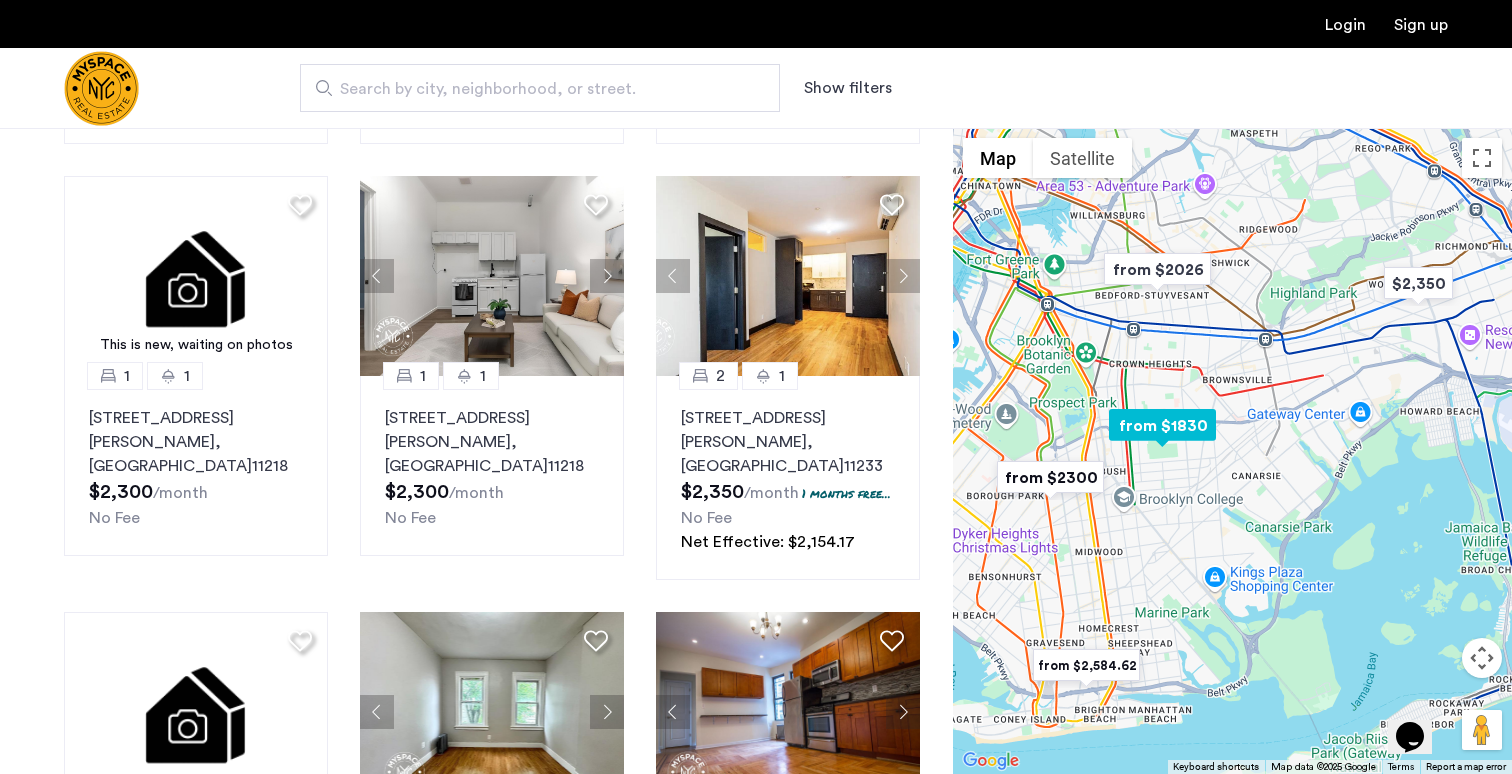 click 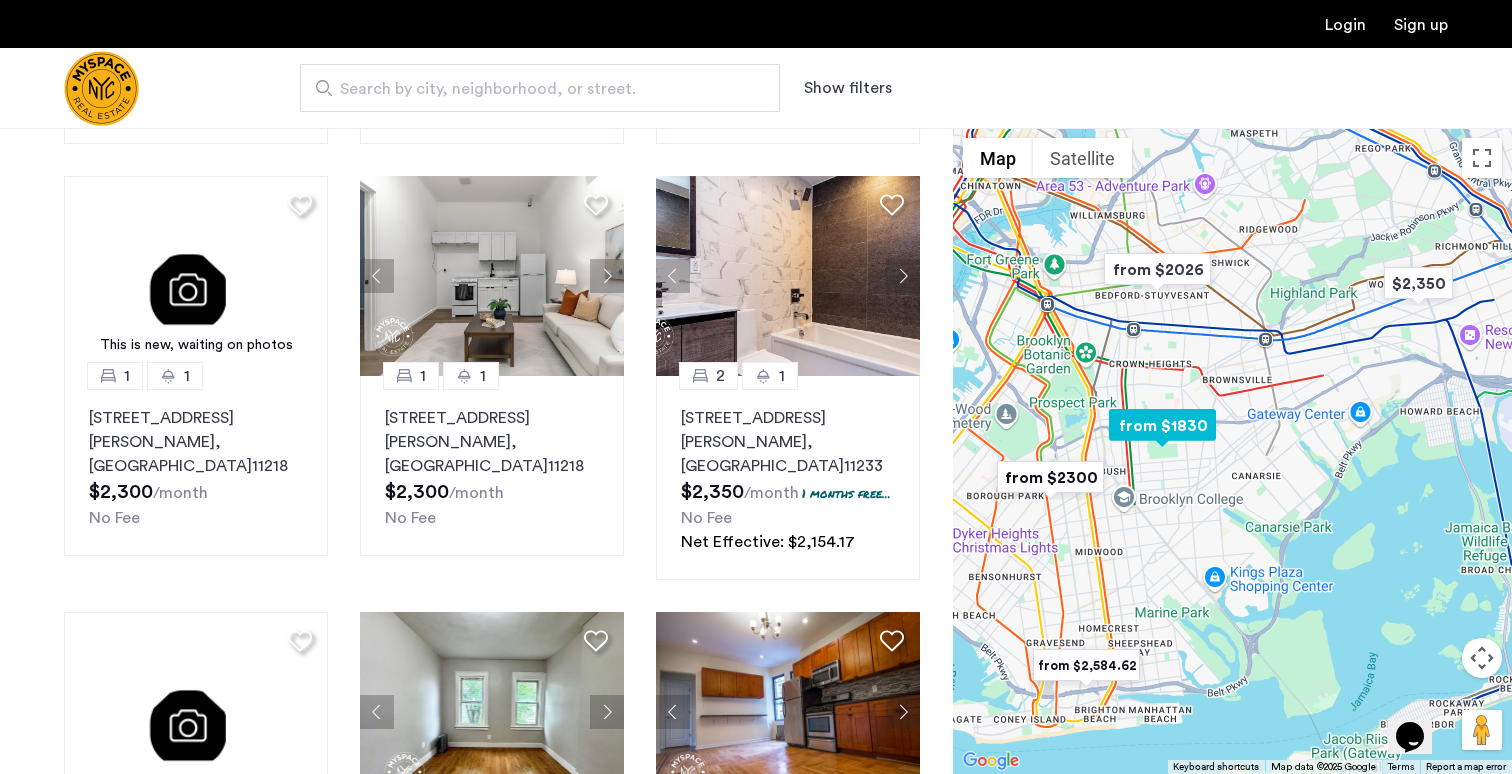 click 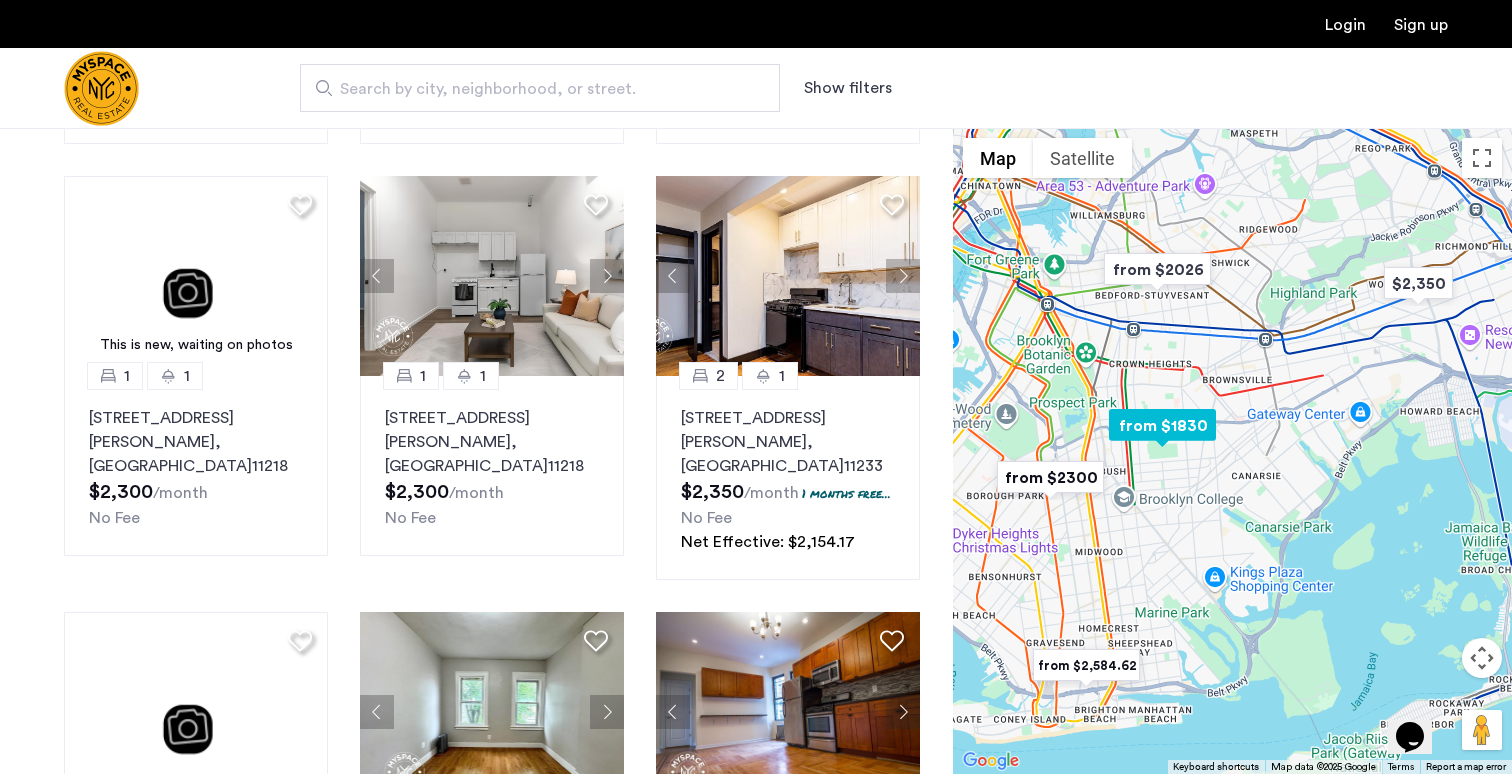 click 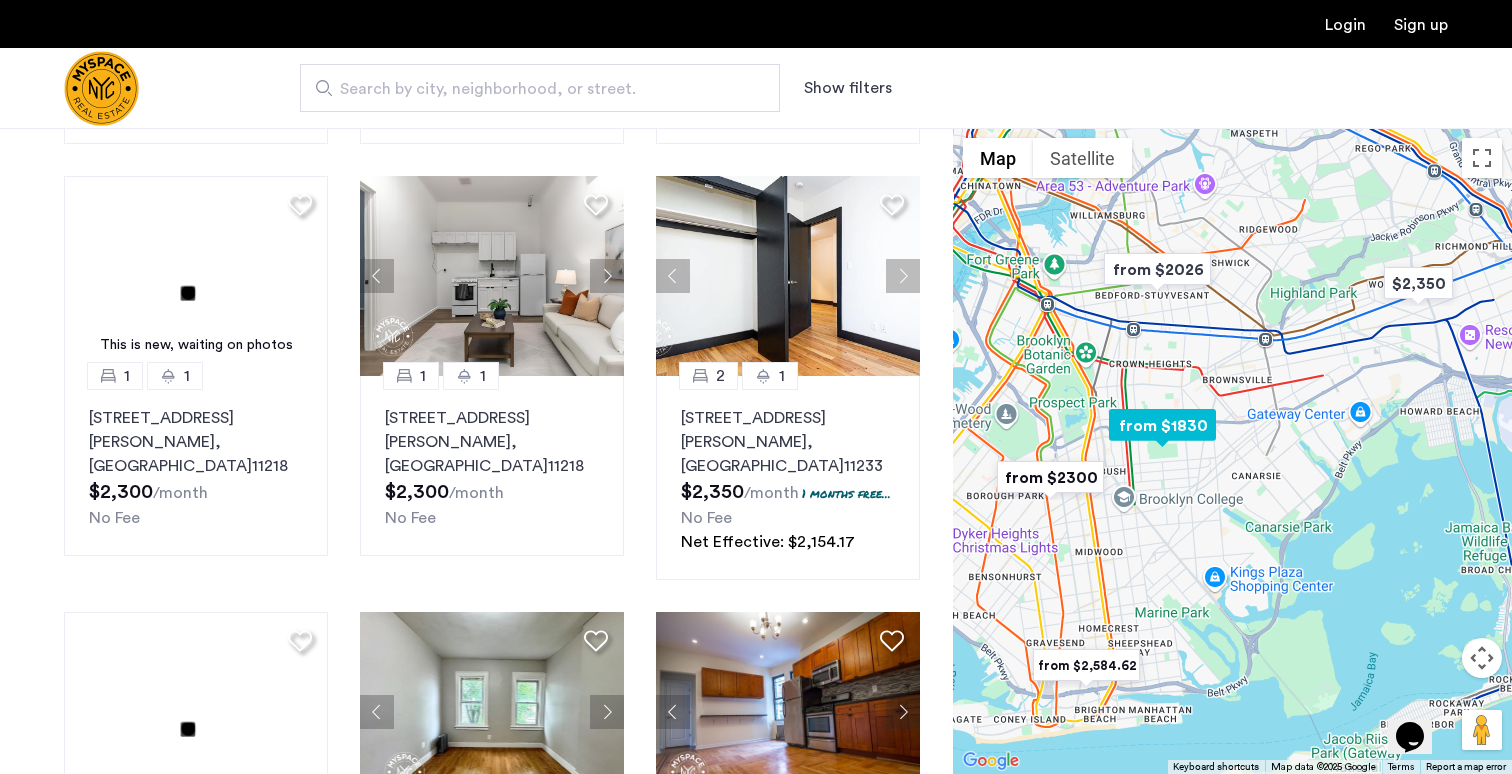 click 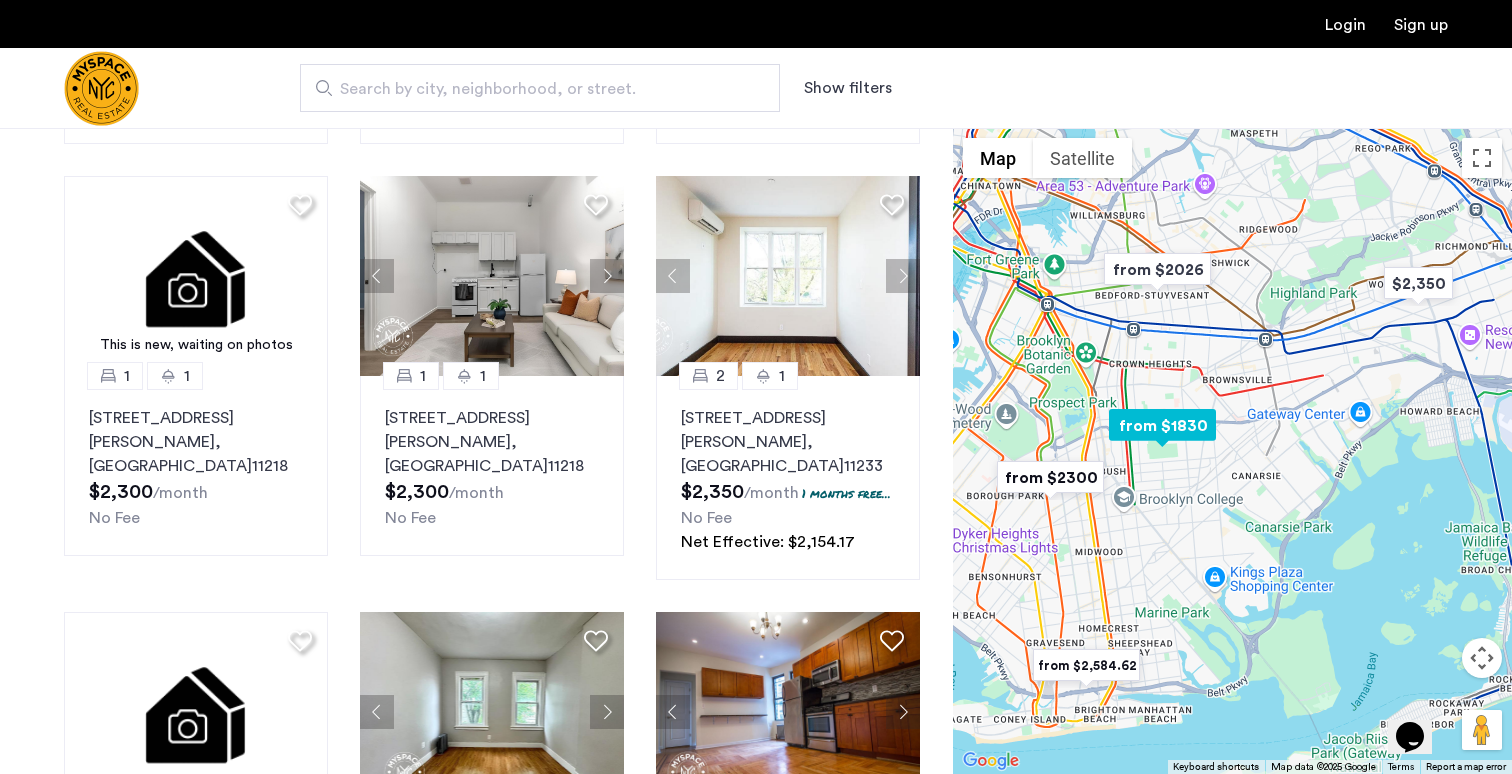 click 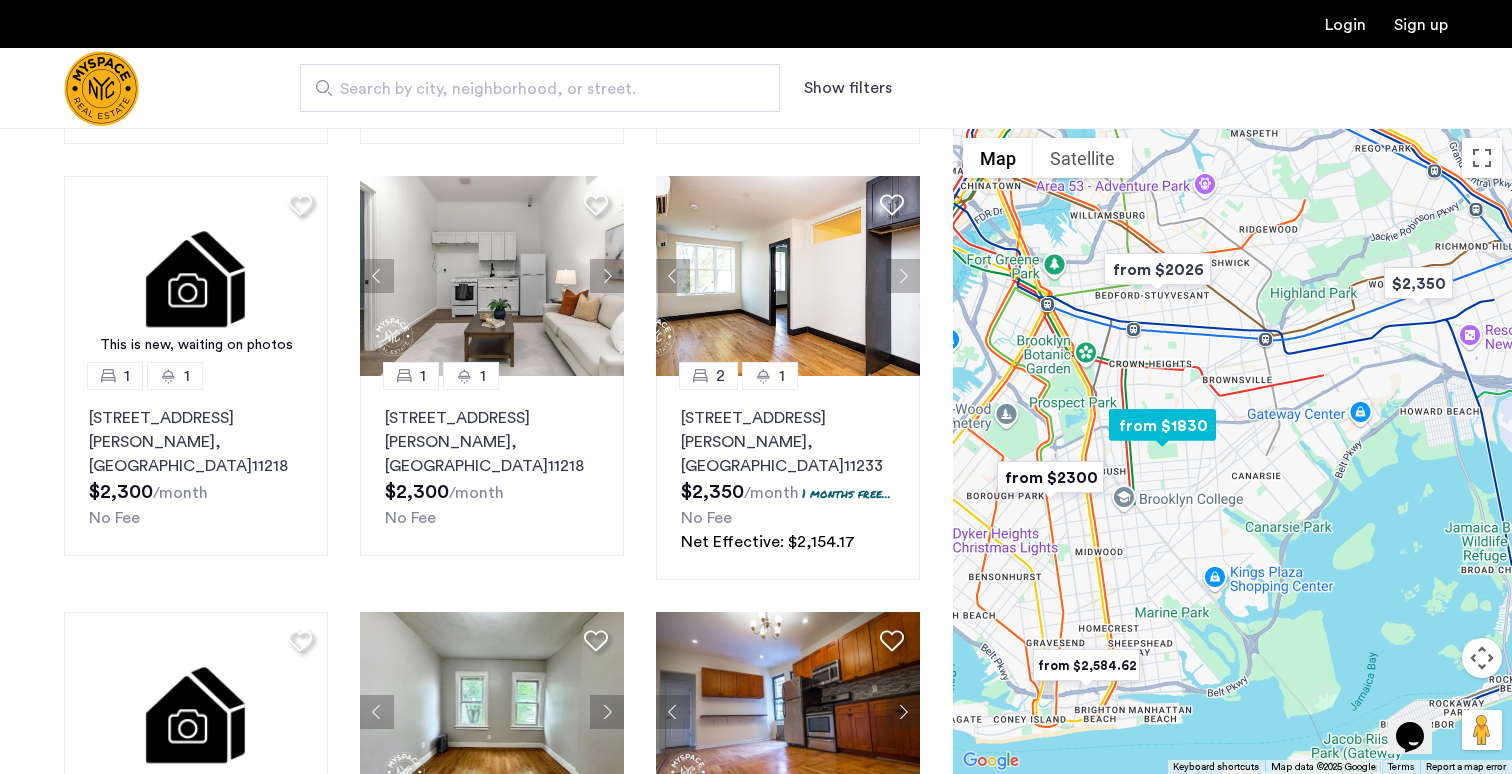 click 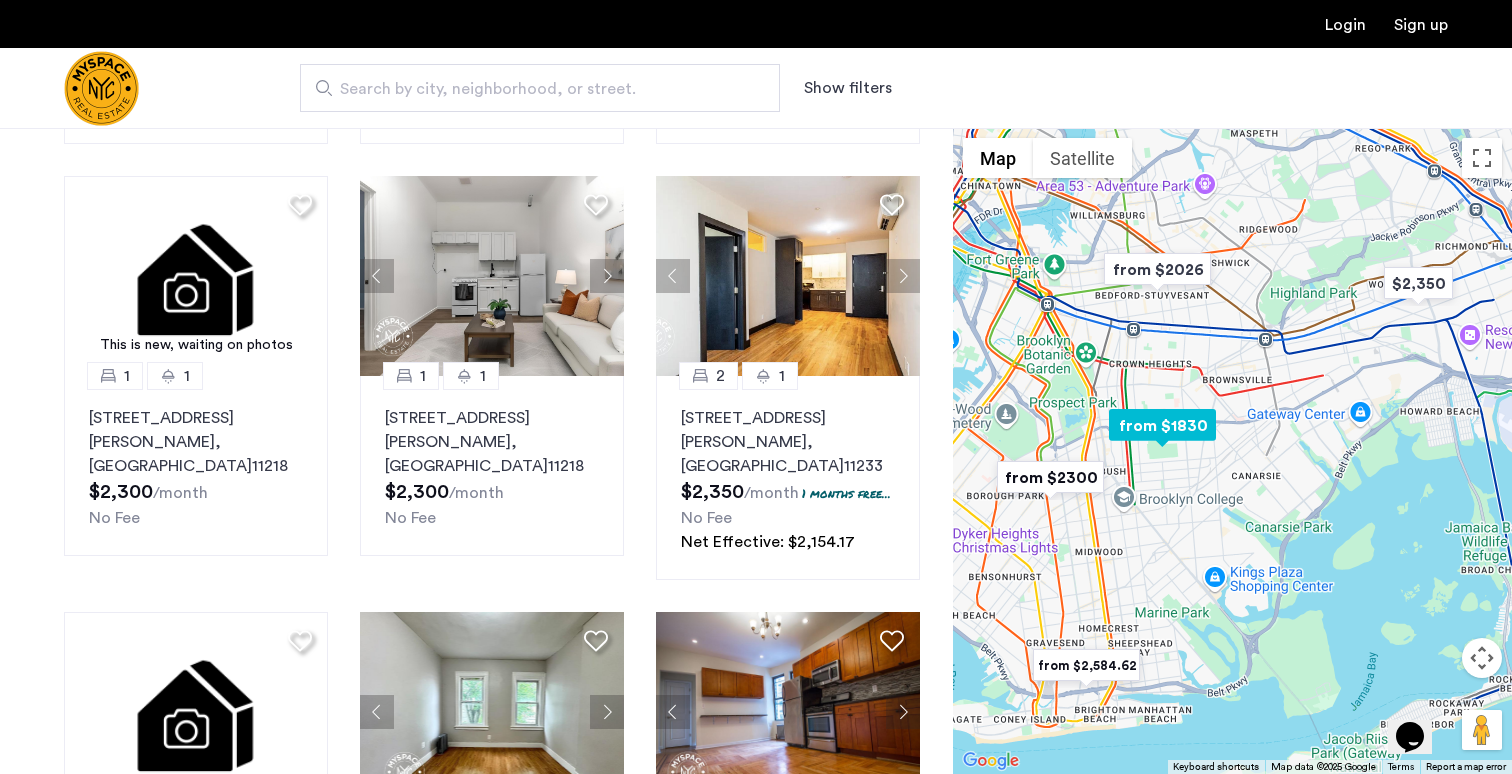 click 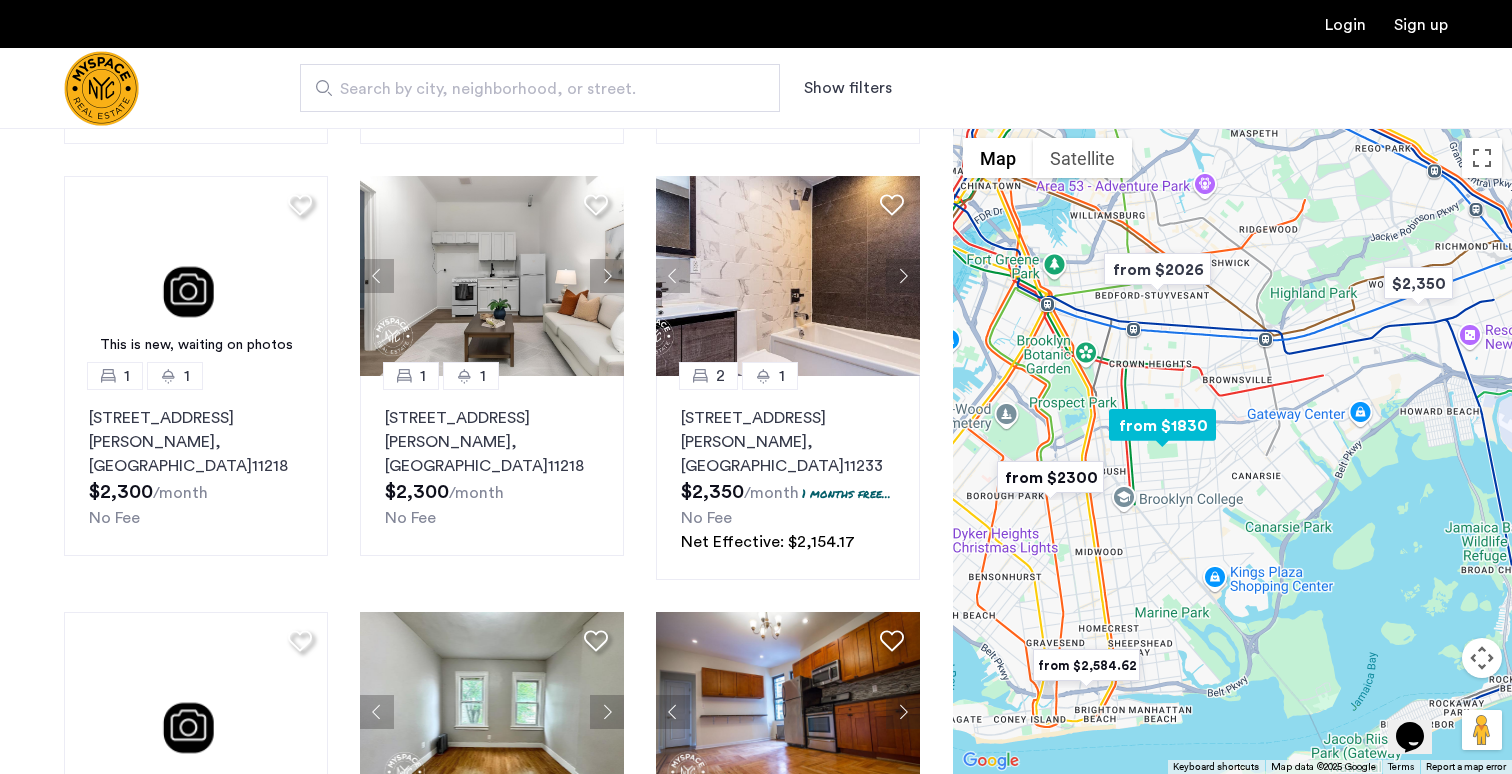 click 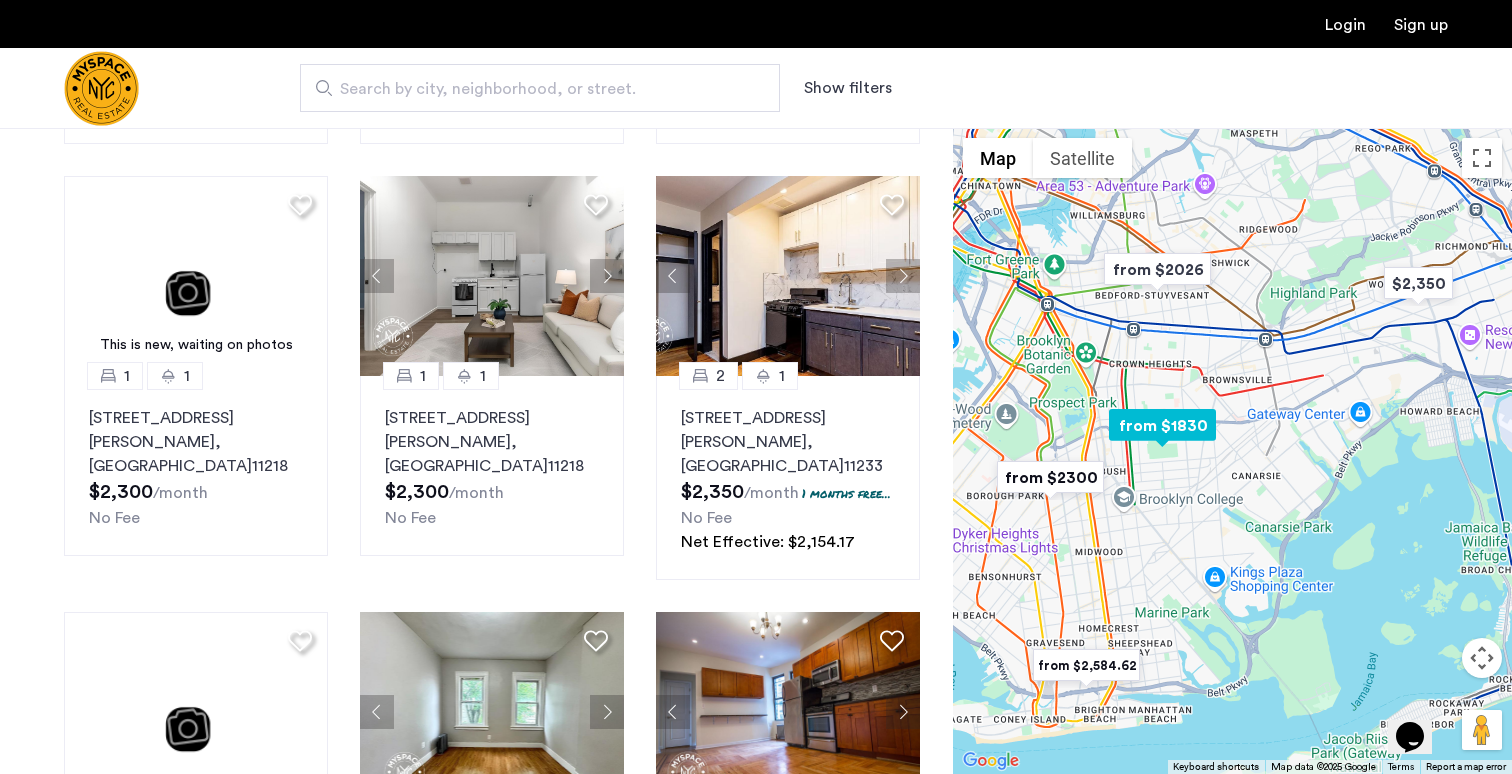 click 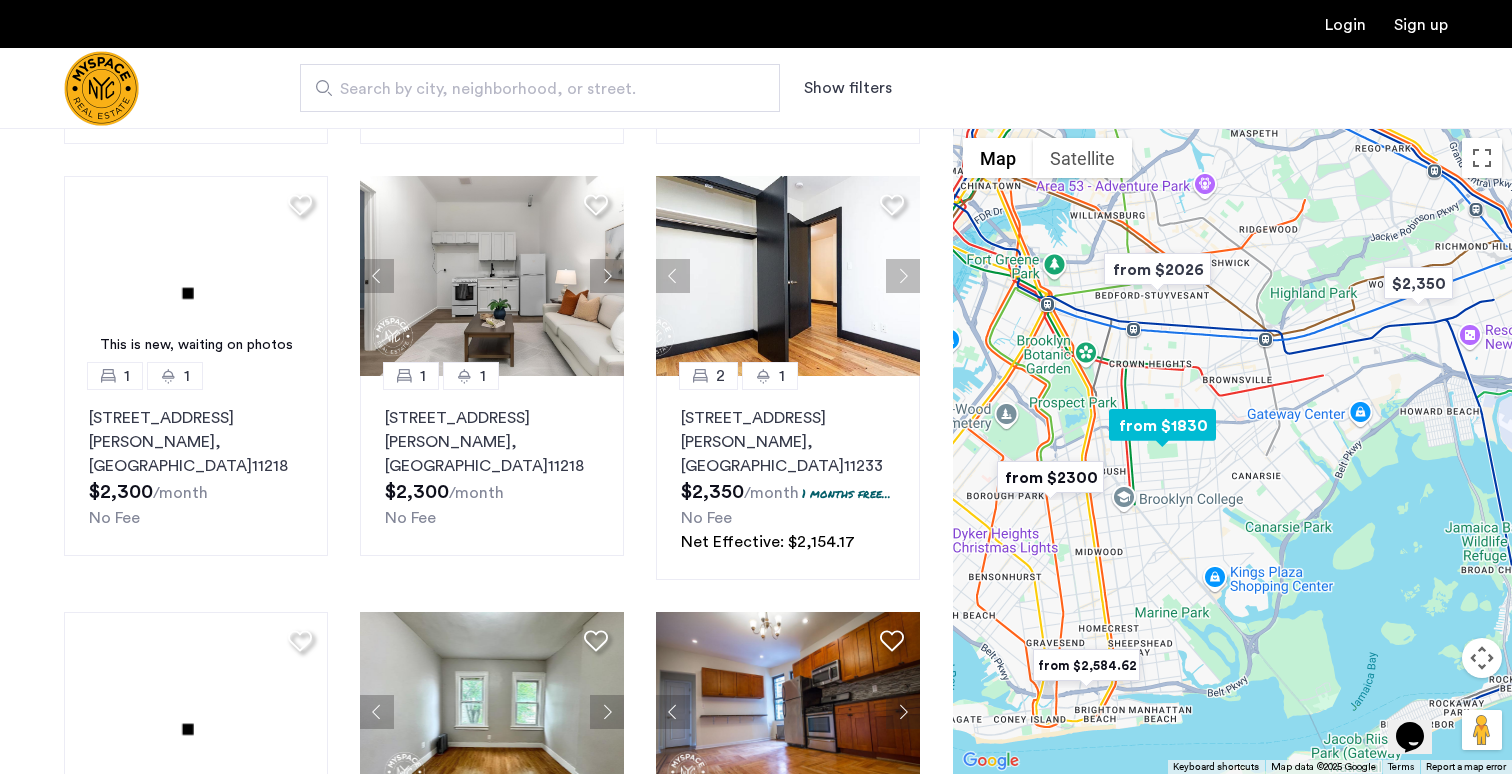 click 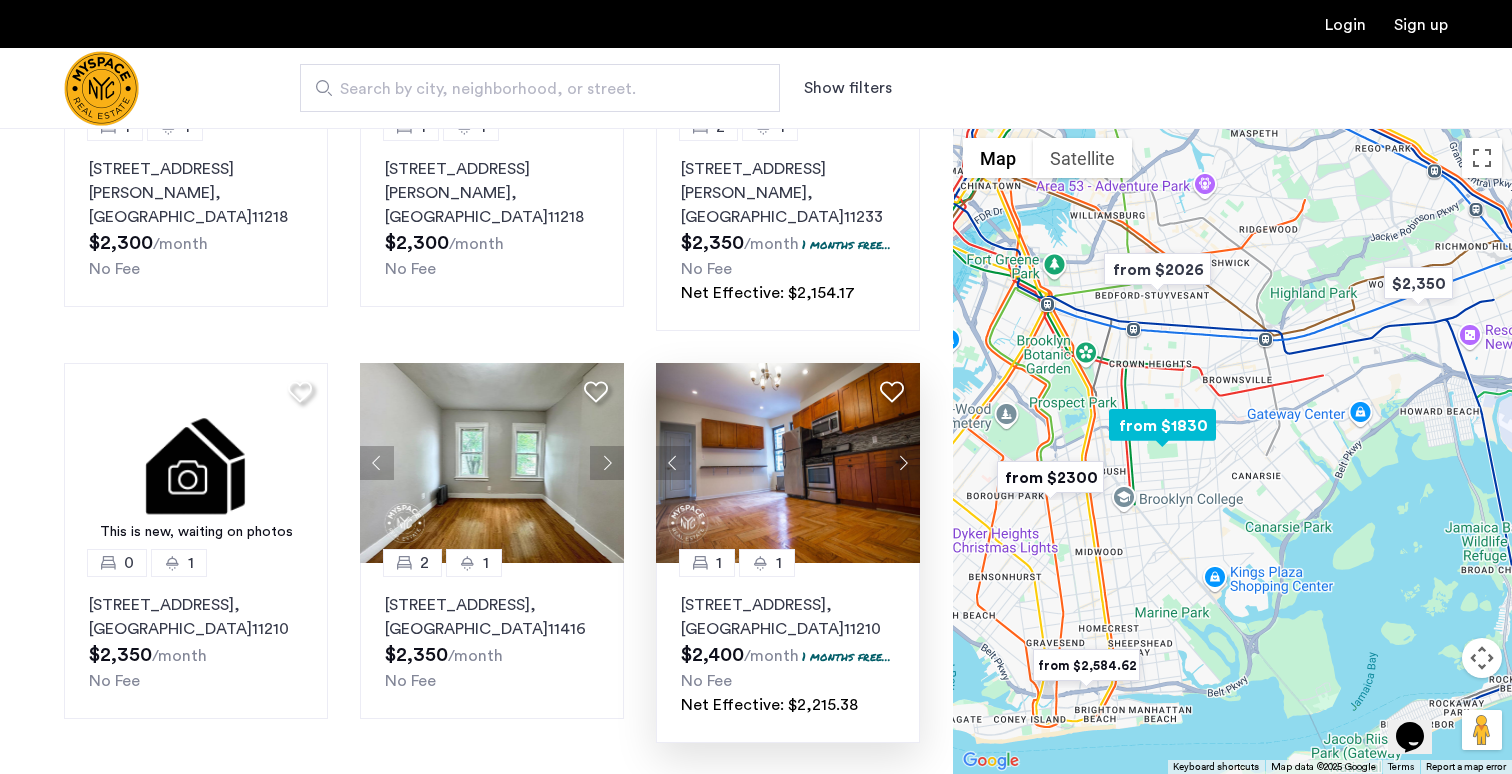 scroll, scrollTop: 1151, scrollLeft: 0, axis: vertical 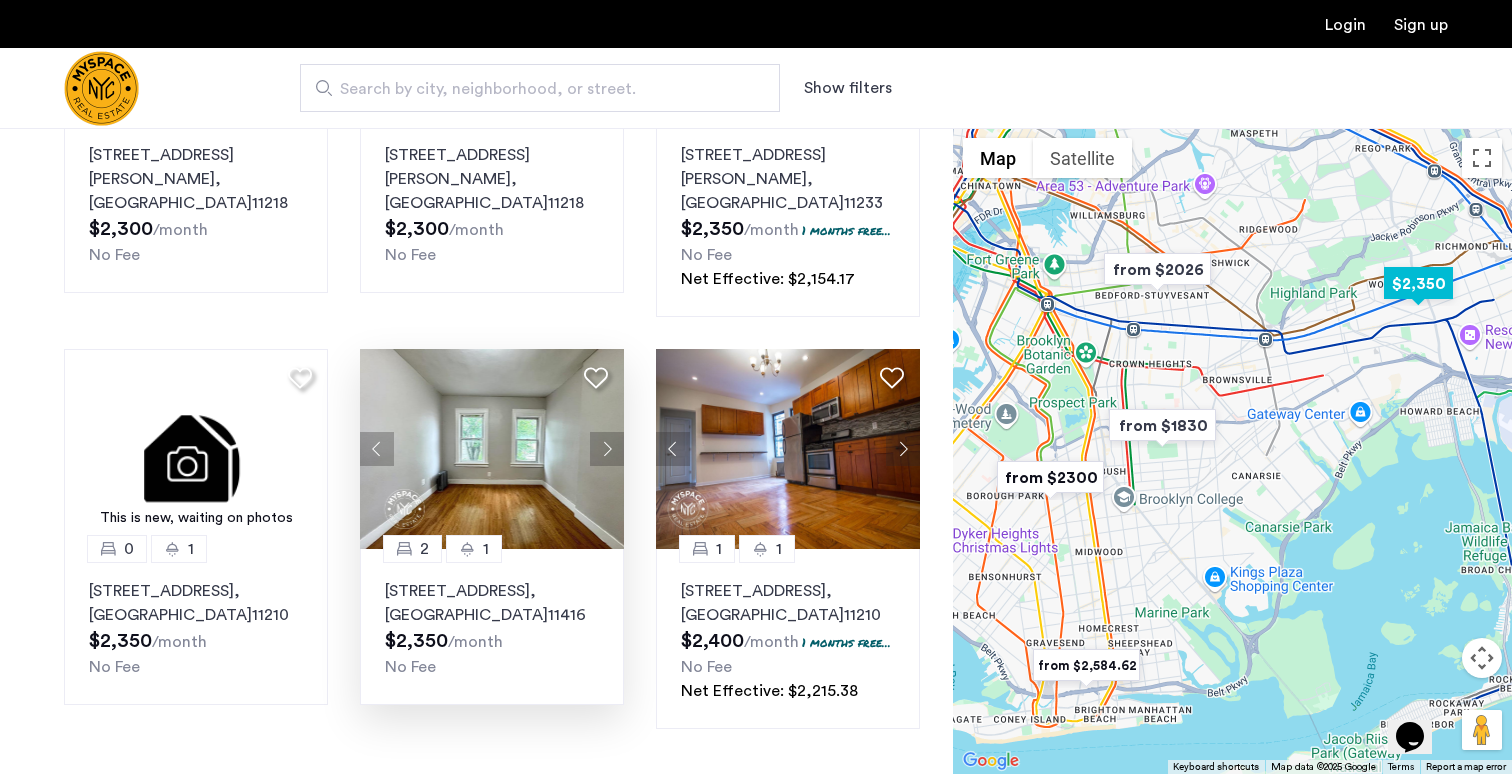 click 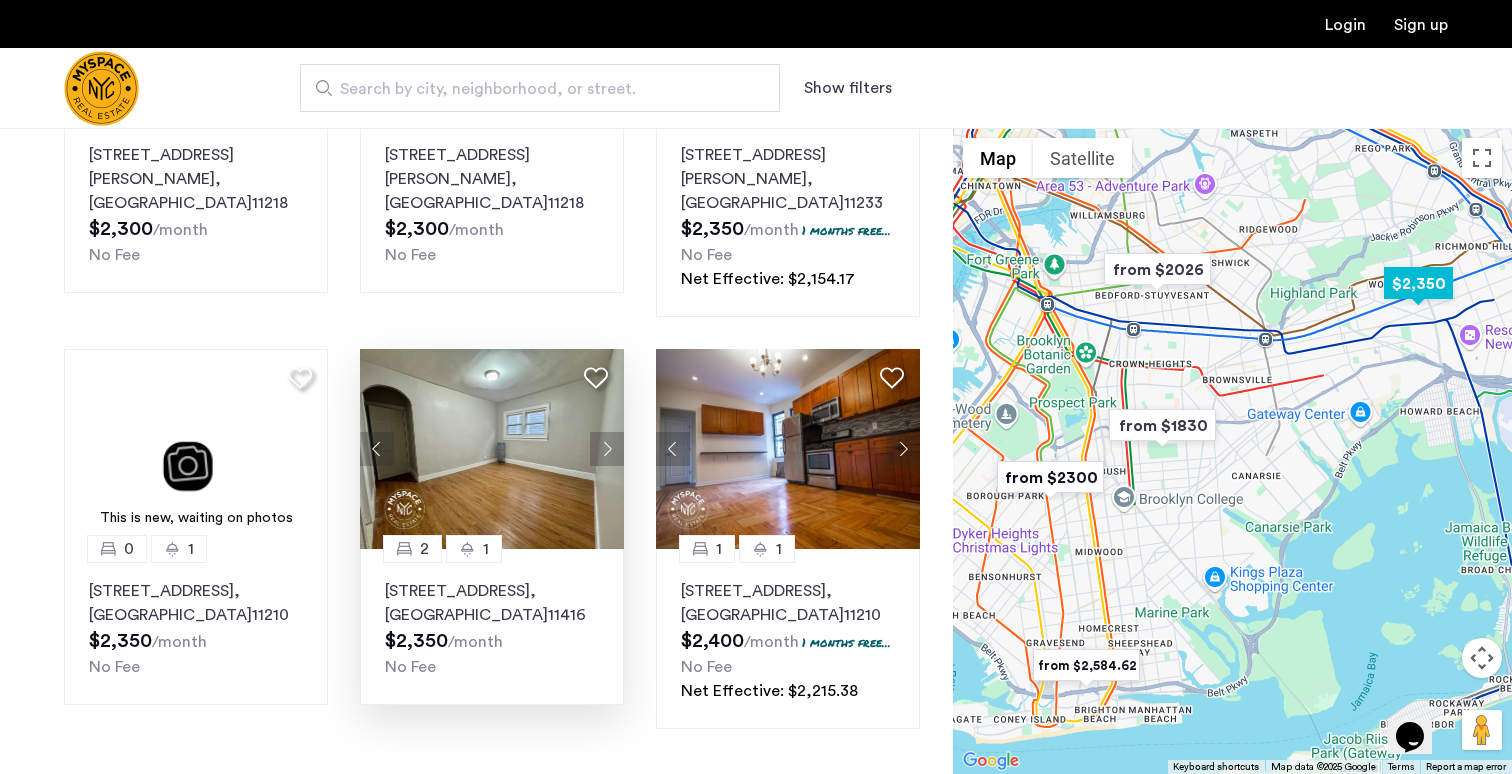 click 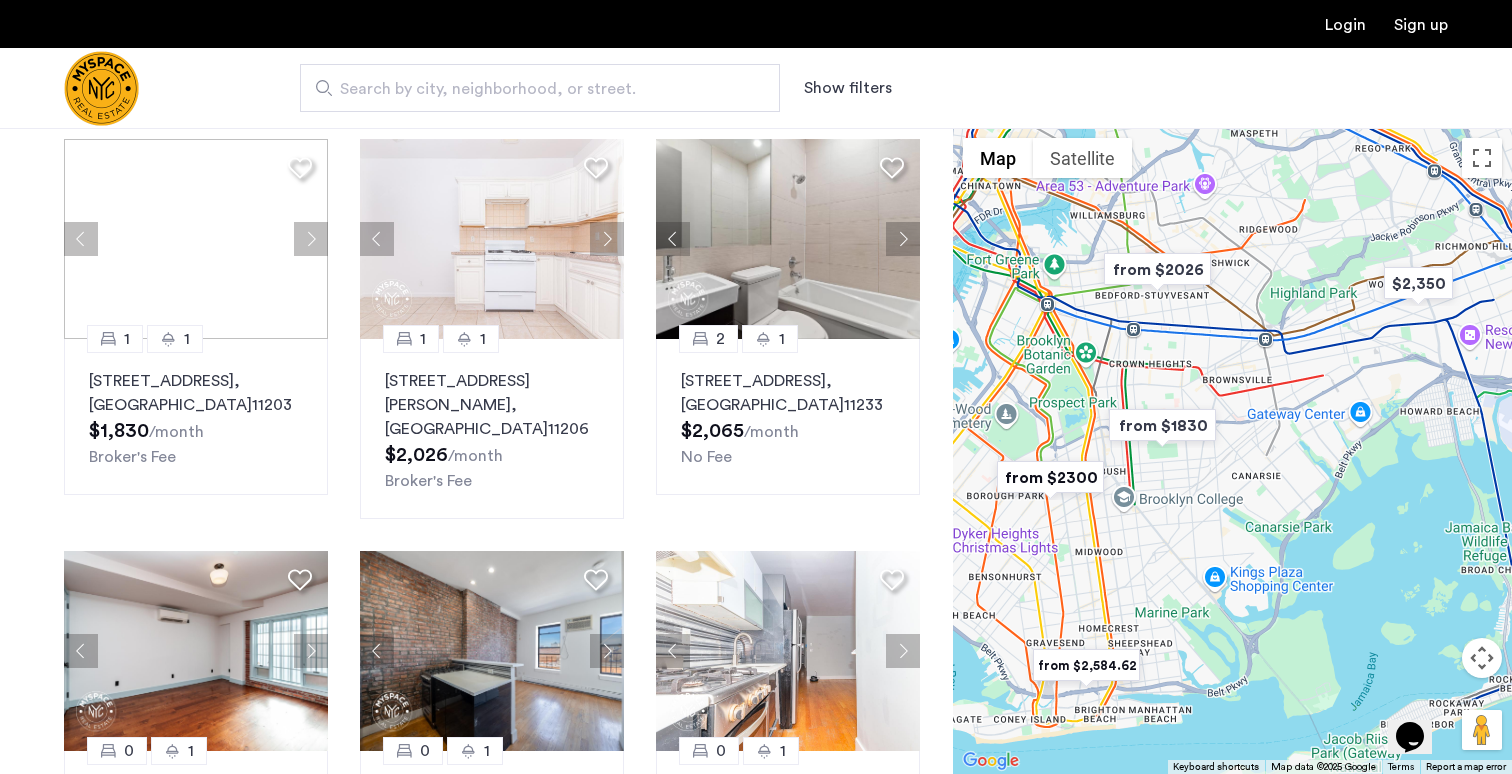 scroll, scrollTop: 120, scrollLeft: 0, axis: vertical 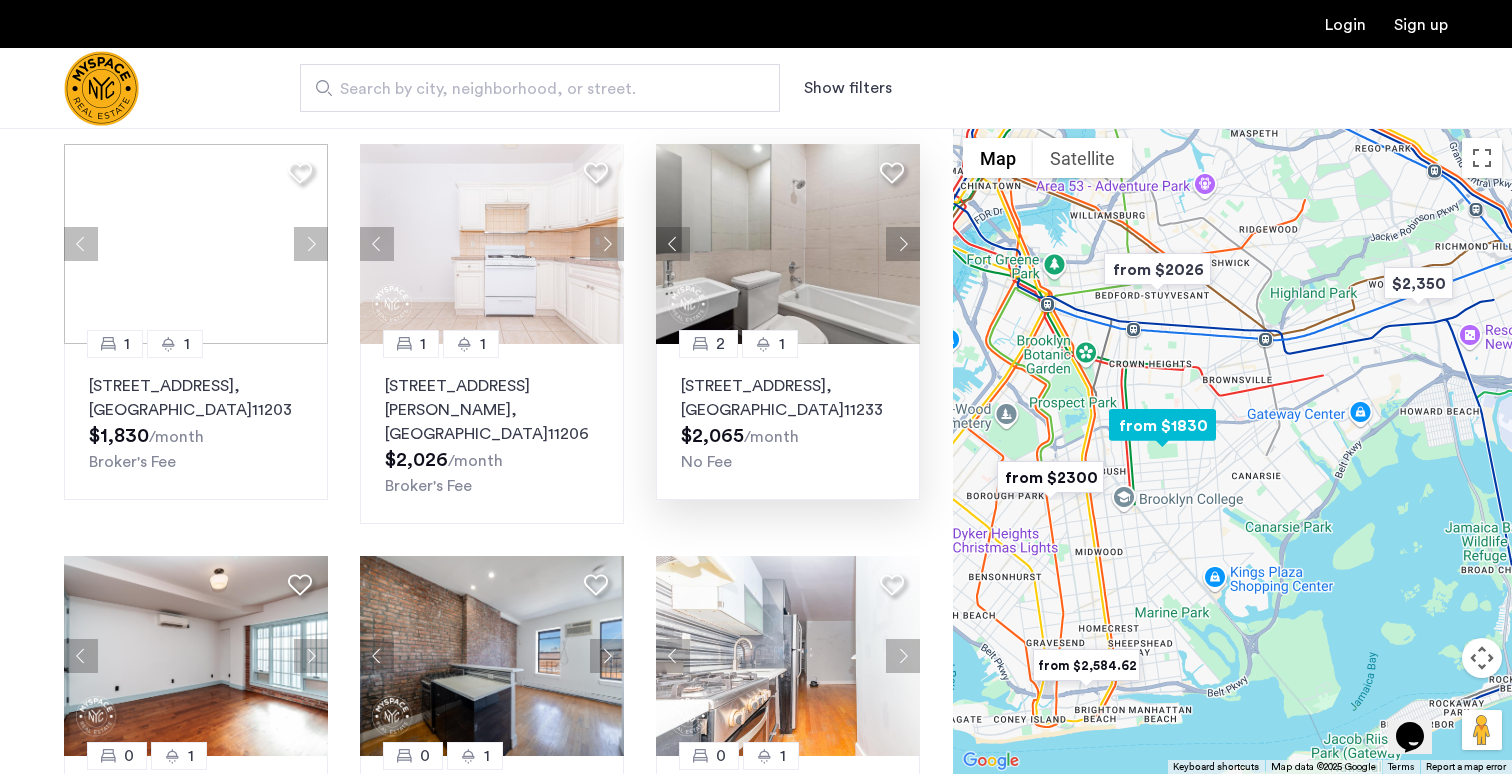 click 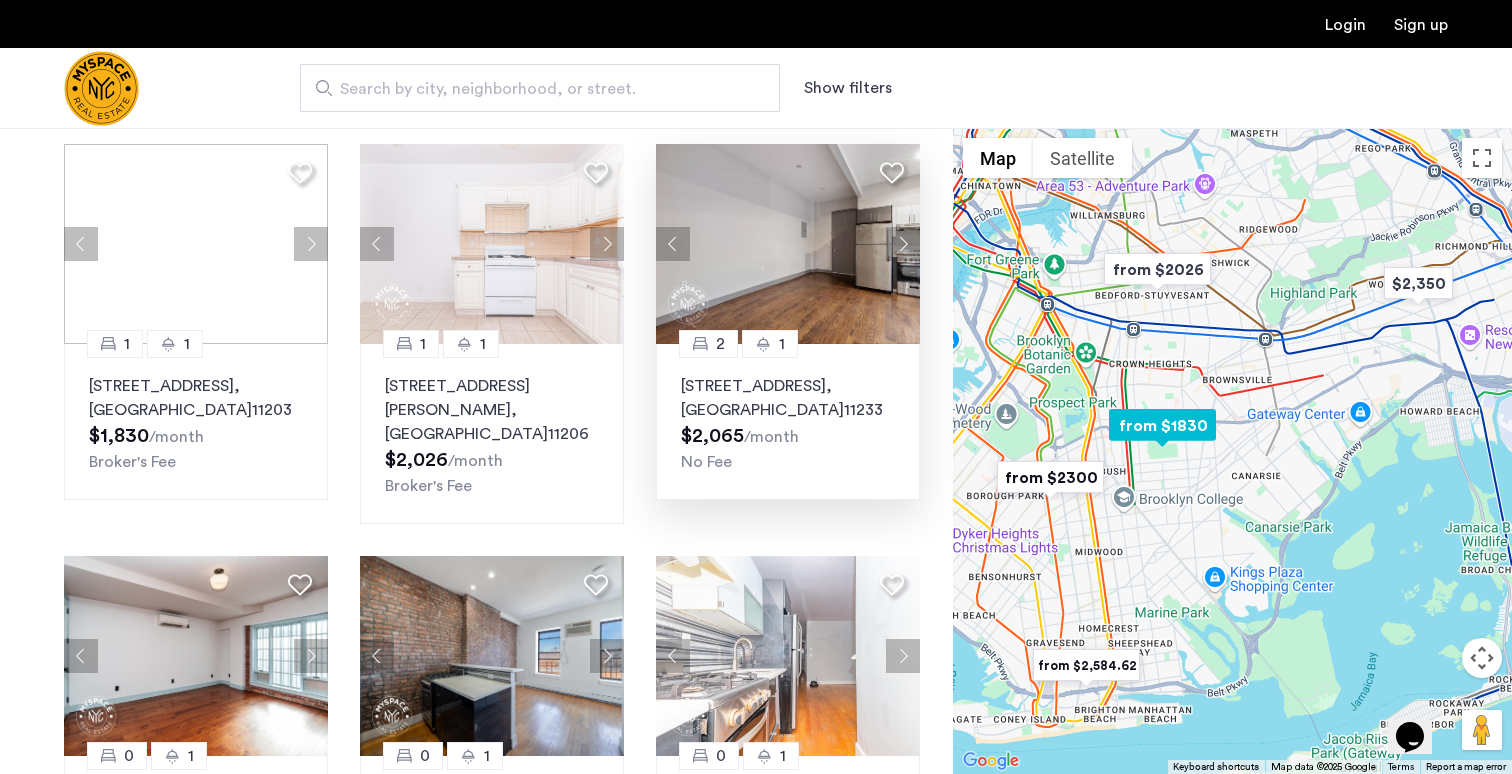 click 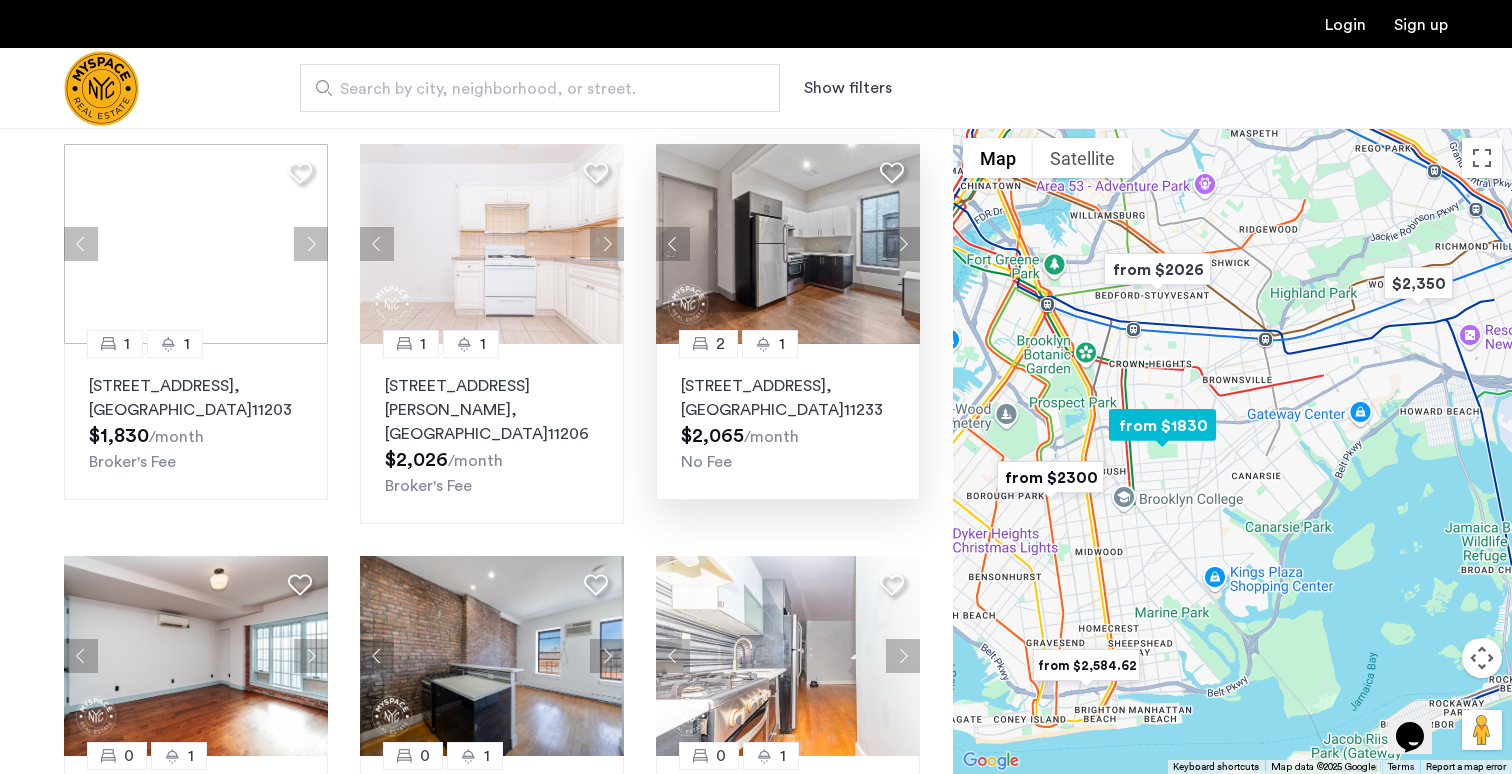 click 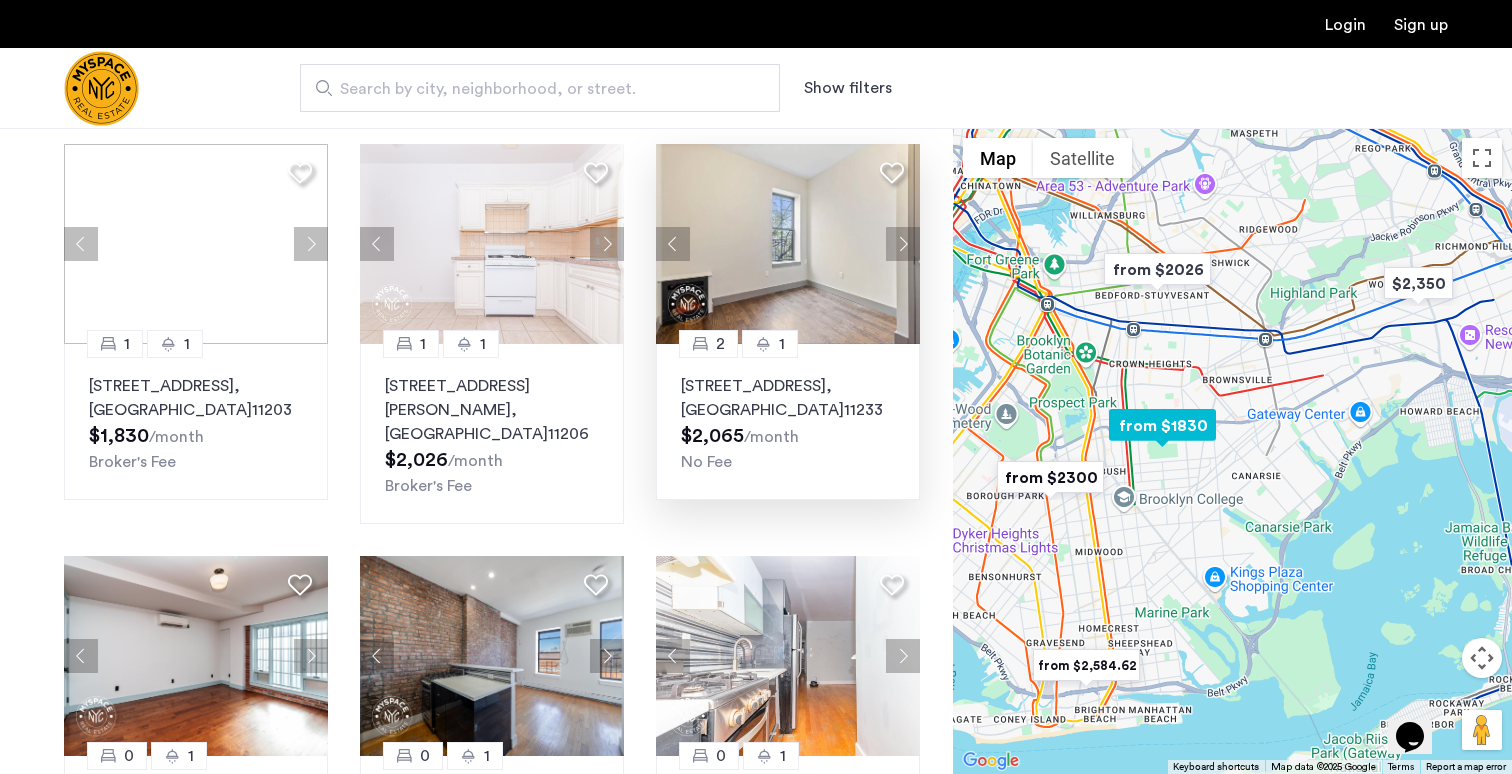 click 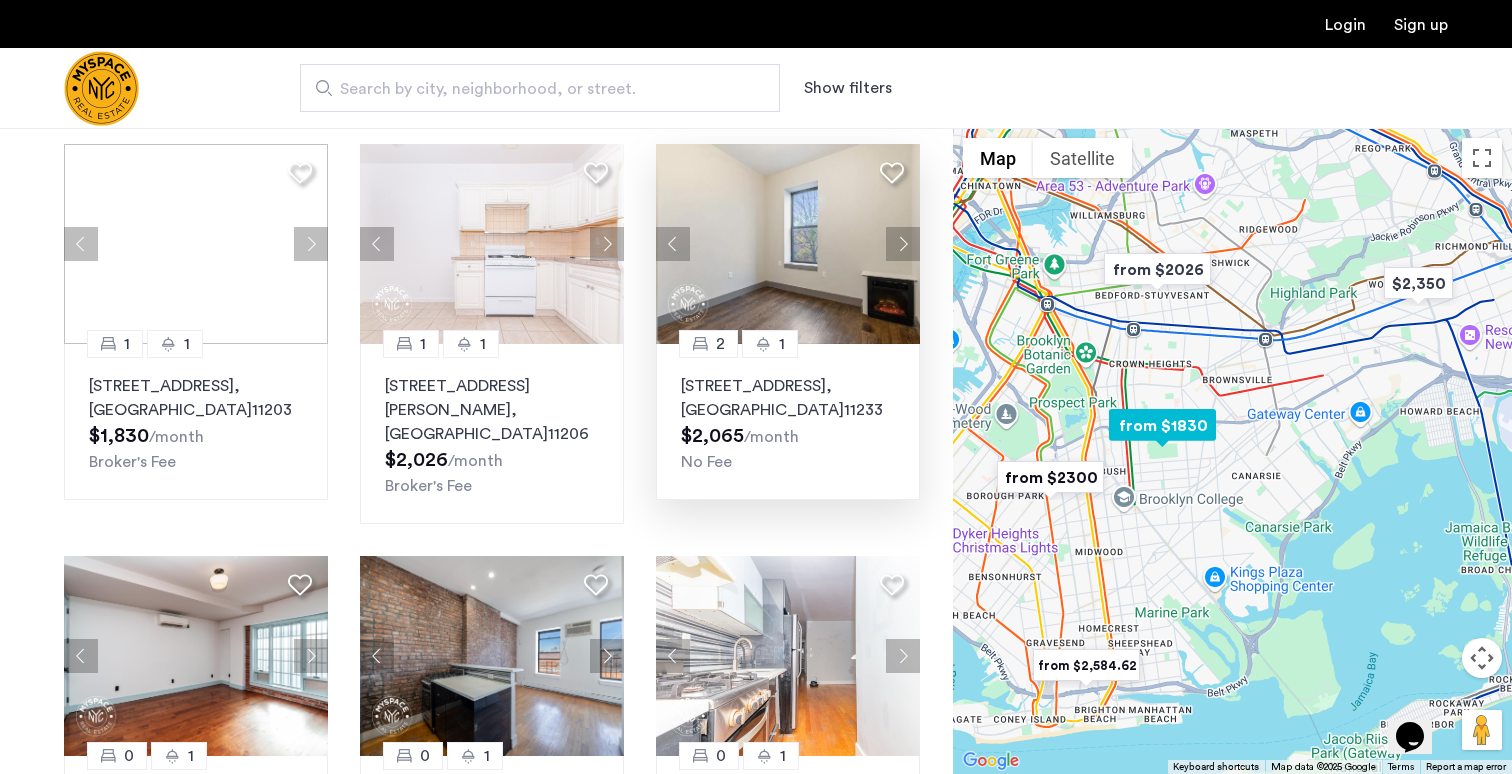click 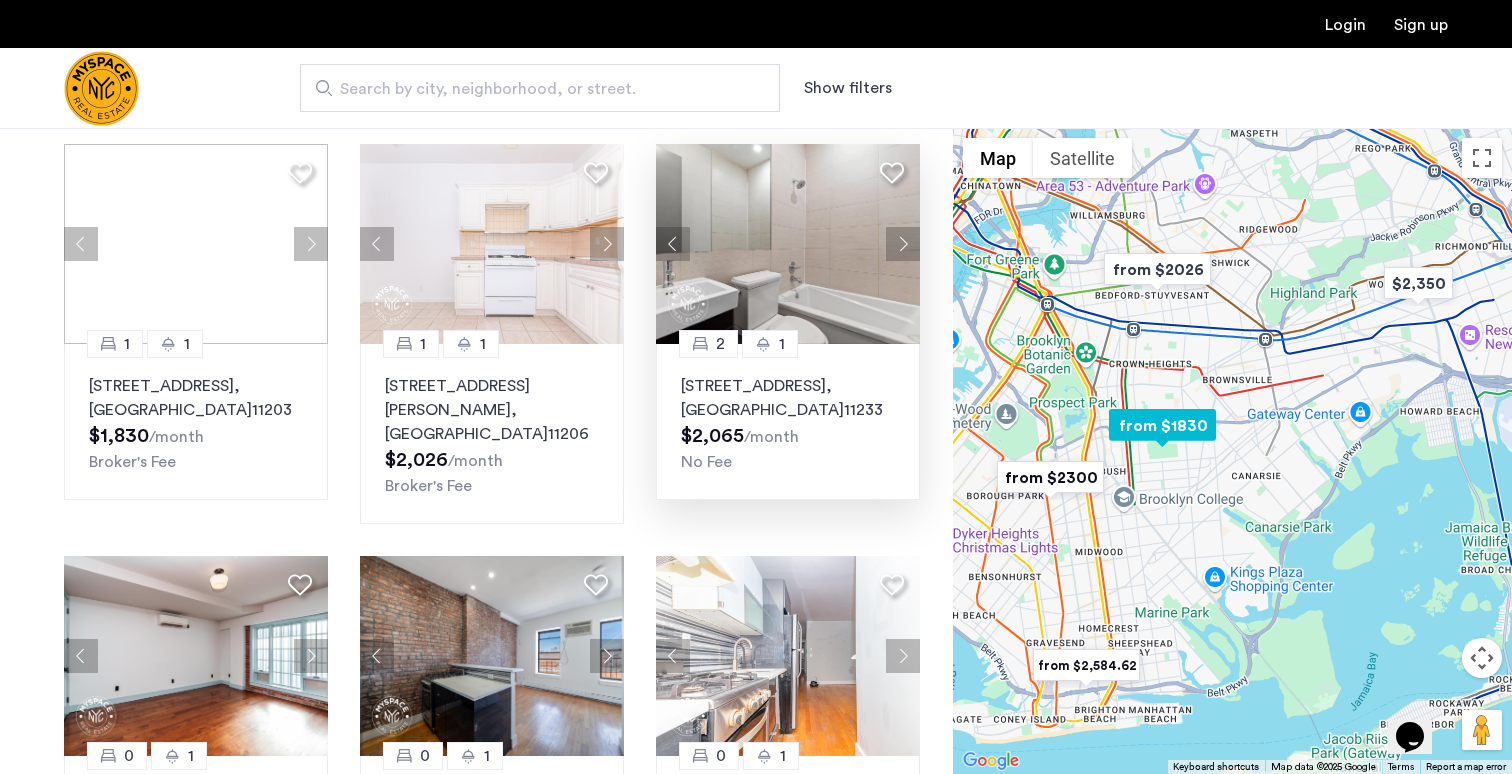 click 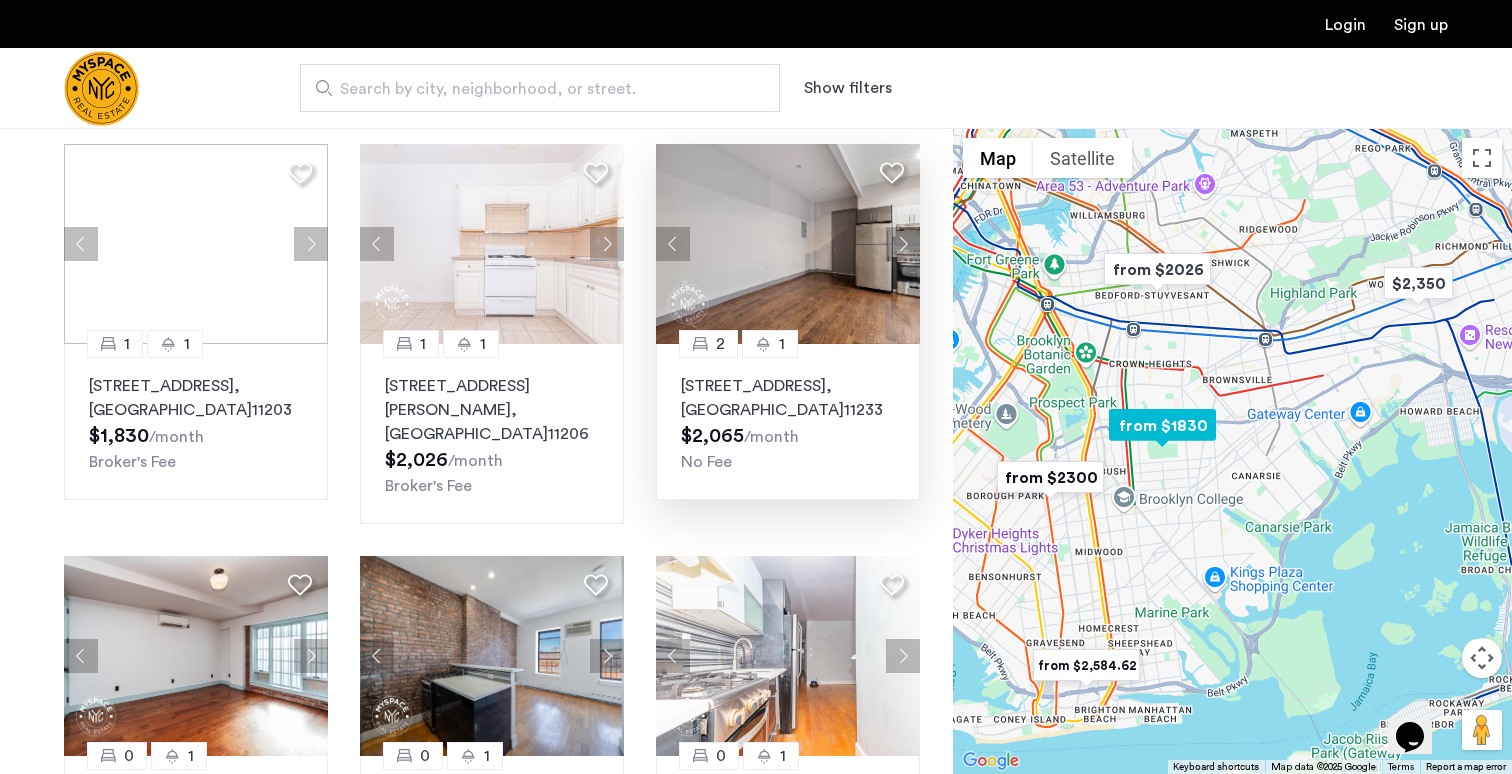 click 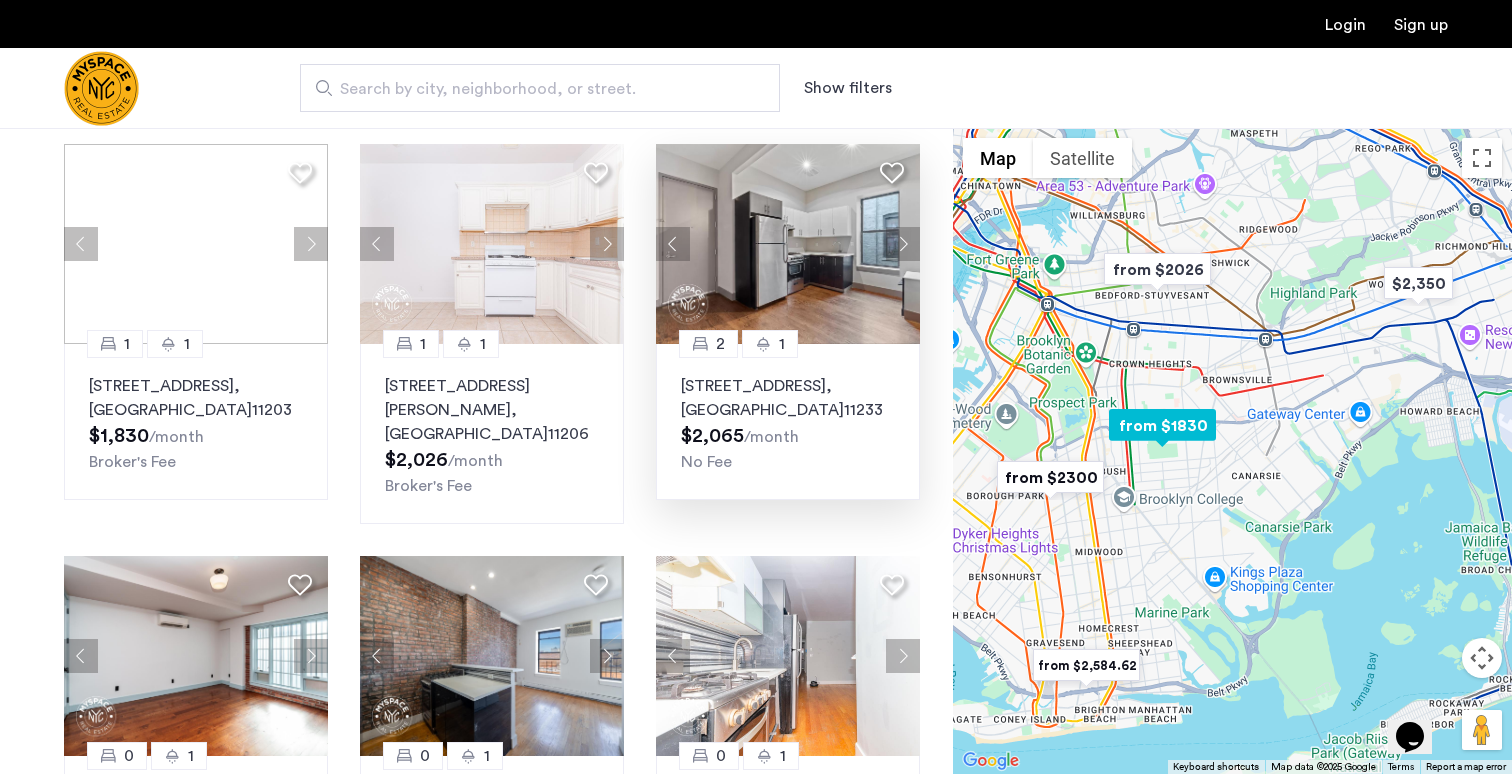click 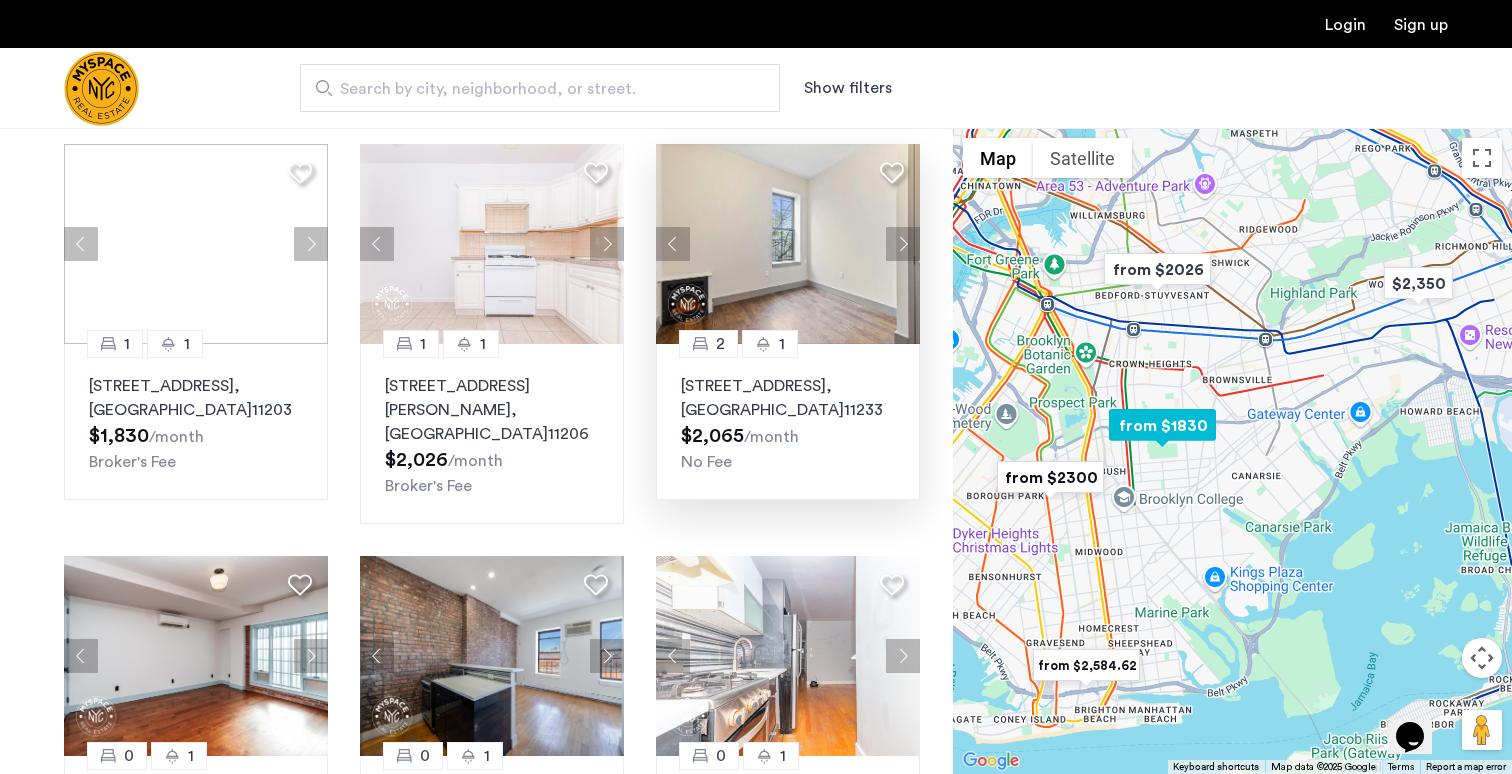 click 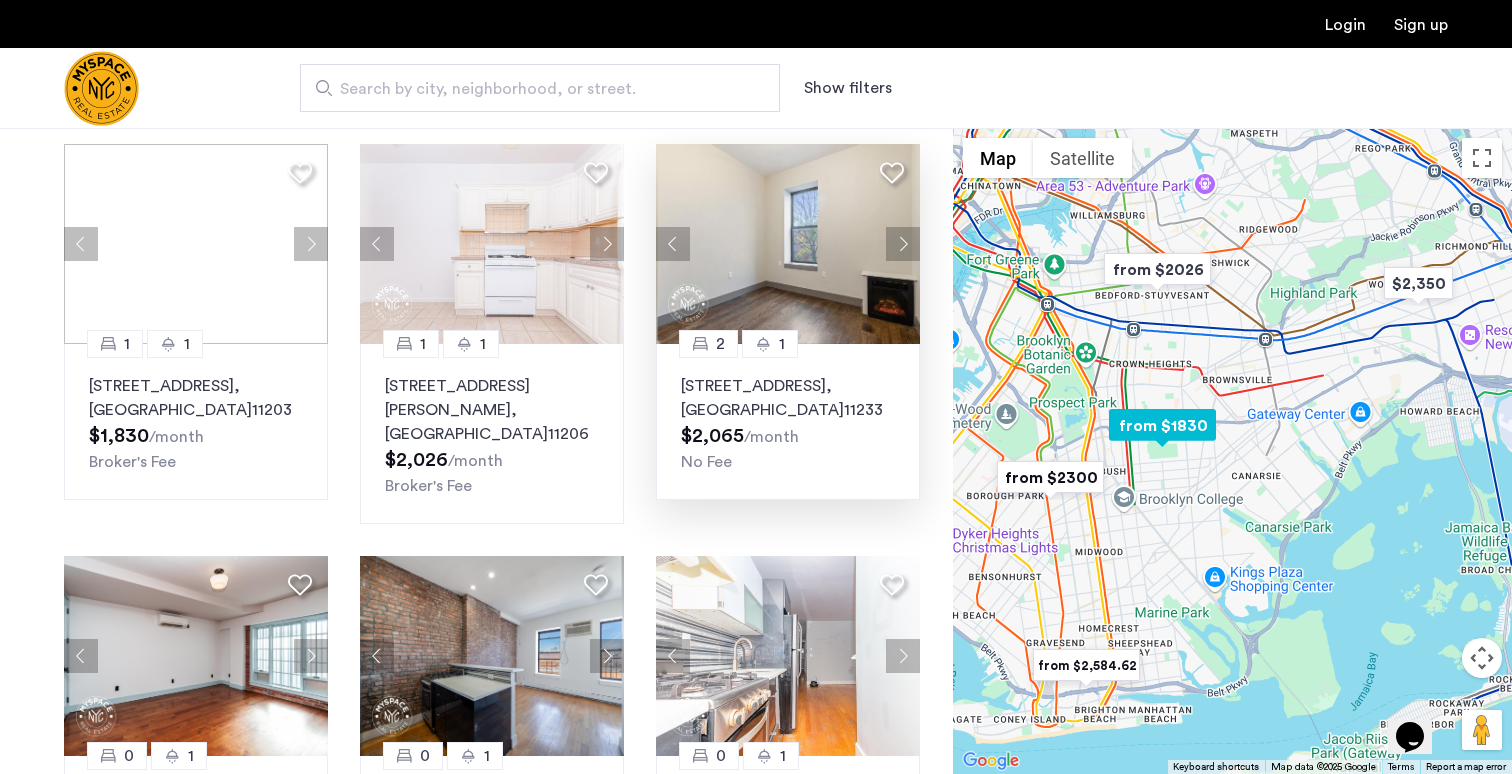 click 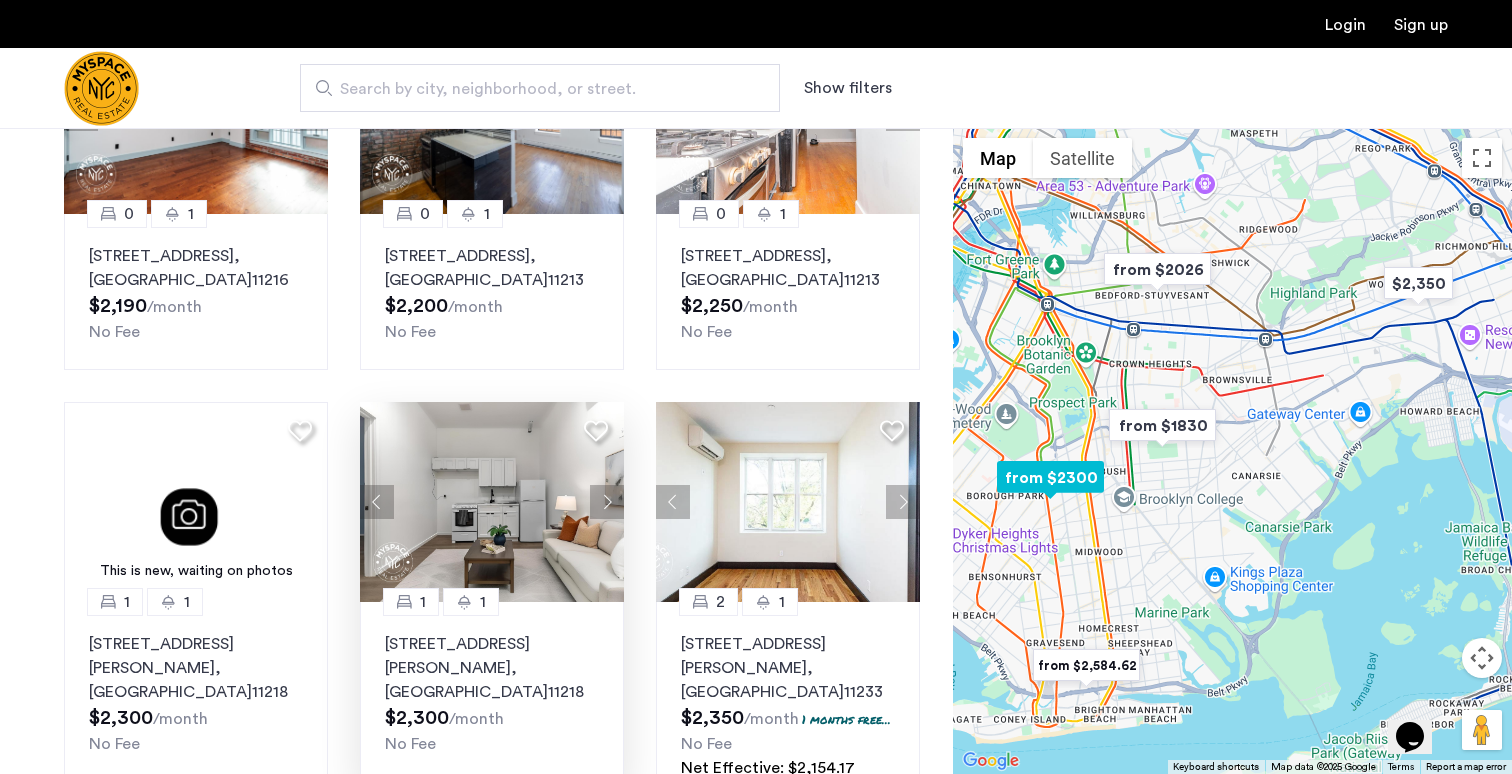 scroll, scrollTop: 667, scrollLeft: 0, axis: vertical 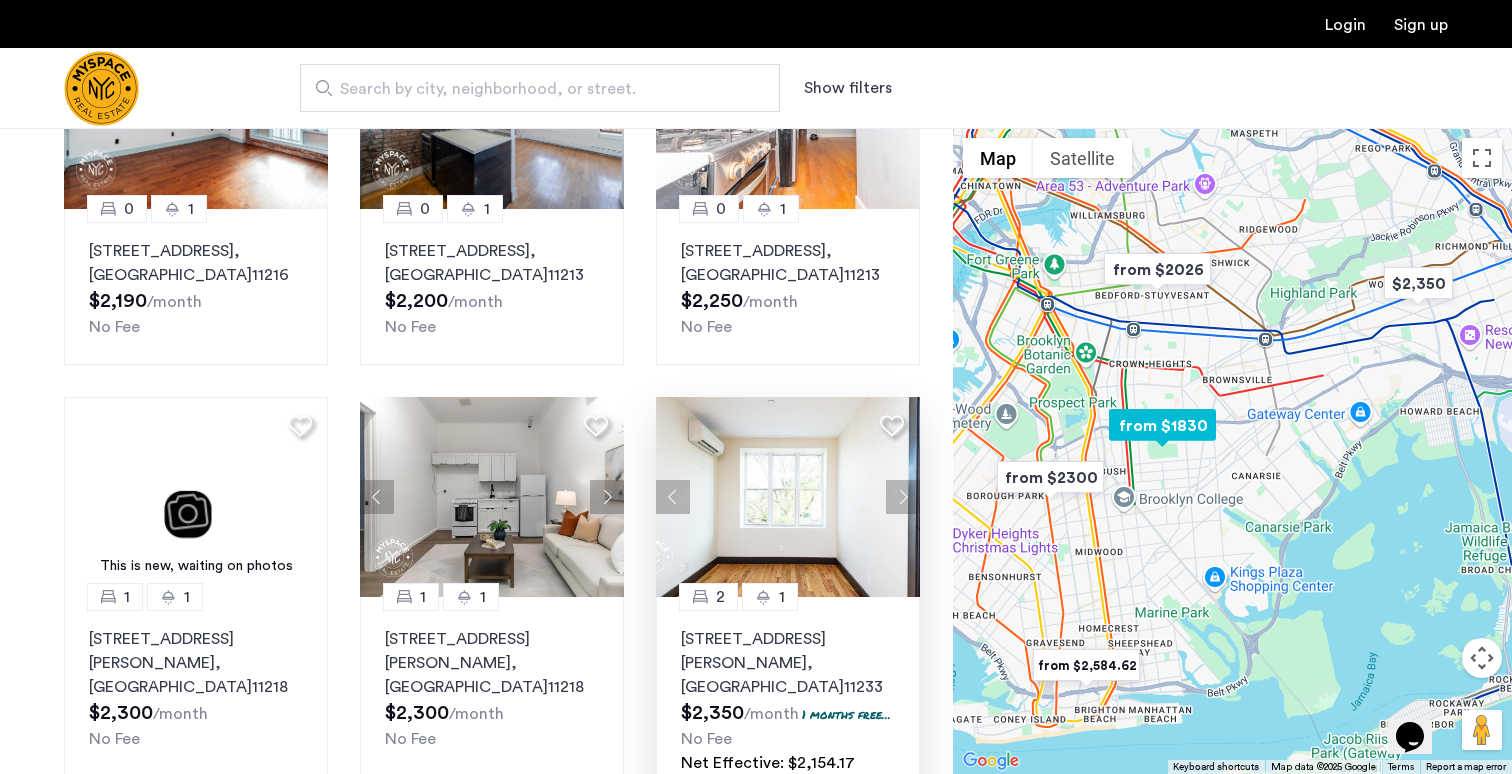 click on "[STREET_ADDRESS][PERSON_NAME]" 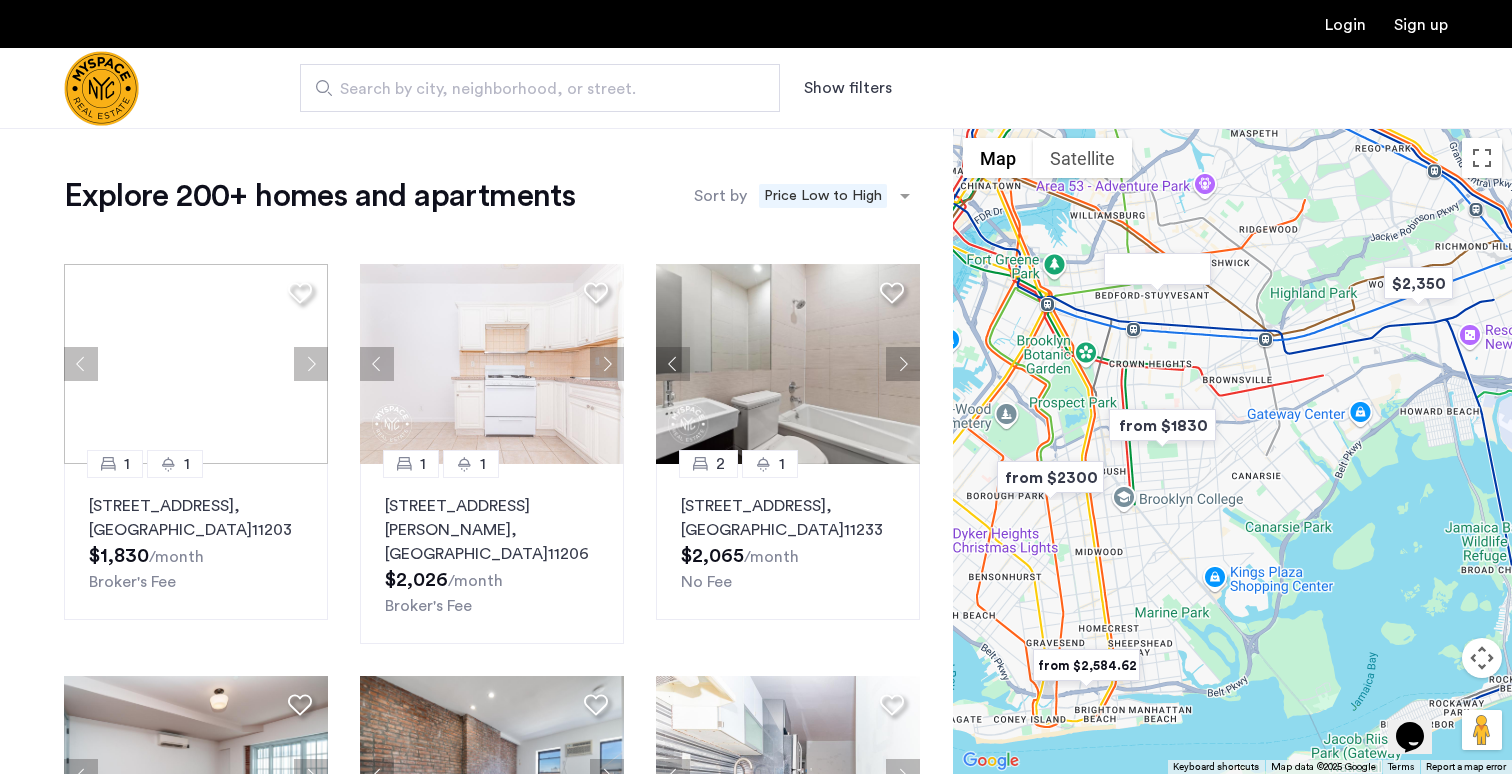 scroll, scrollTop: 0, scrollLeft: 0, axis: both 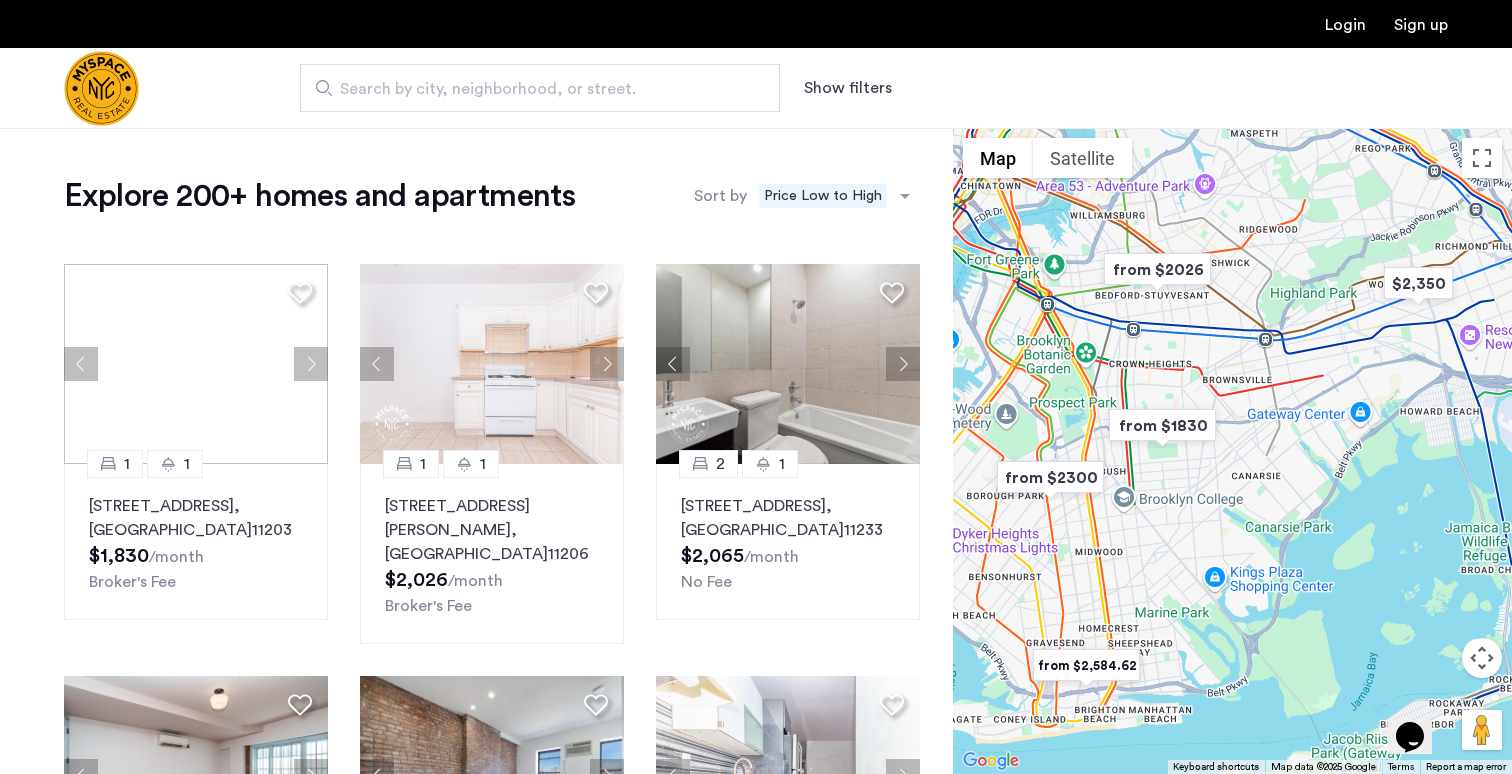 click at bounding box center [101, 88] 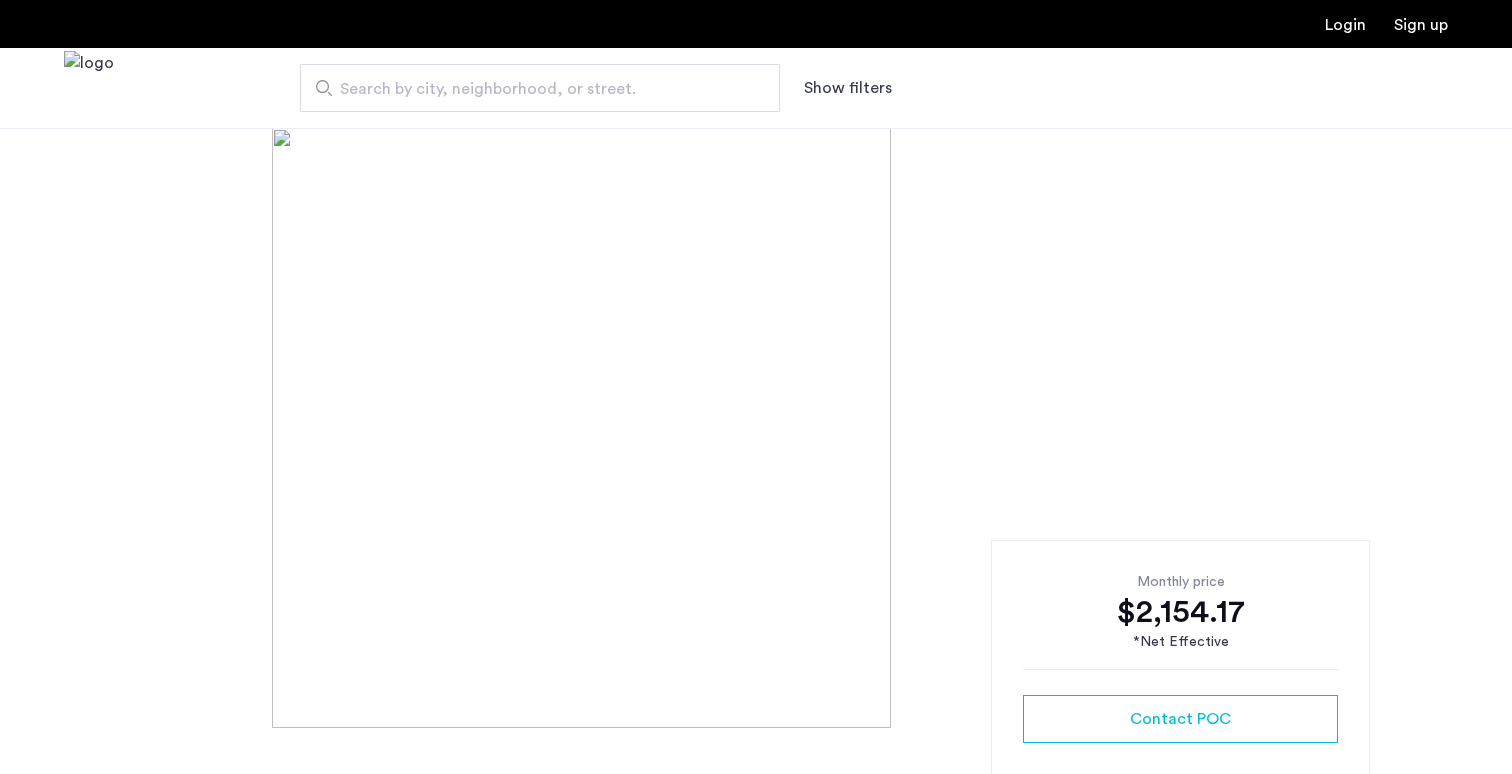 scroll, scrollTop: 0, scrollLeft: 0, axis: both 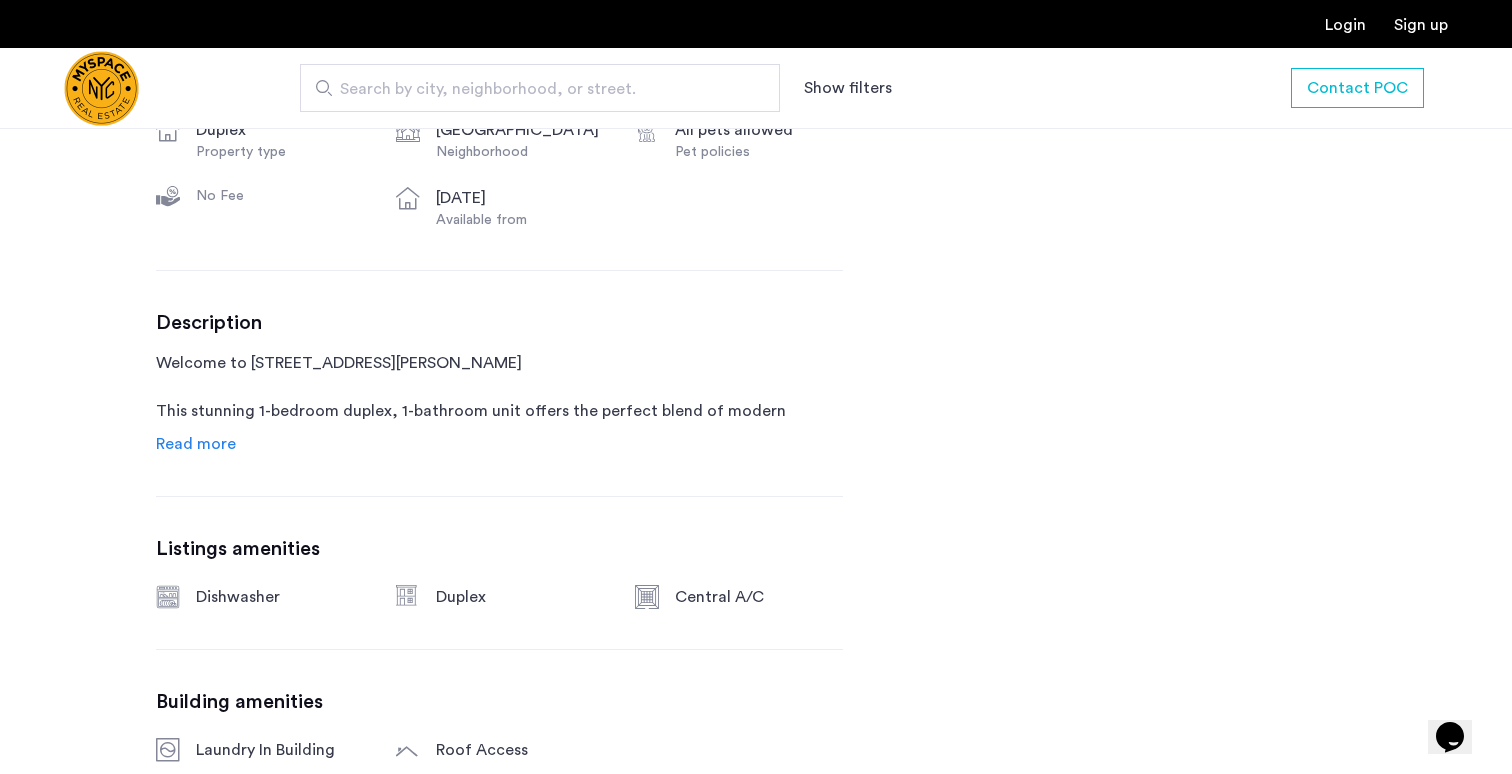 click on "Read more" 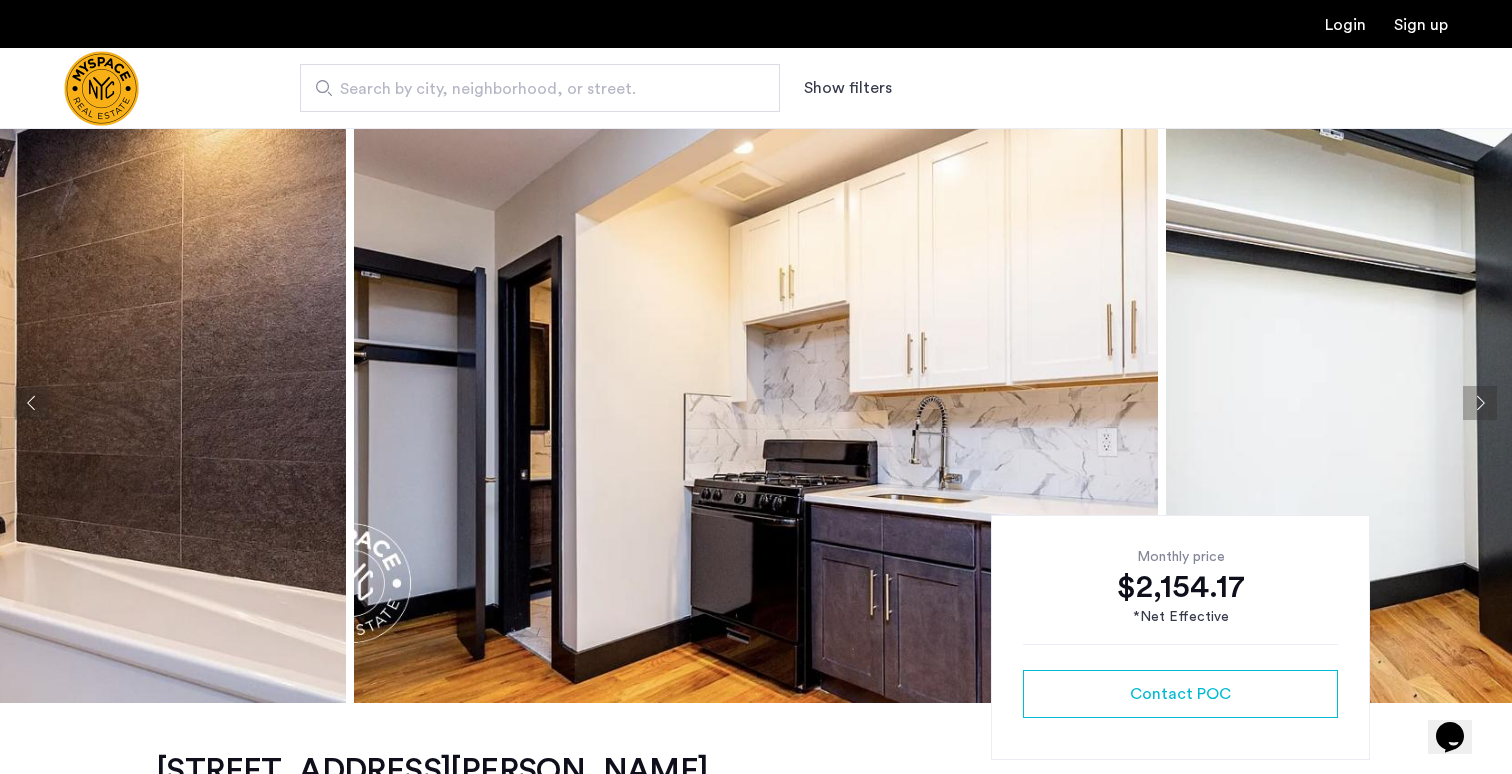 scroll, scrollTop: 5, scrollLeft: 0, axis: vertical 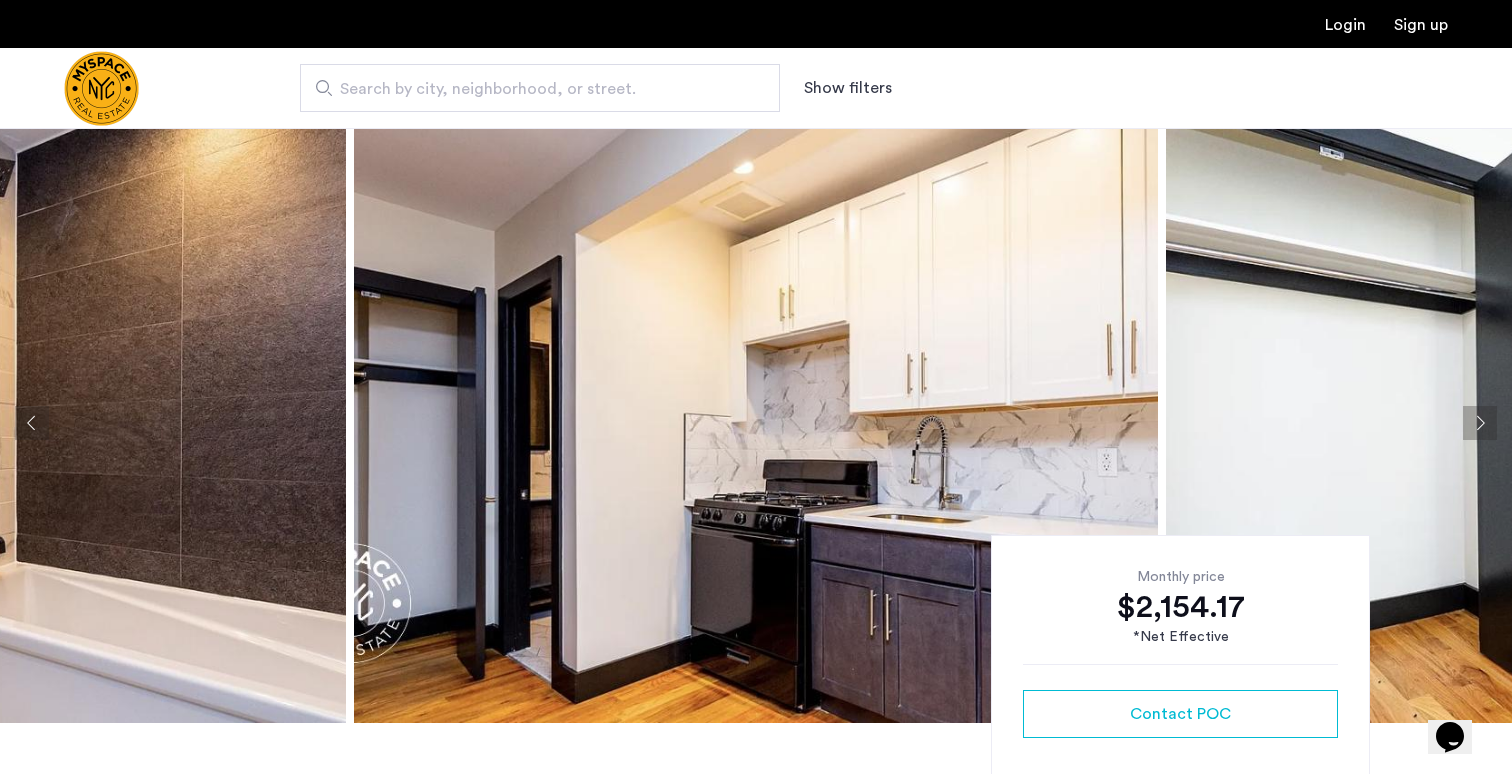 click 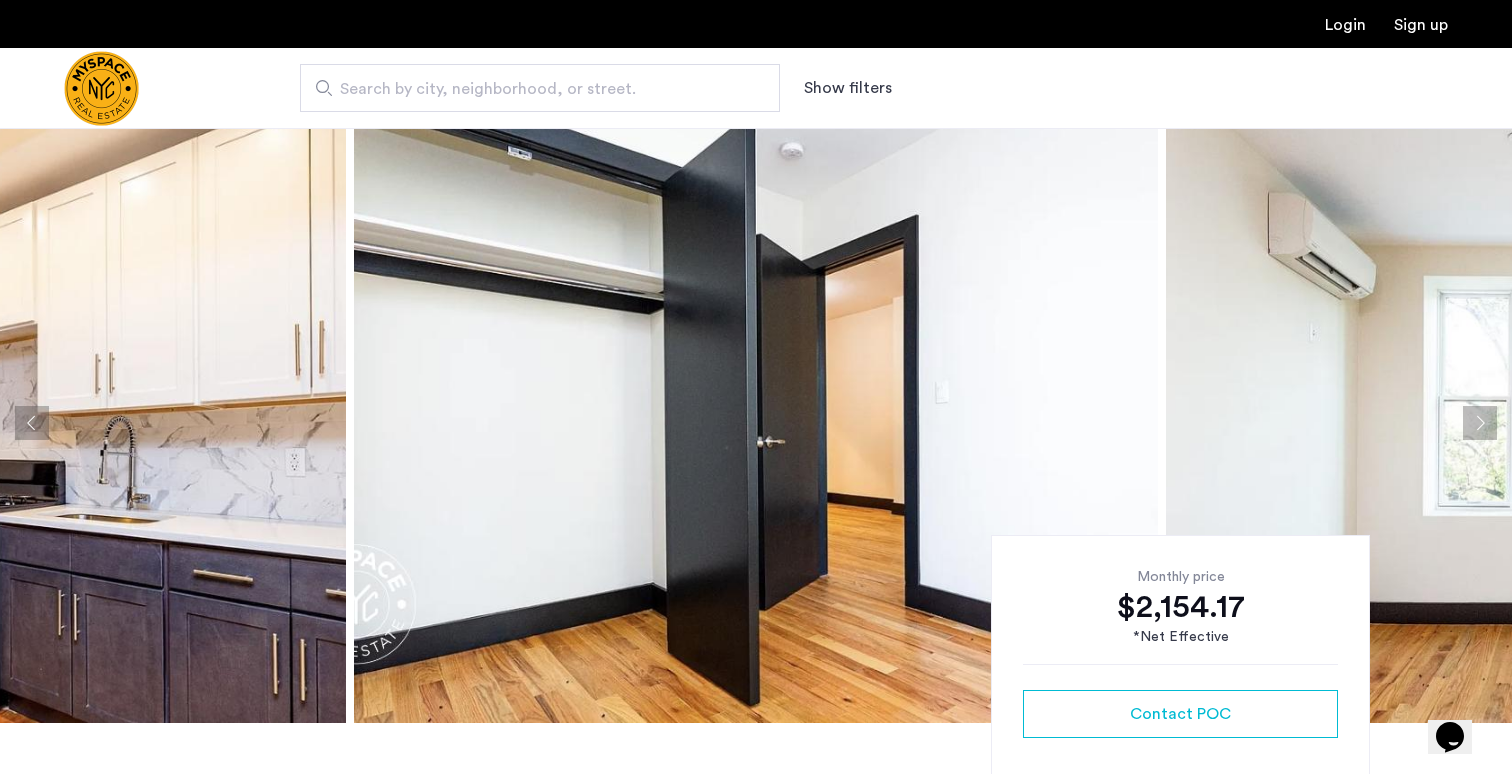 click 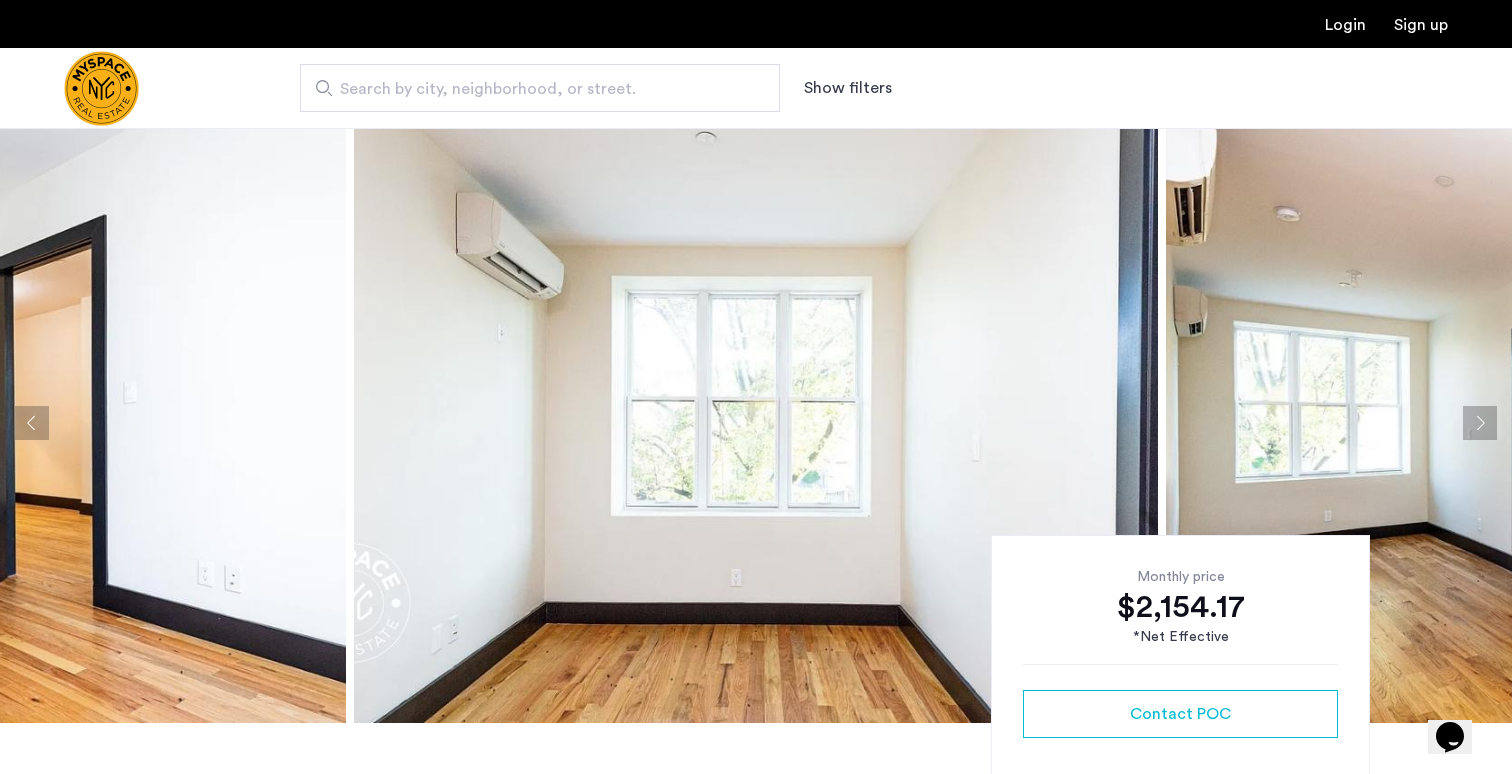 click 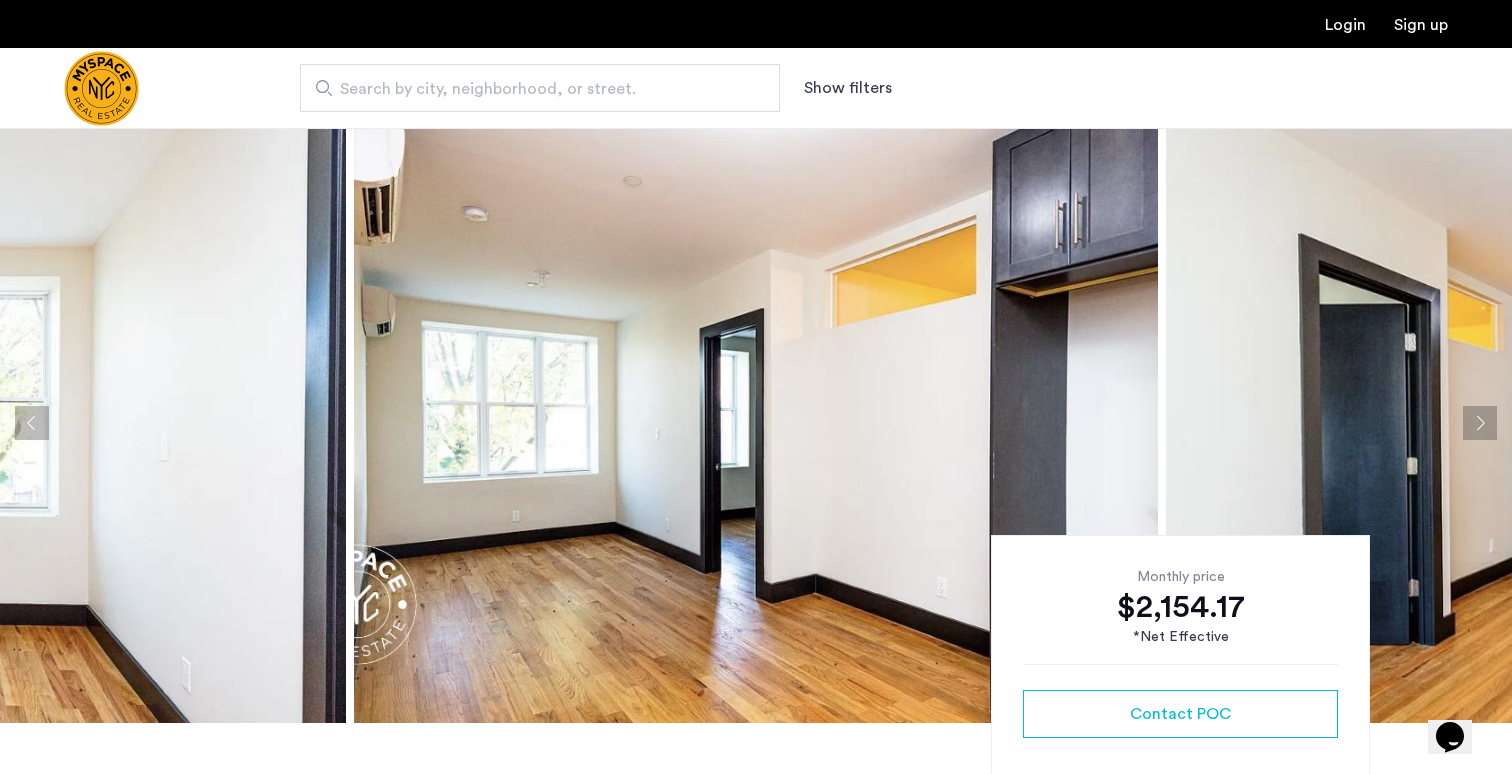 click 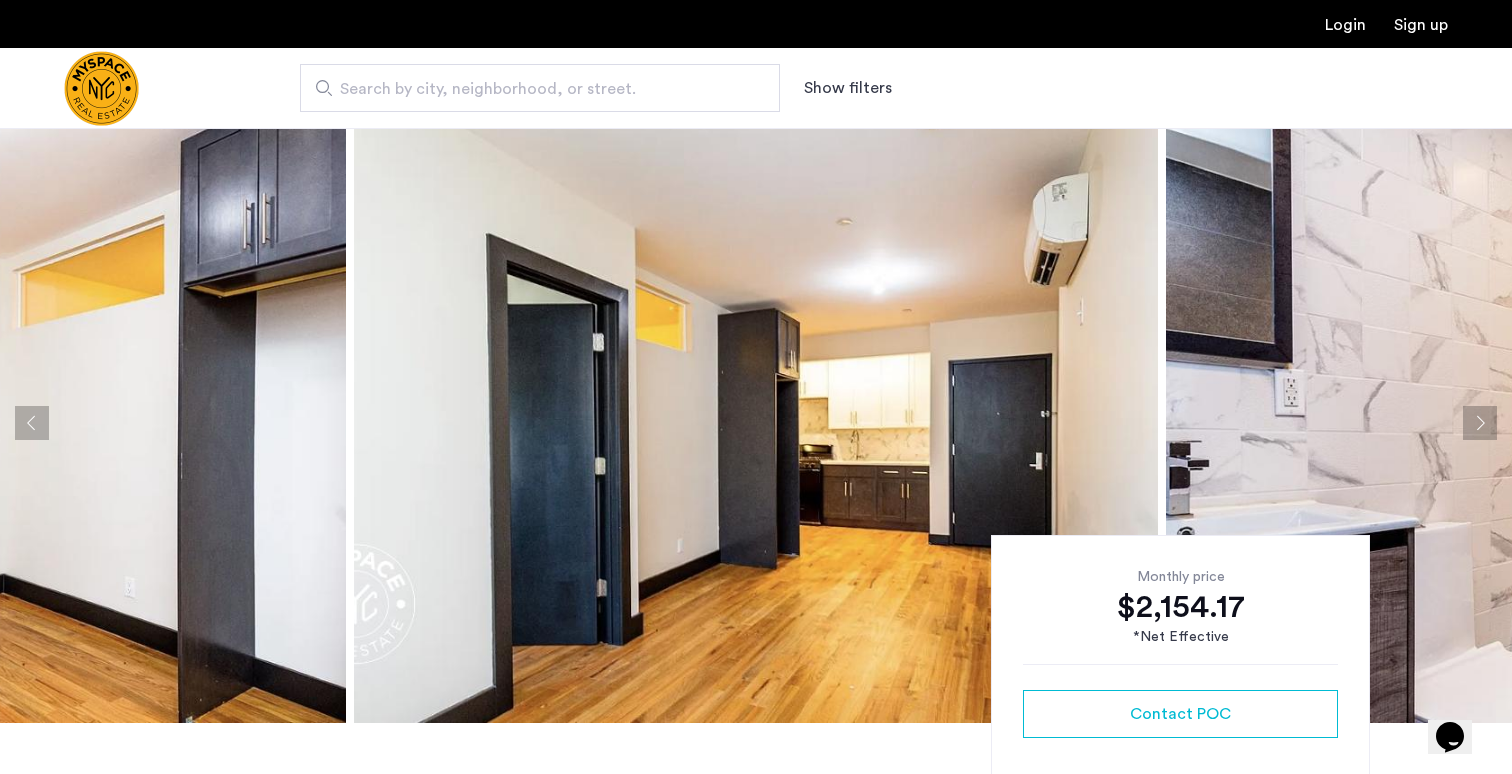 click 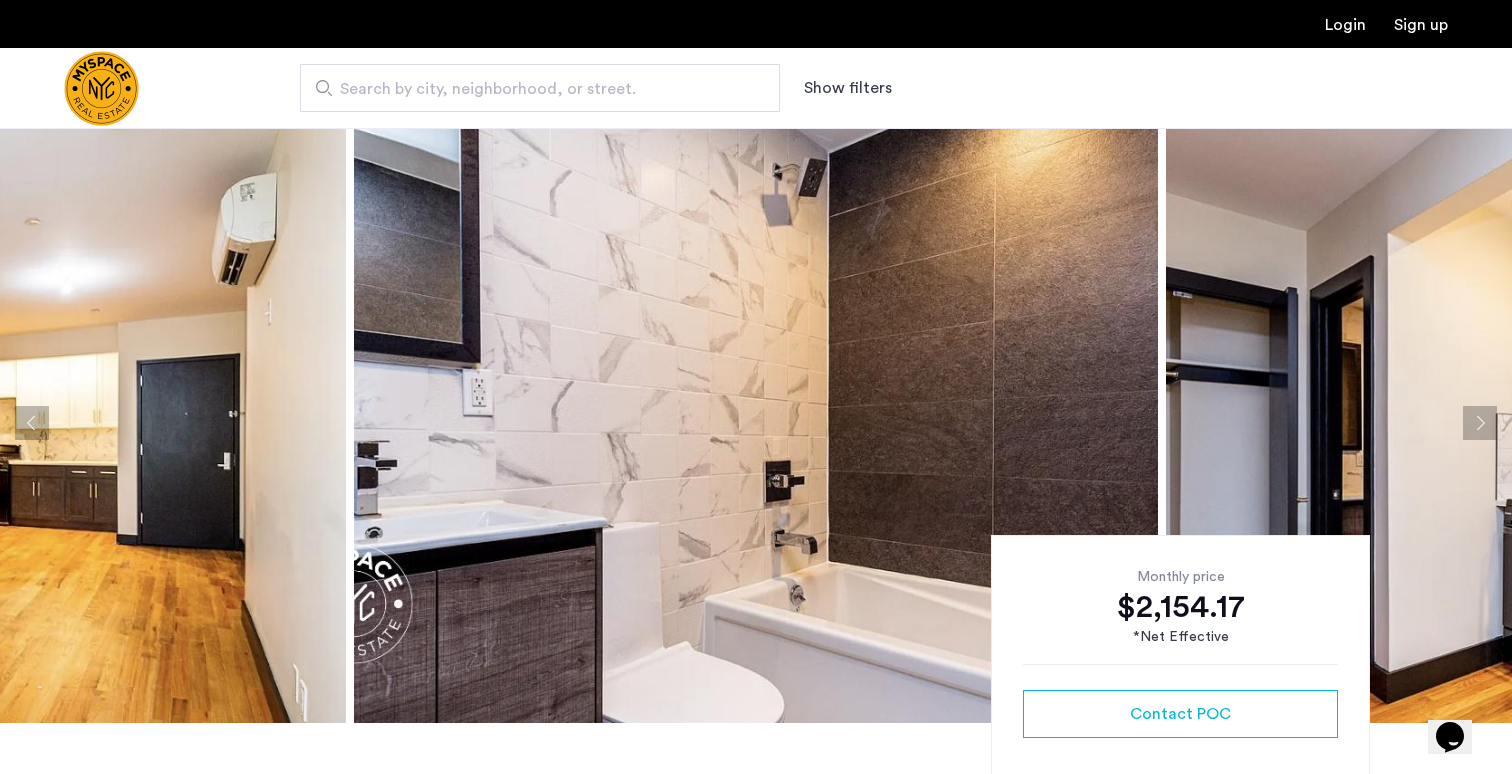 click 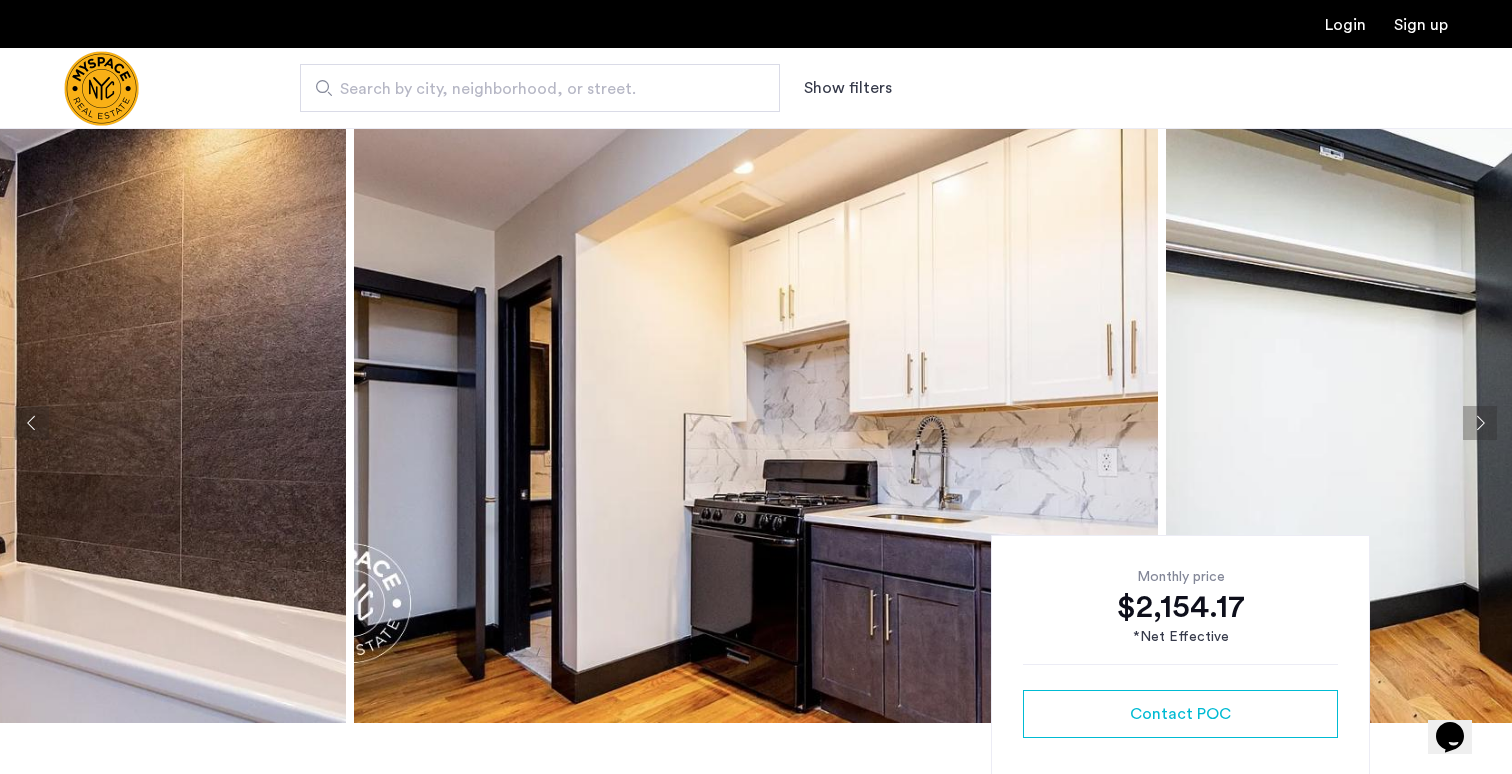 click 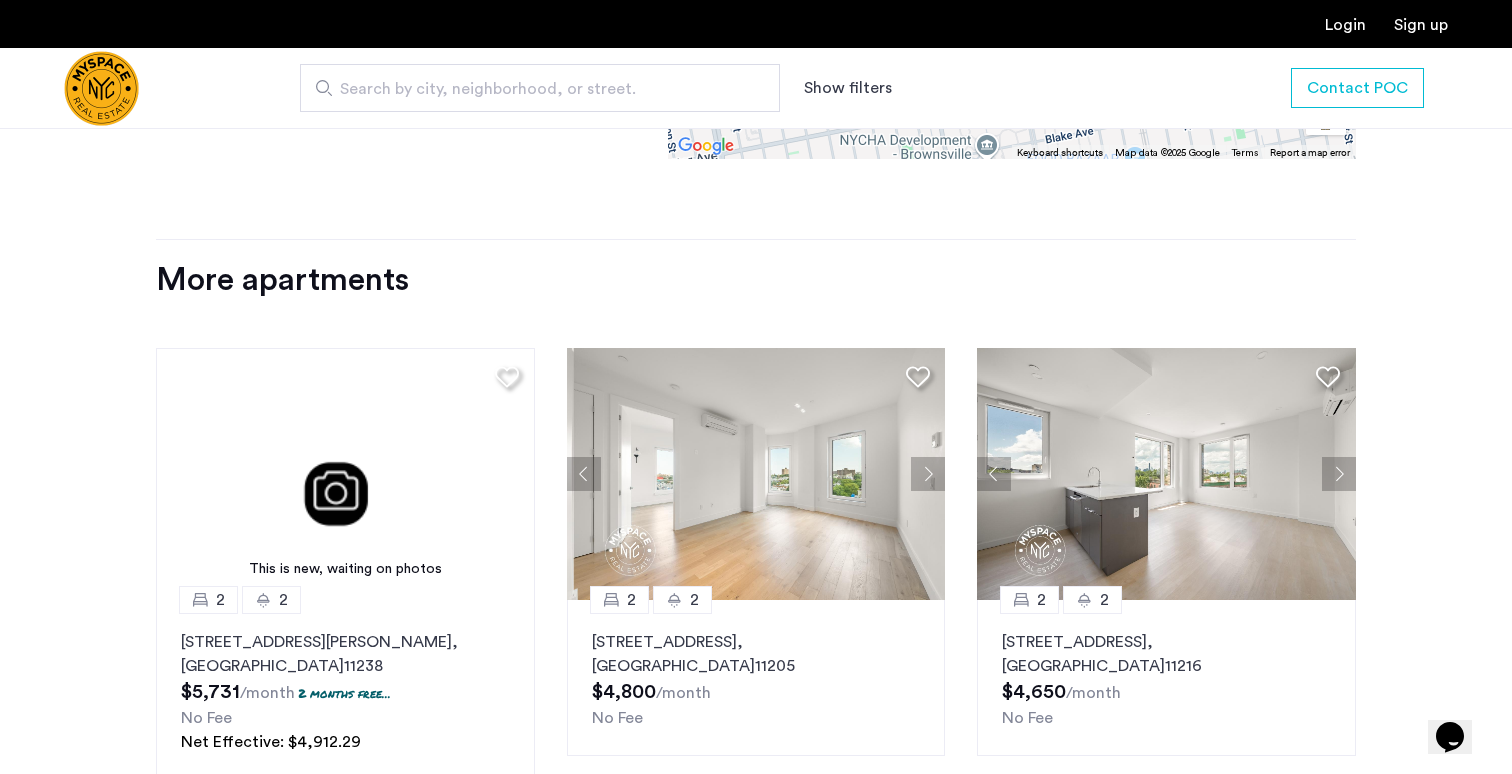 scroll, scrollTop: 2891, scrollLeft: 0, axis: vertical 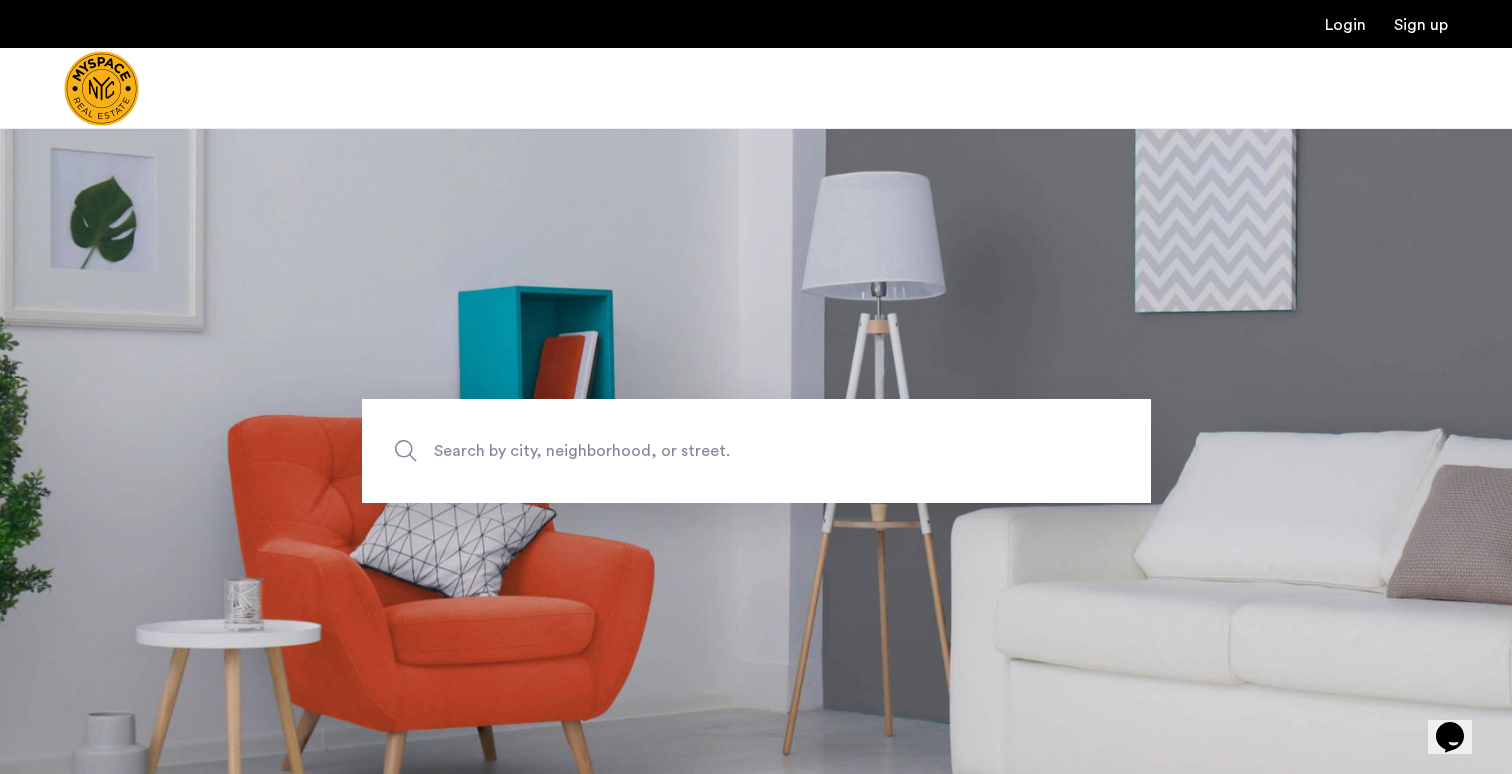 click on "Search by city, neighborhood, or street." 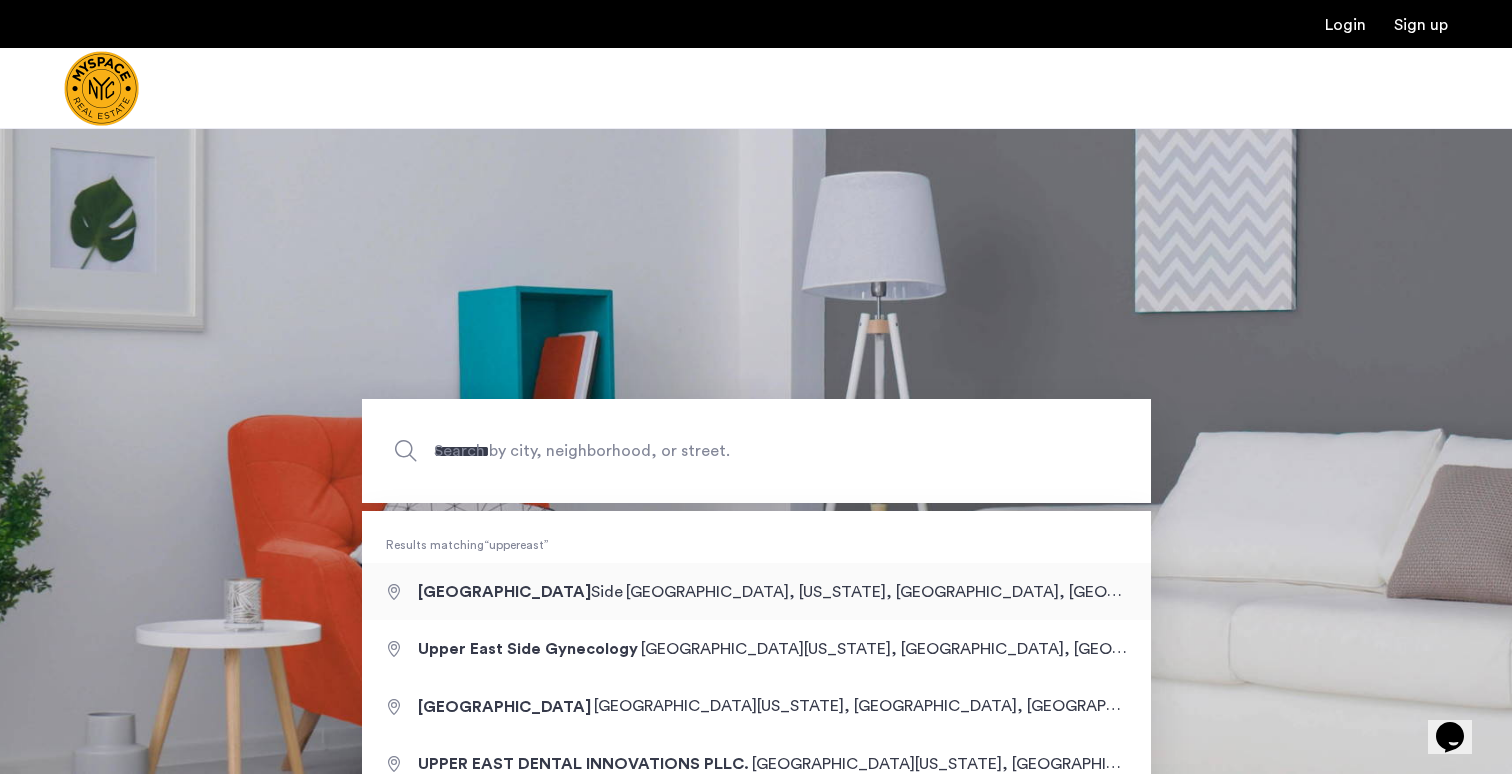 type on "**********" 